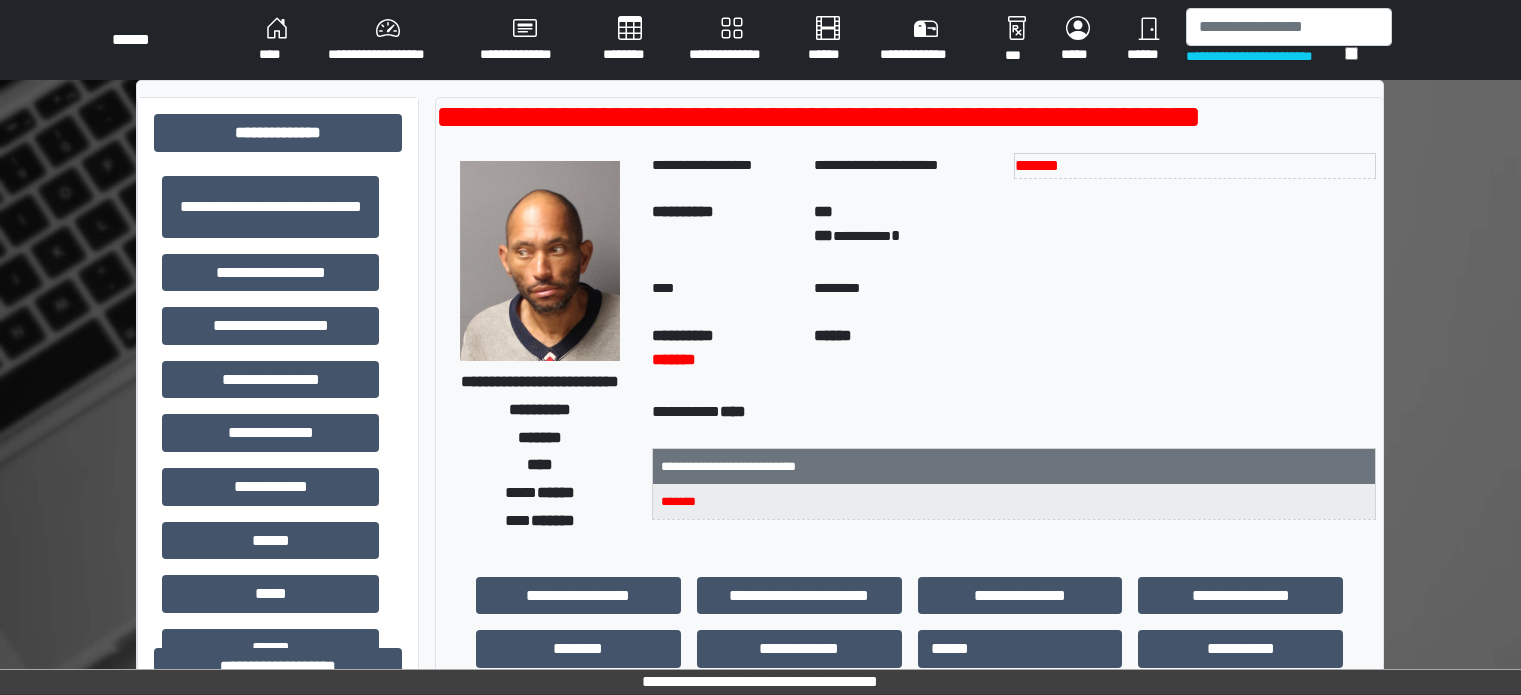 scroll, scrollTop: 0, scrollLeft: 0, axis: both 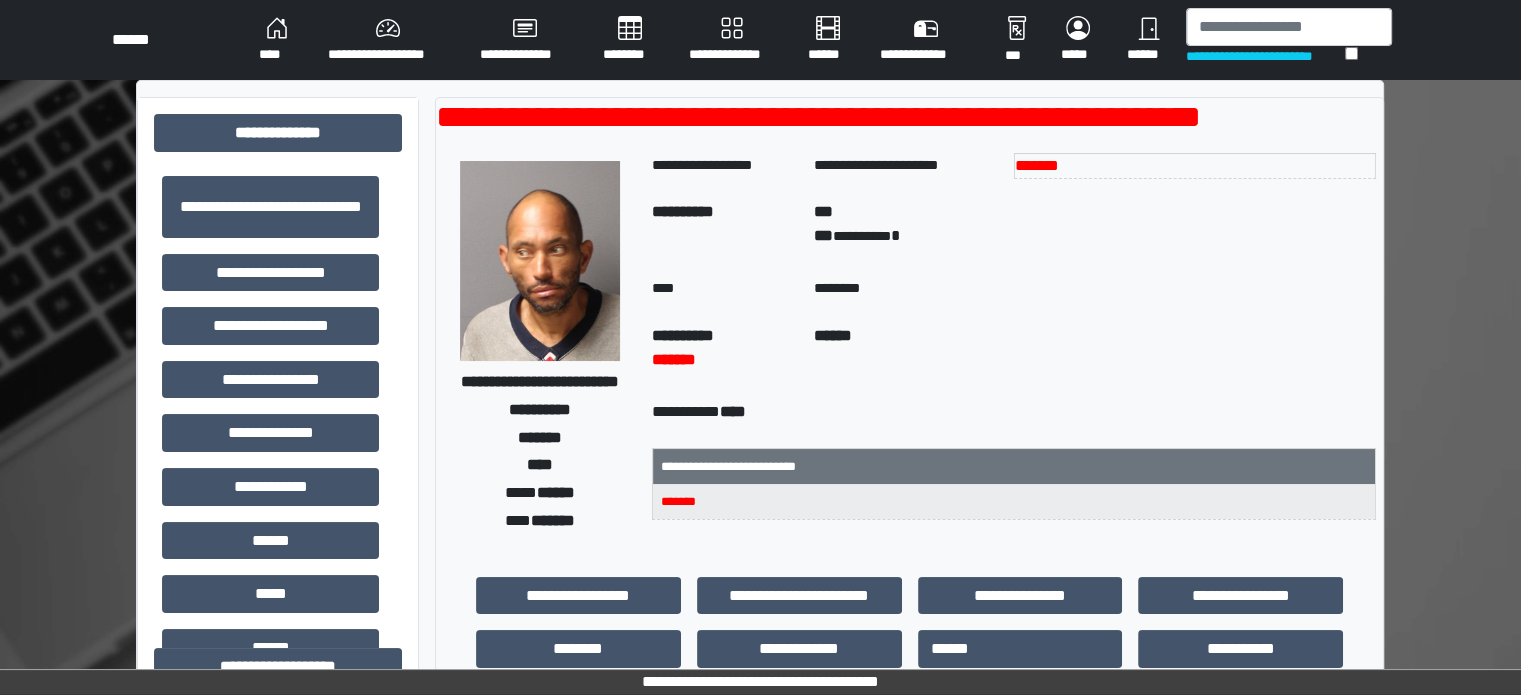 click at bounding box center [1289, 27] 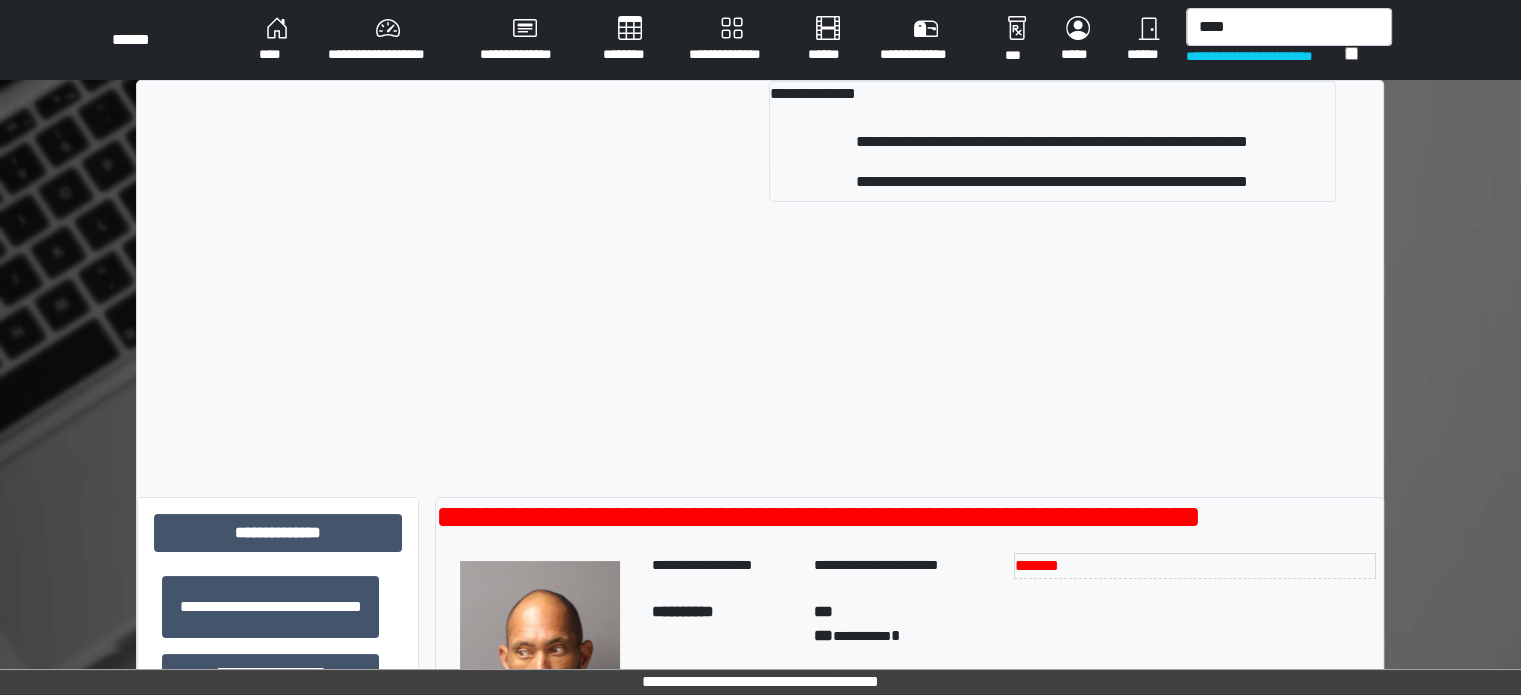type on "****" 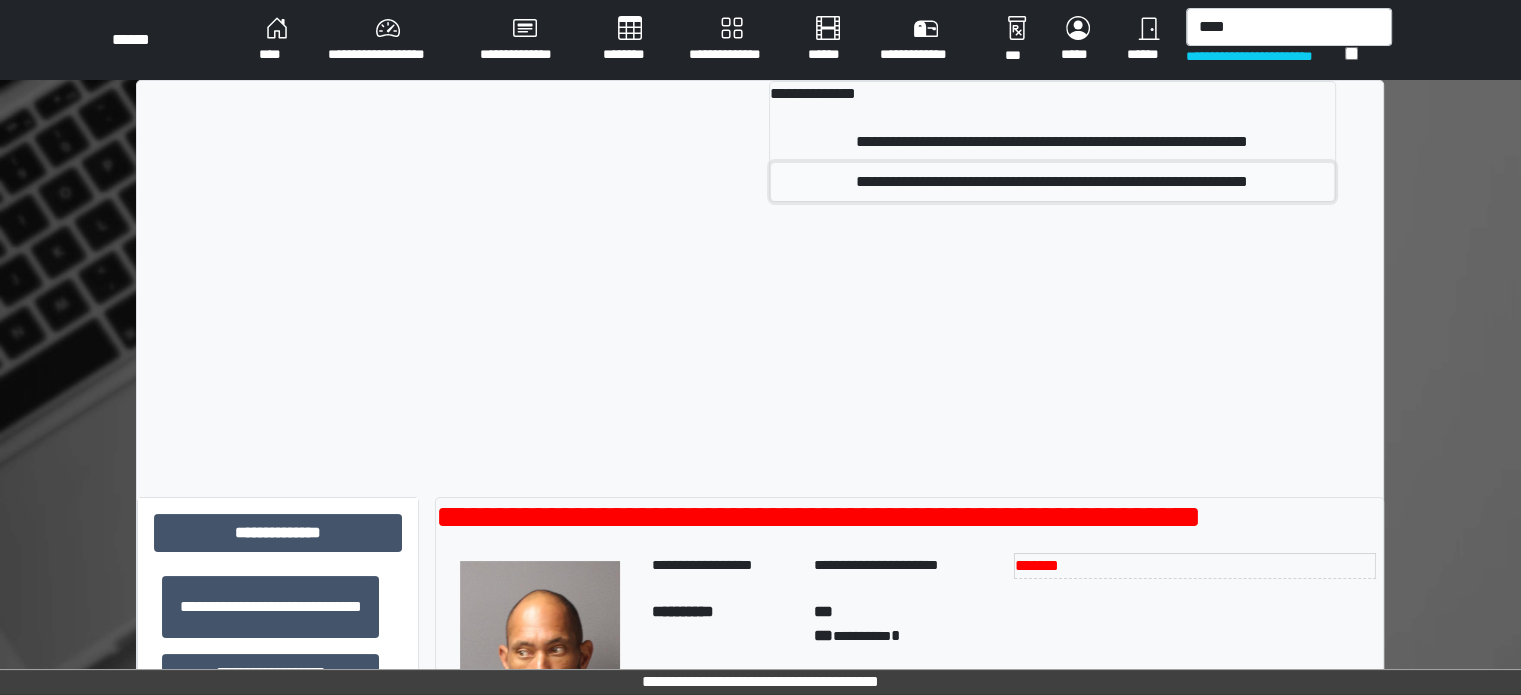 click on "**********" at bounding box center (1052, 182) 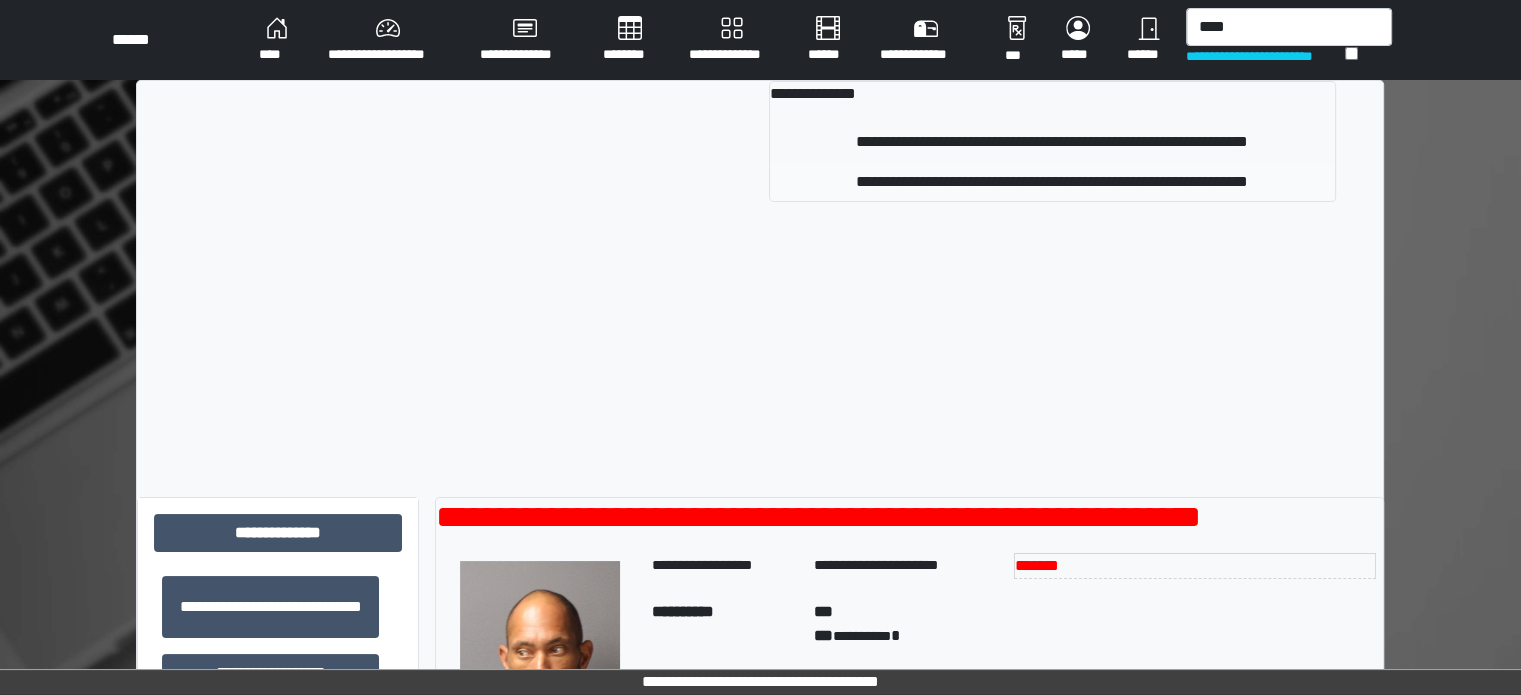 type 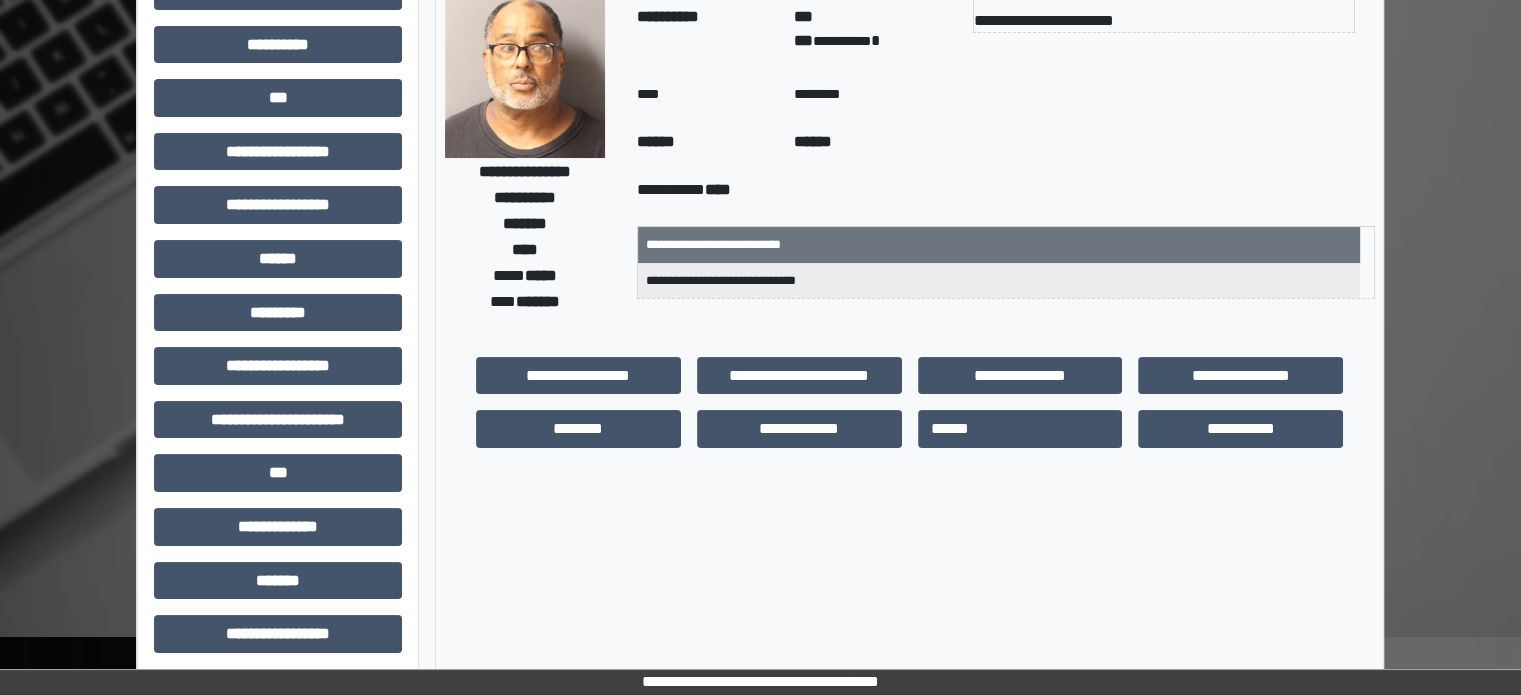 scroll, scrollTop: 200, scrollLeft: 0, axis: vertical 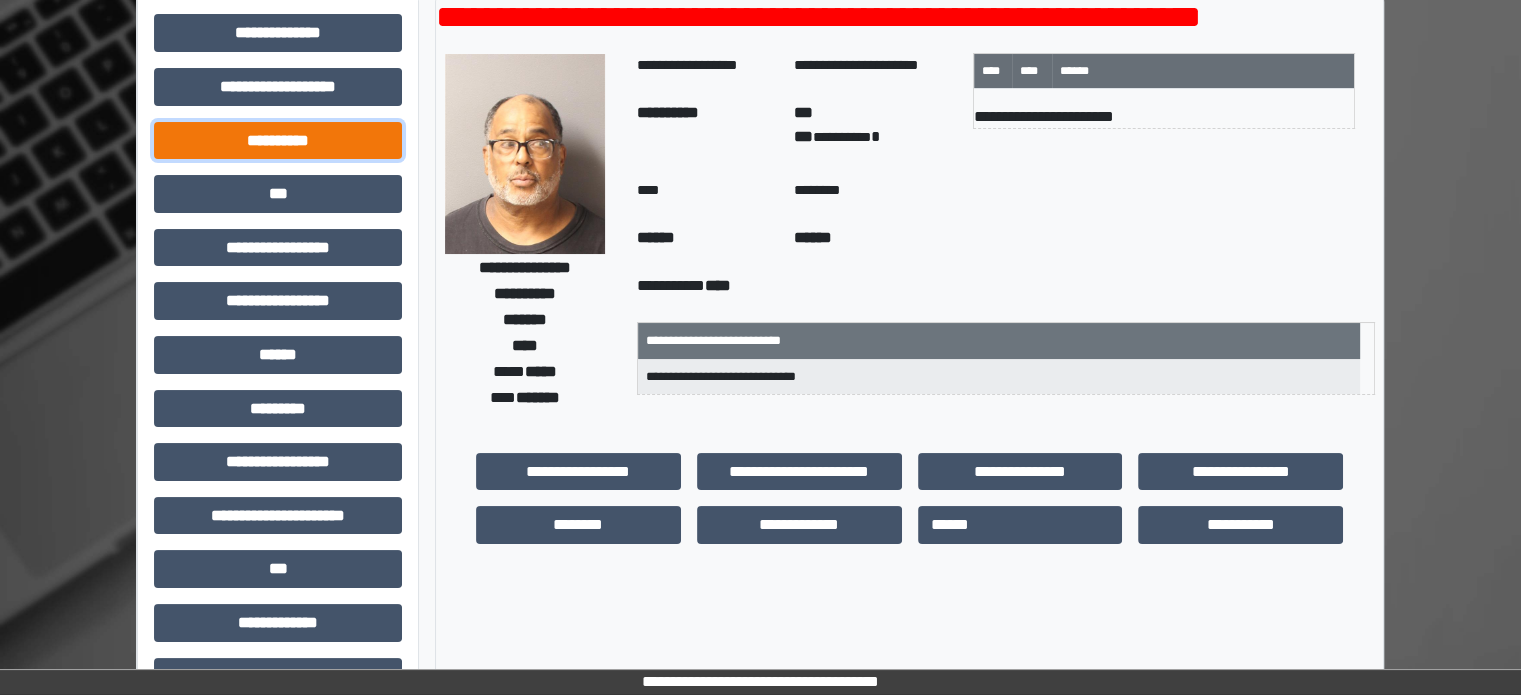 drag, startPoint x: 348, startPoint y: 146, endPoint x: 0, endPoint y: 318, distance: 388.18552 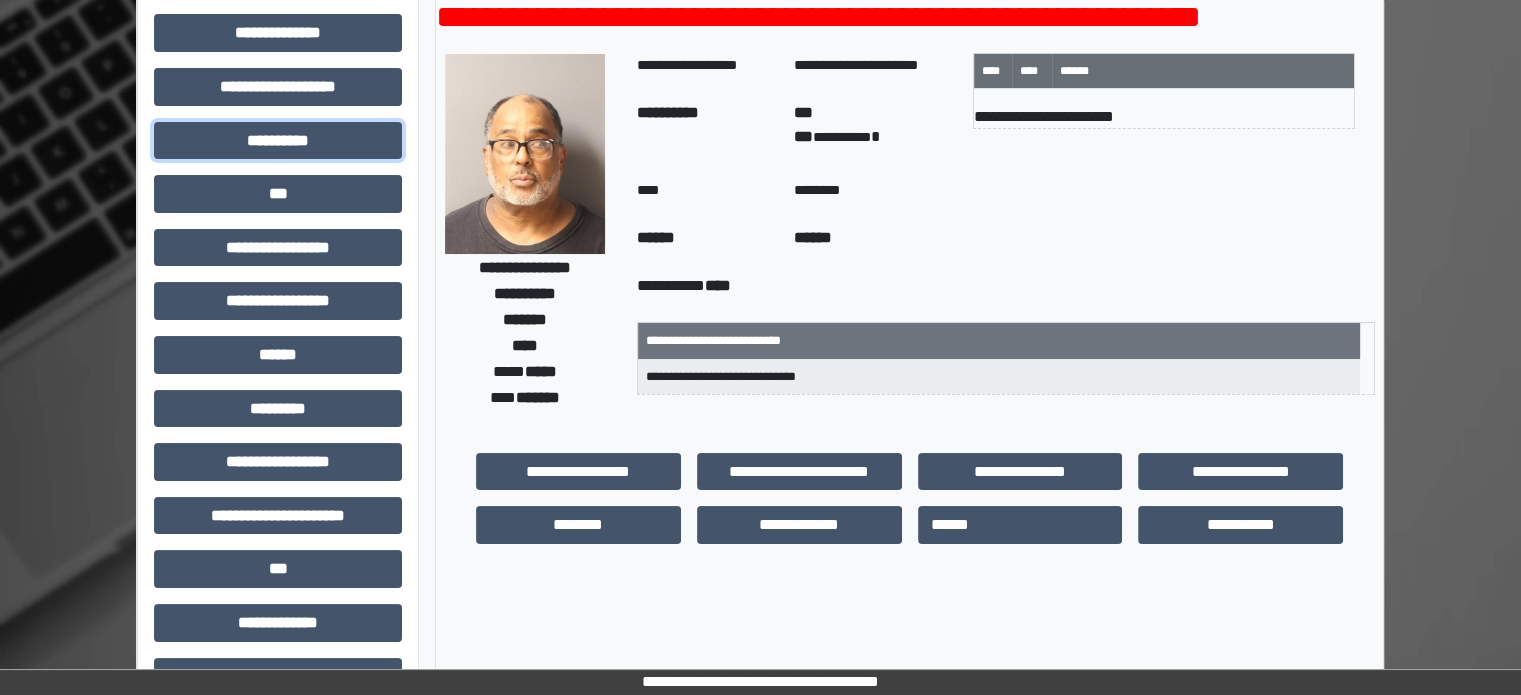 click on "**********" at bounding box center [278, 141] 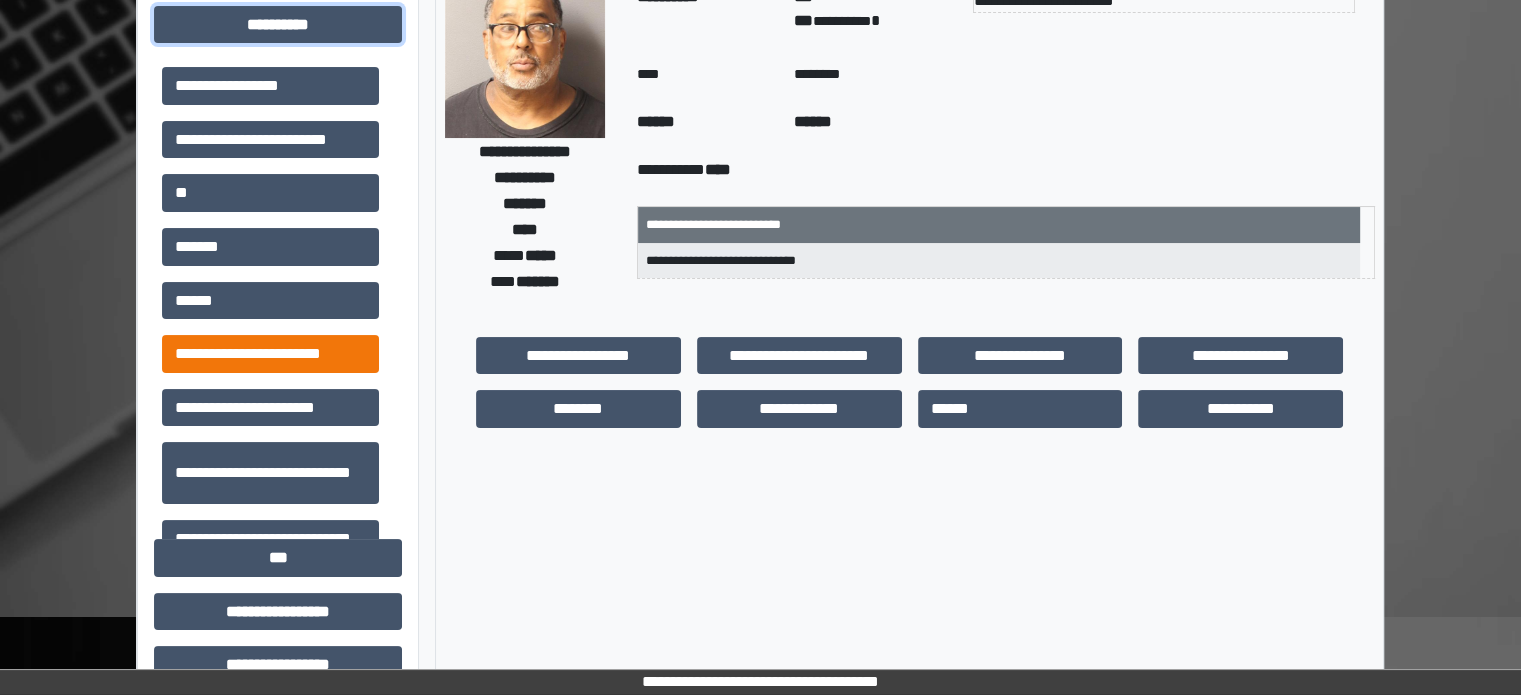 scroll, scrollTop: 300, scrollLeft: 0, axis: vertical 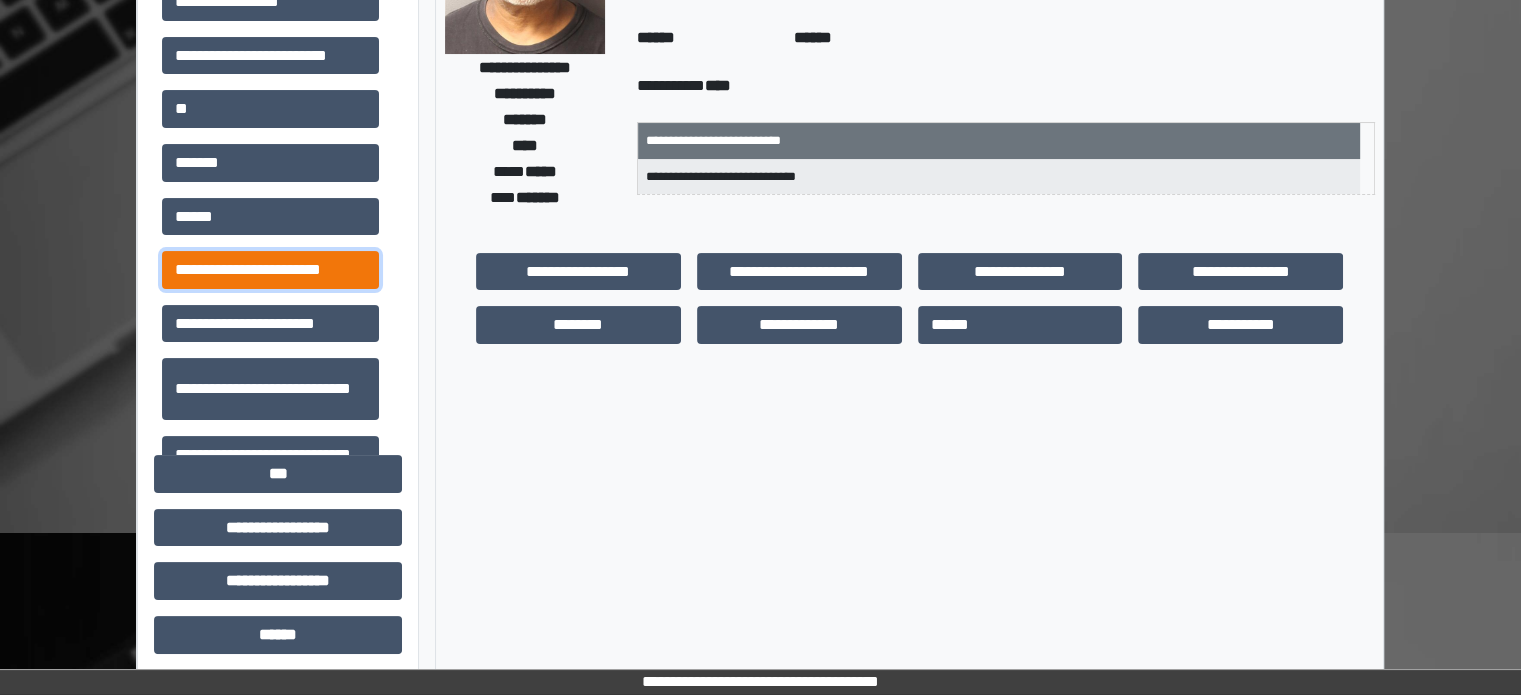 click on "**********" at bounding box center (270, 270) 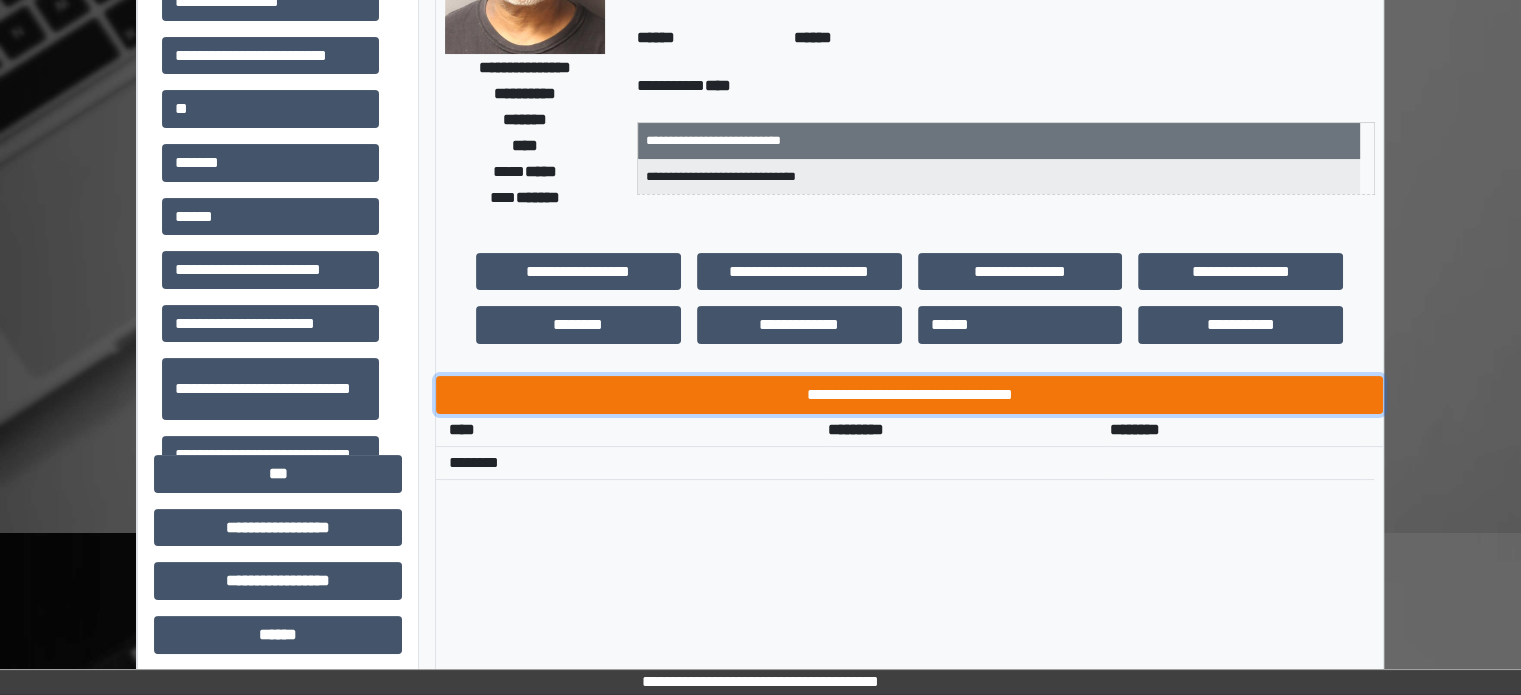 click on "**********" at bounding box center [909, 395] 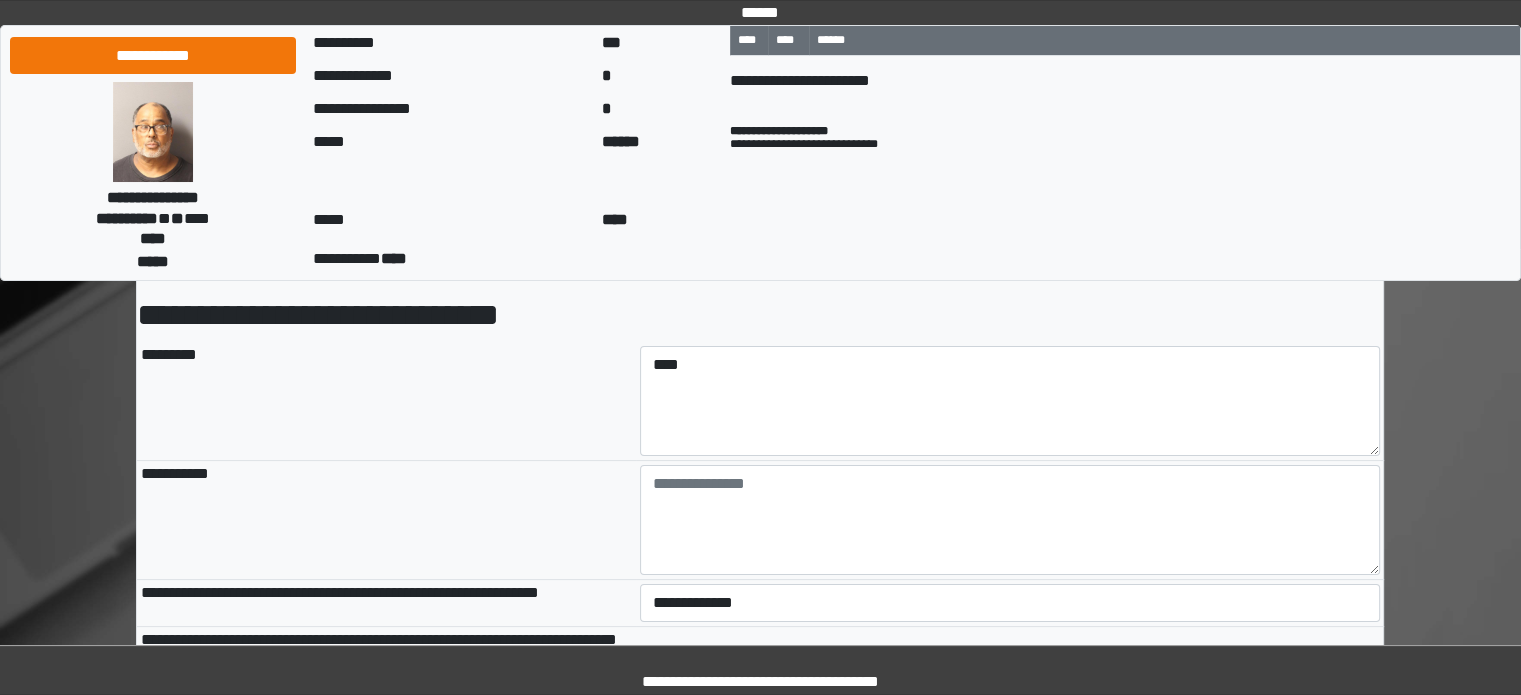 scroll, scrollTop: 200, scrollLeft: 0, axis: vertical 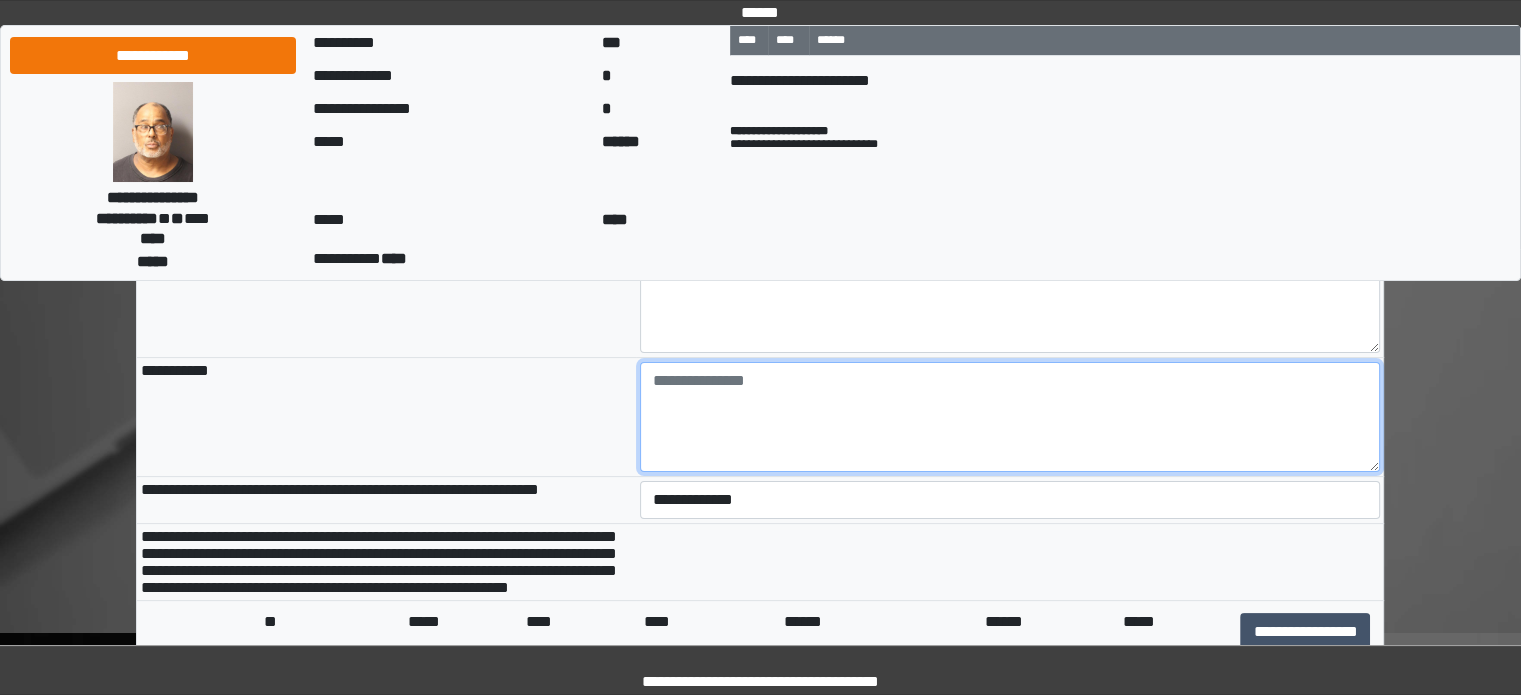 click at bounding box center (1010, 417) 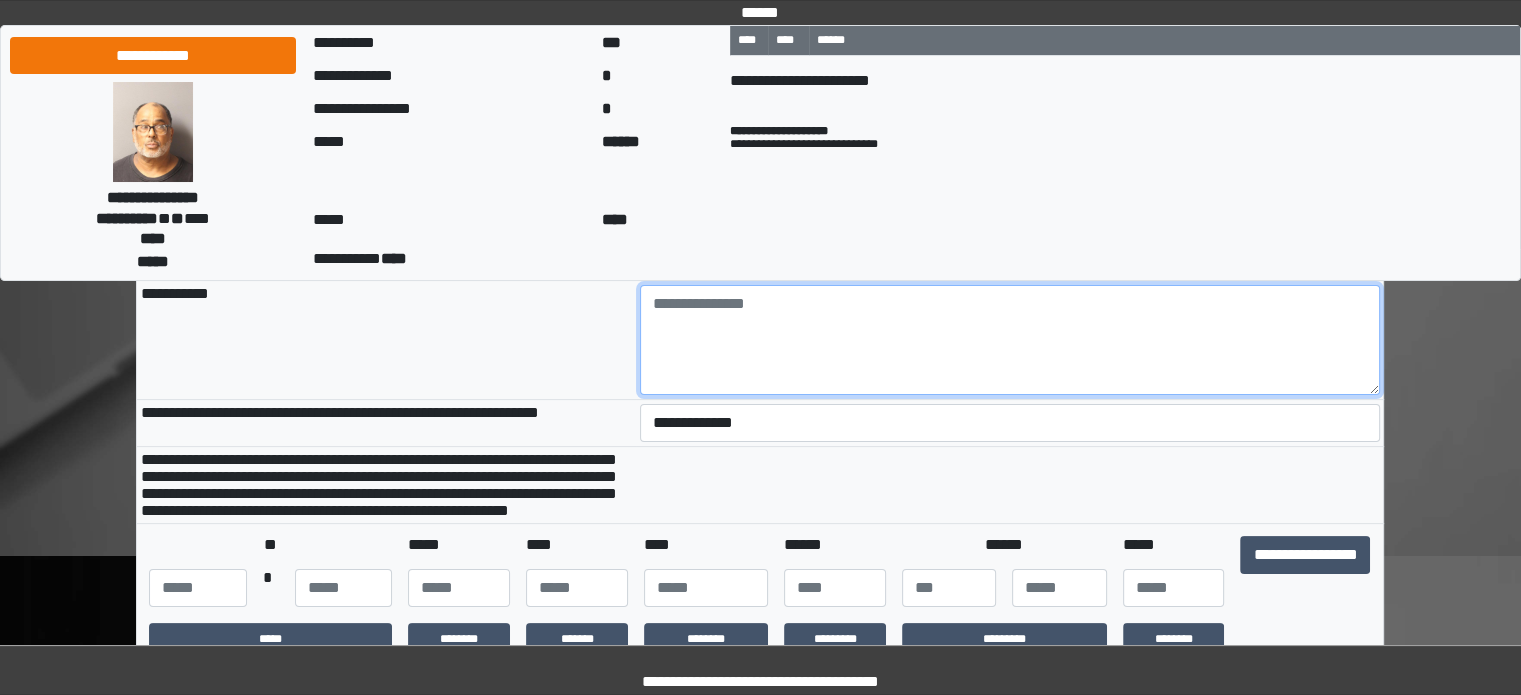 scroll, scrollTop: 400, scrollLeft: 0, axis: vertical 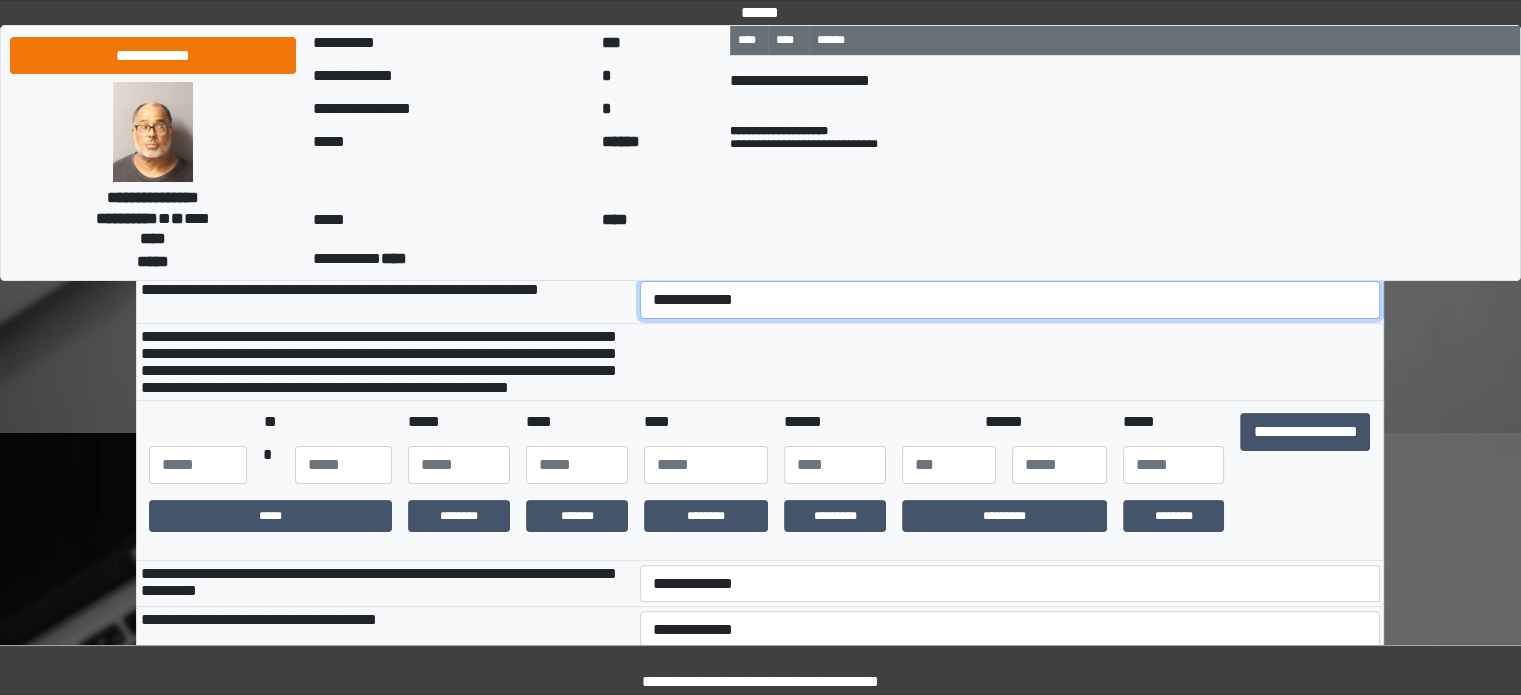 click on "**********" at bounding box center (1010, 300) 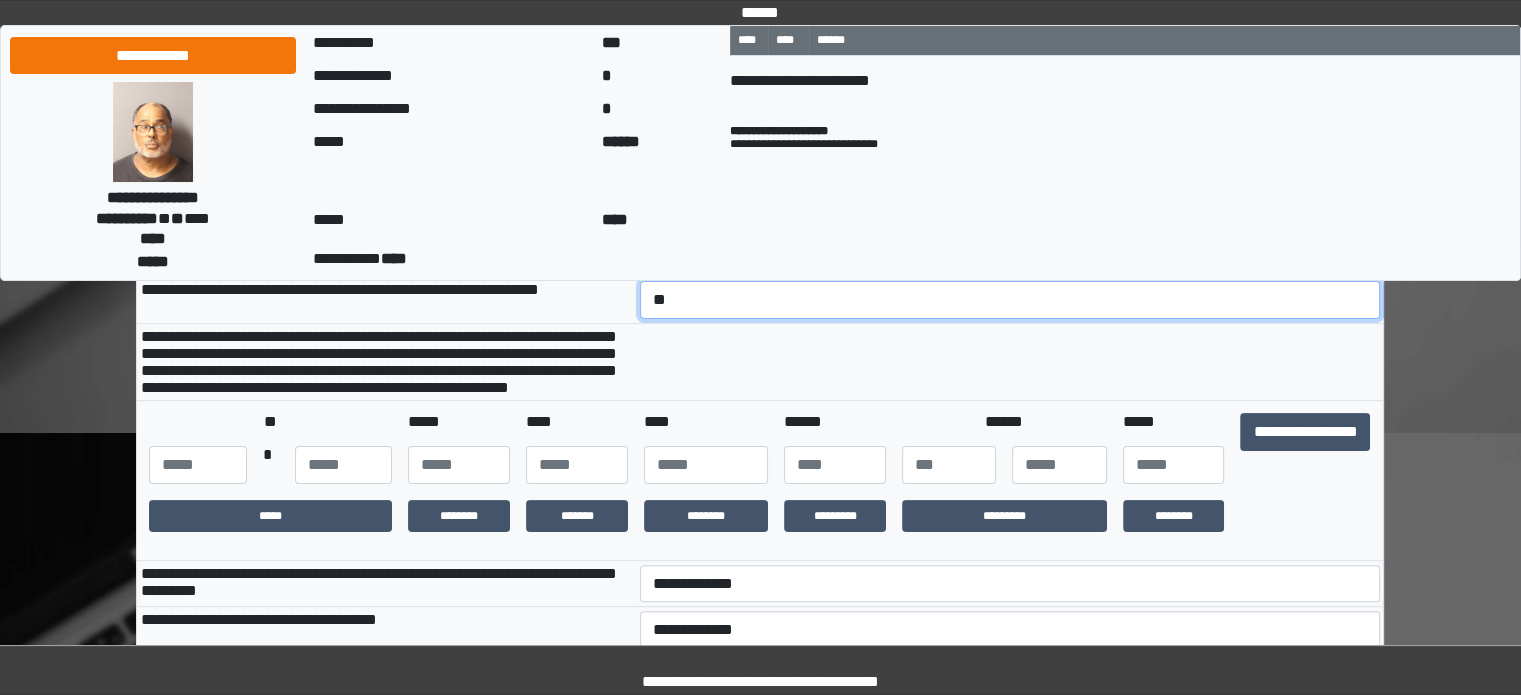 click on "**********" at bounding box center (1010, 300) 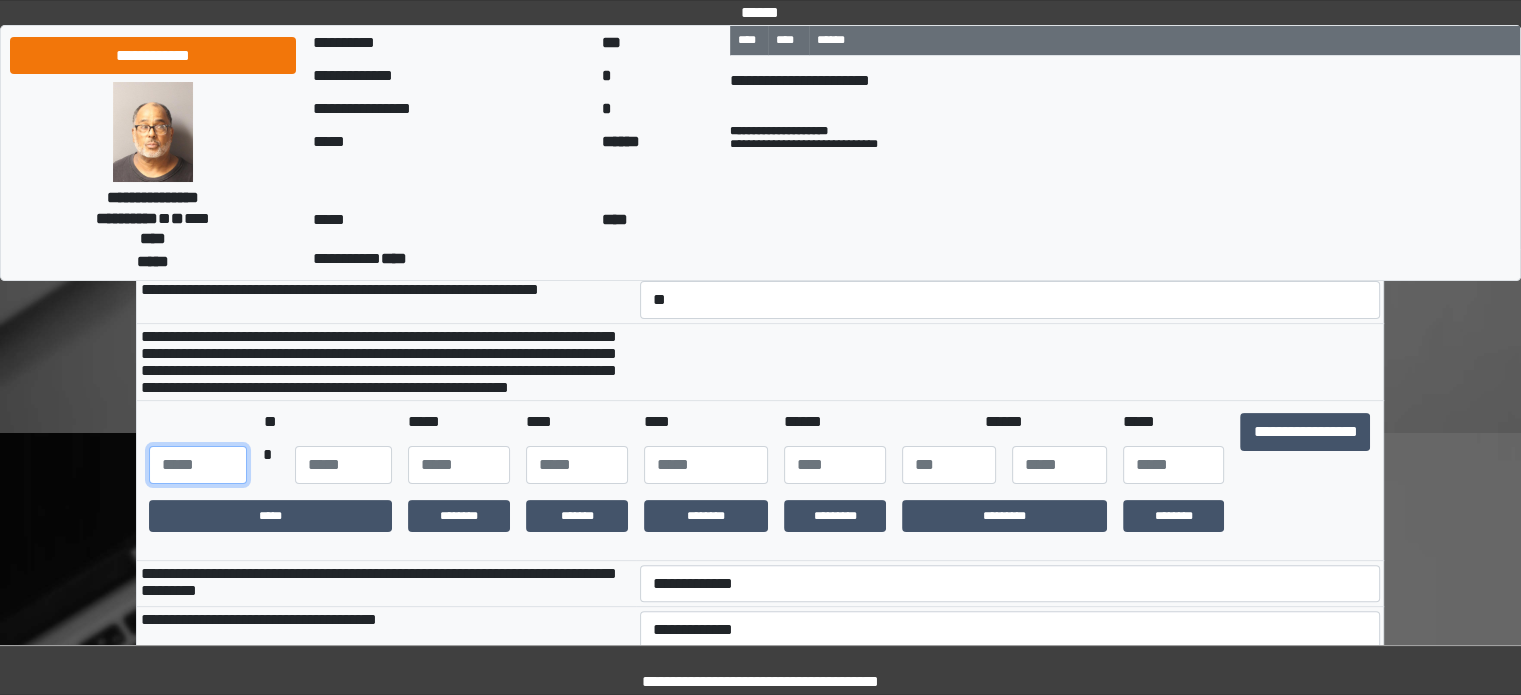 click at bounding box center [197, 465] 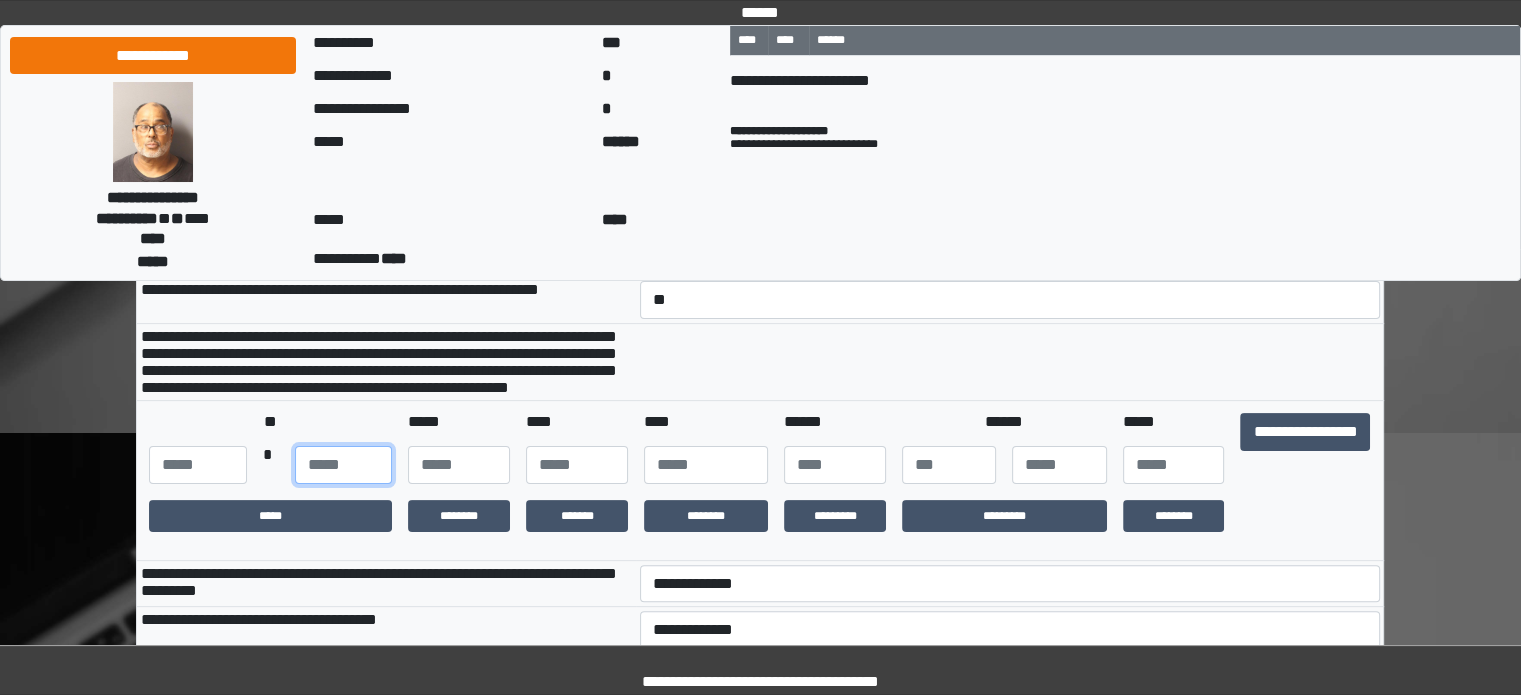 type on "**" 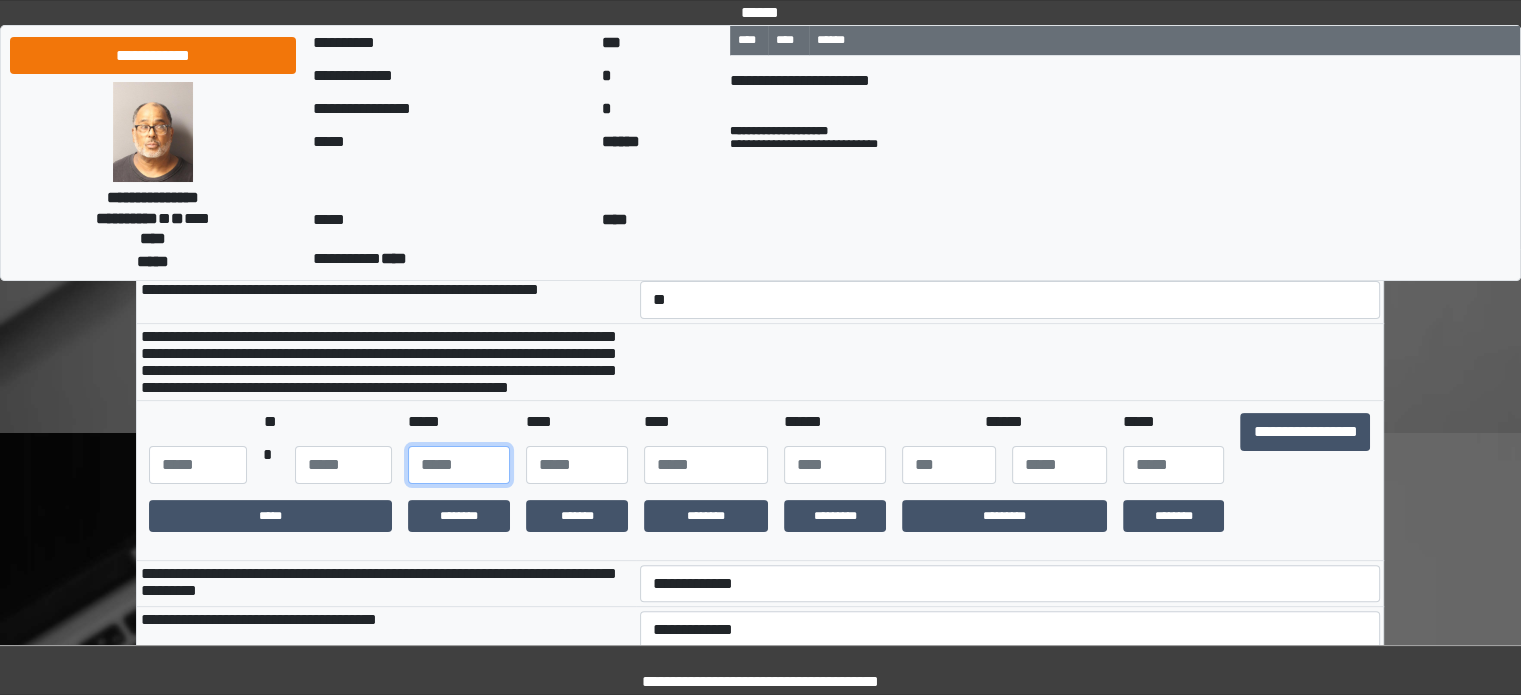 drag, startPoint x: 433, startPoint y: 508, endPoint x: 396, endPoint y: 497, distance: 38.600517 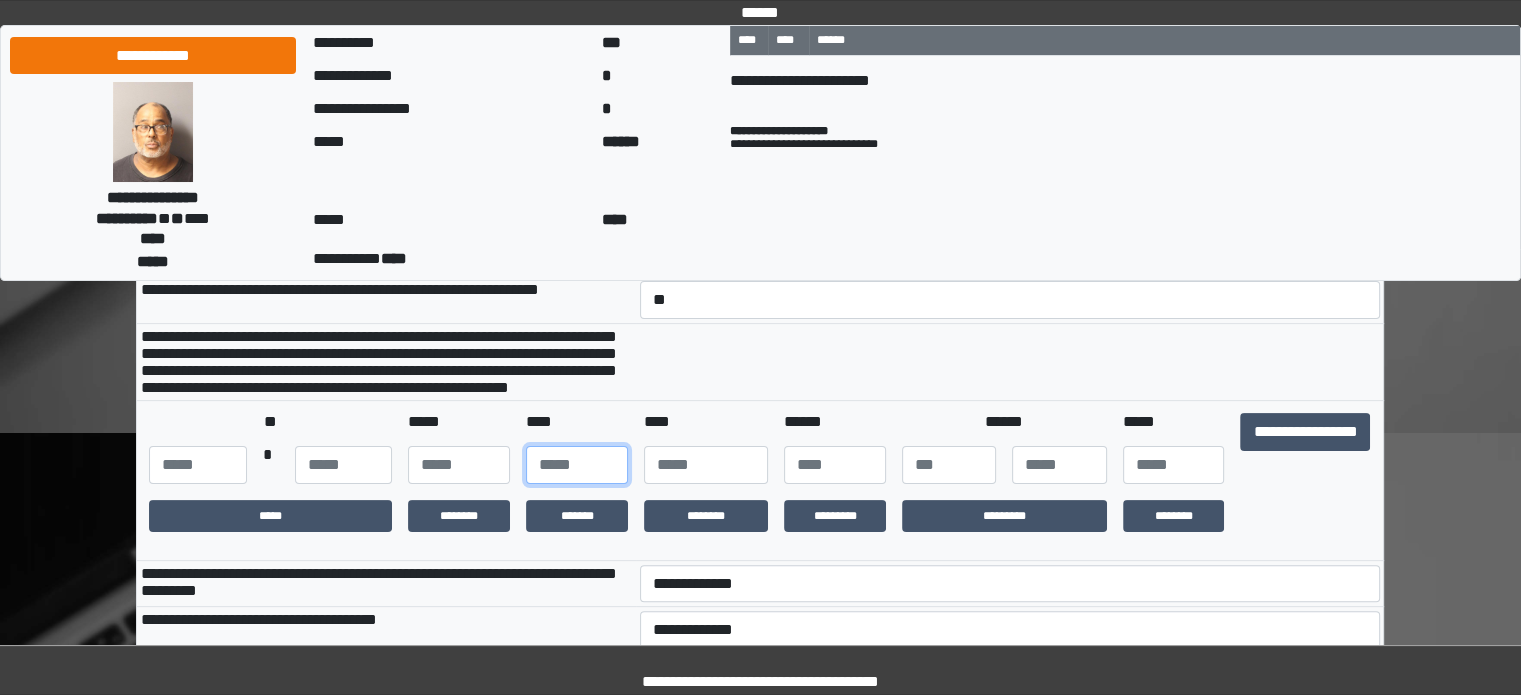 type on "**" 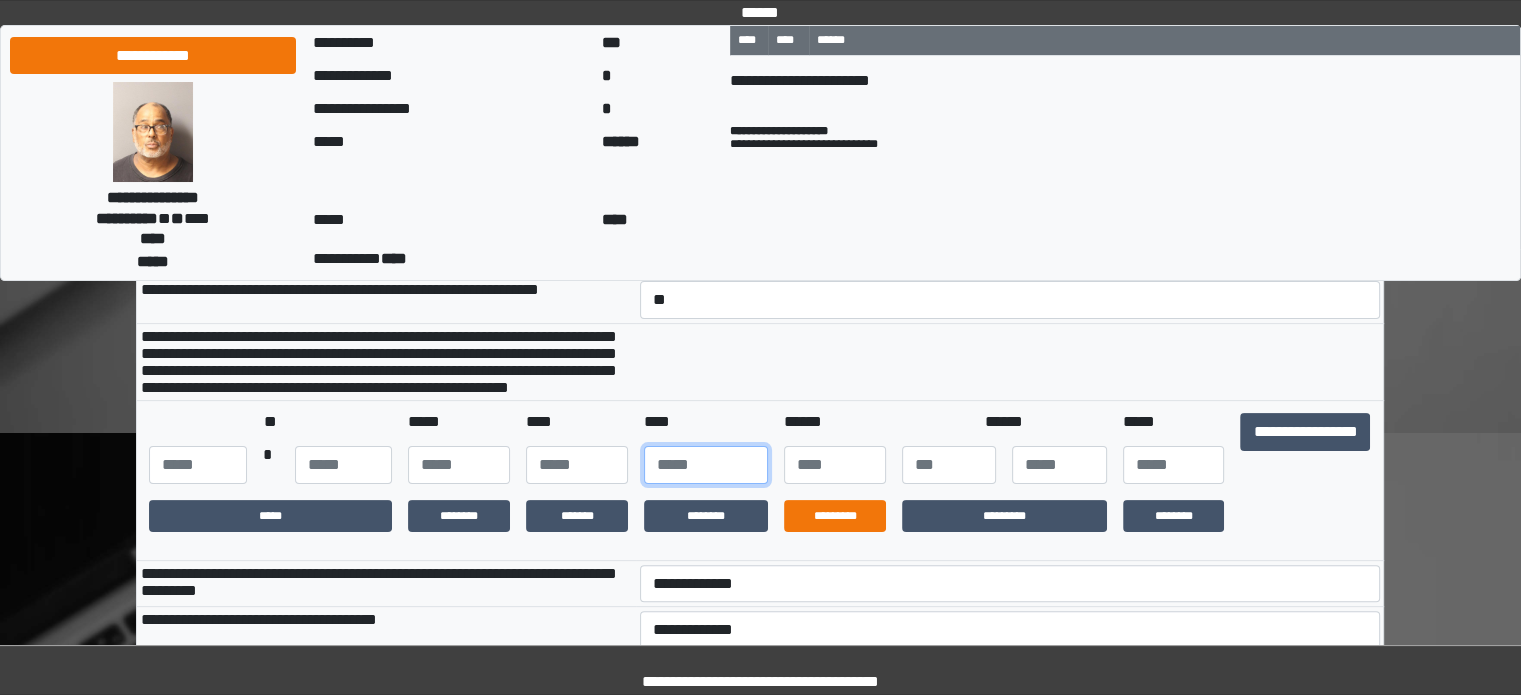 type on "****" 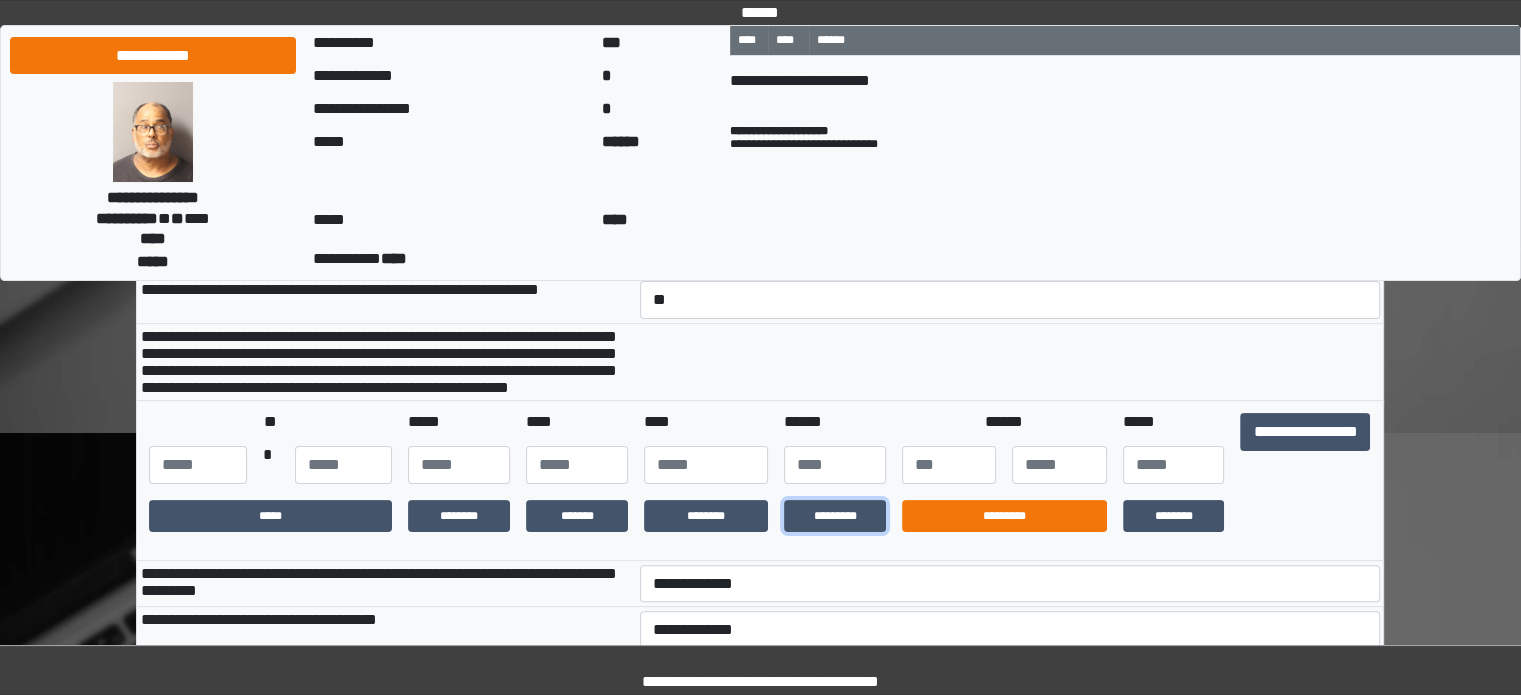 drag, startPoint x: 807, startPoint y: 554, endPoint x: 937, endPoint y: 564, distance: 130.38405 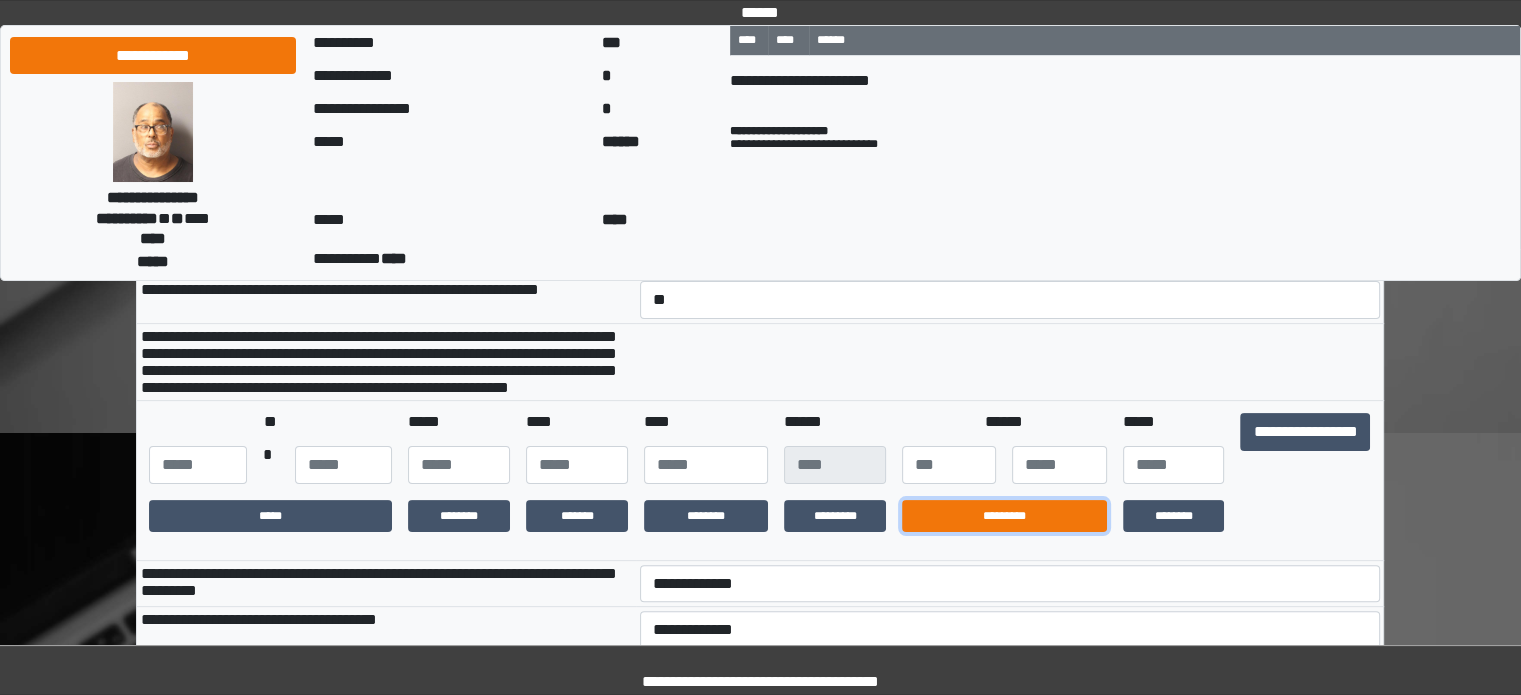 click on "*********" at bounding box center (1004, 516) 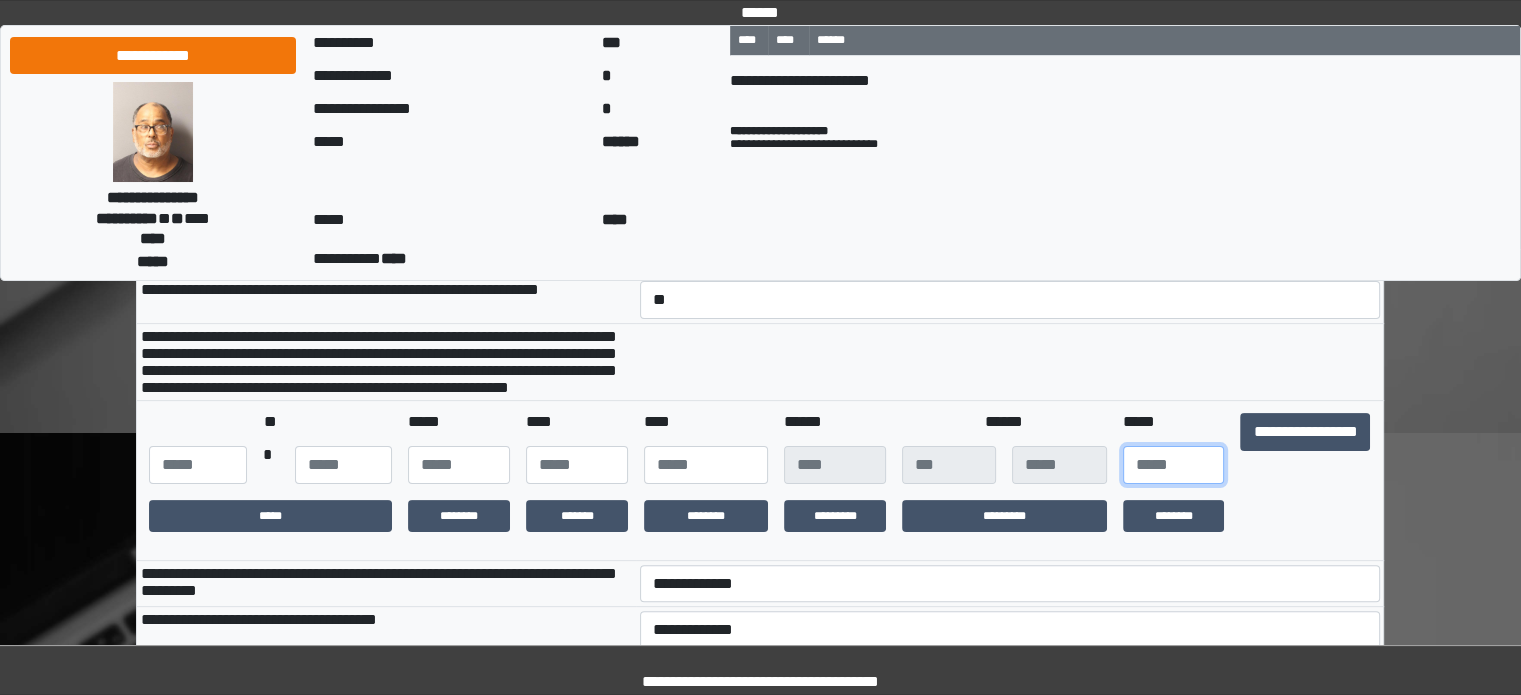 click at bounding box center (1174, 465) 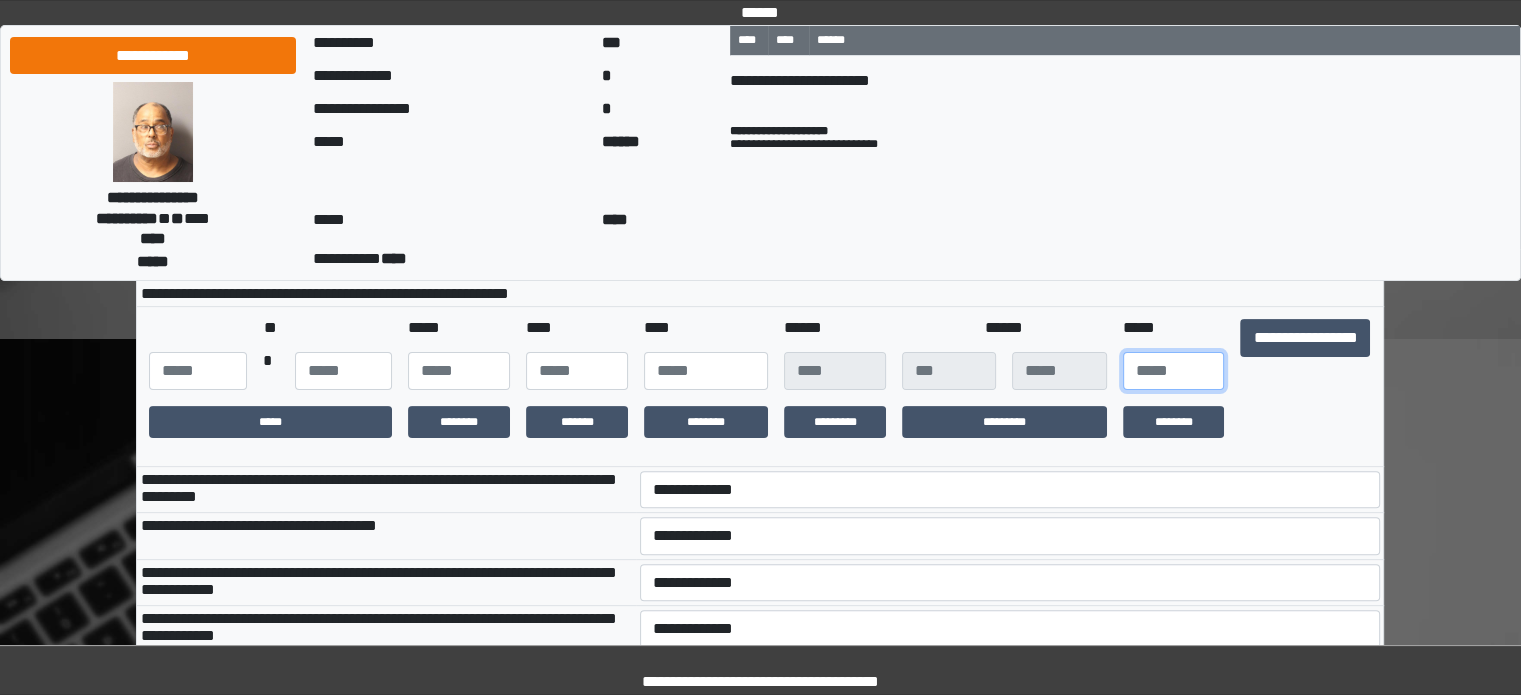 scroll, scrollTop: 600, scrollLeft: 0, axis: vertical 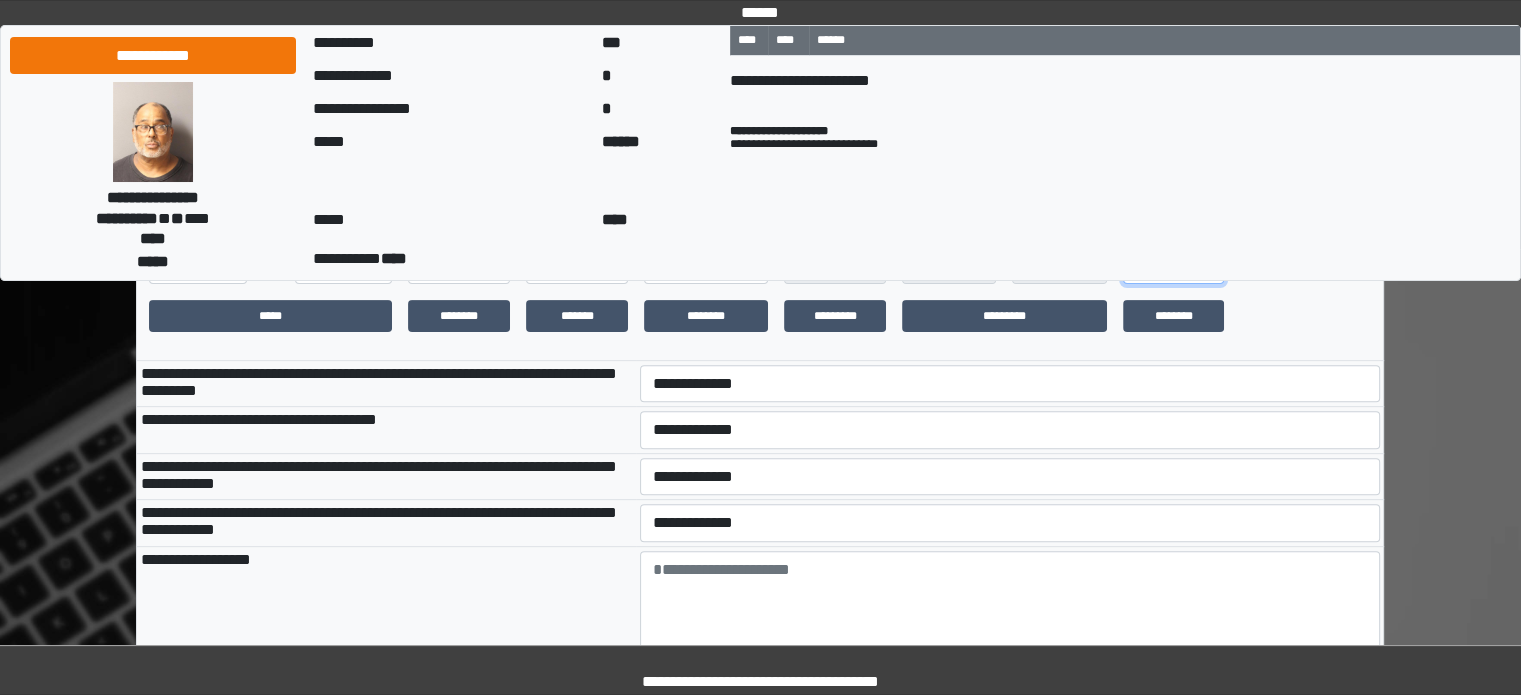 type on "**" 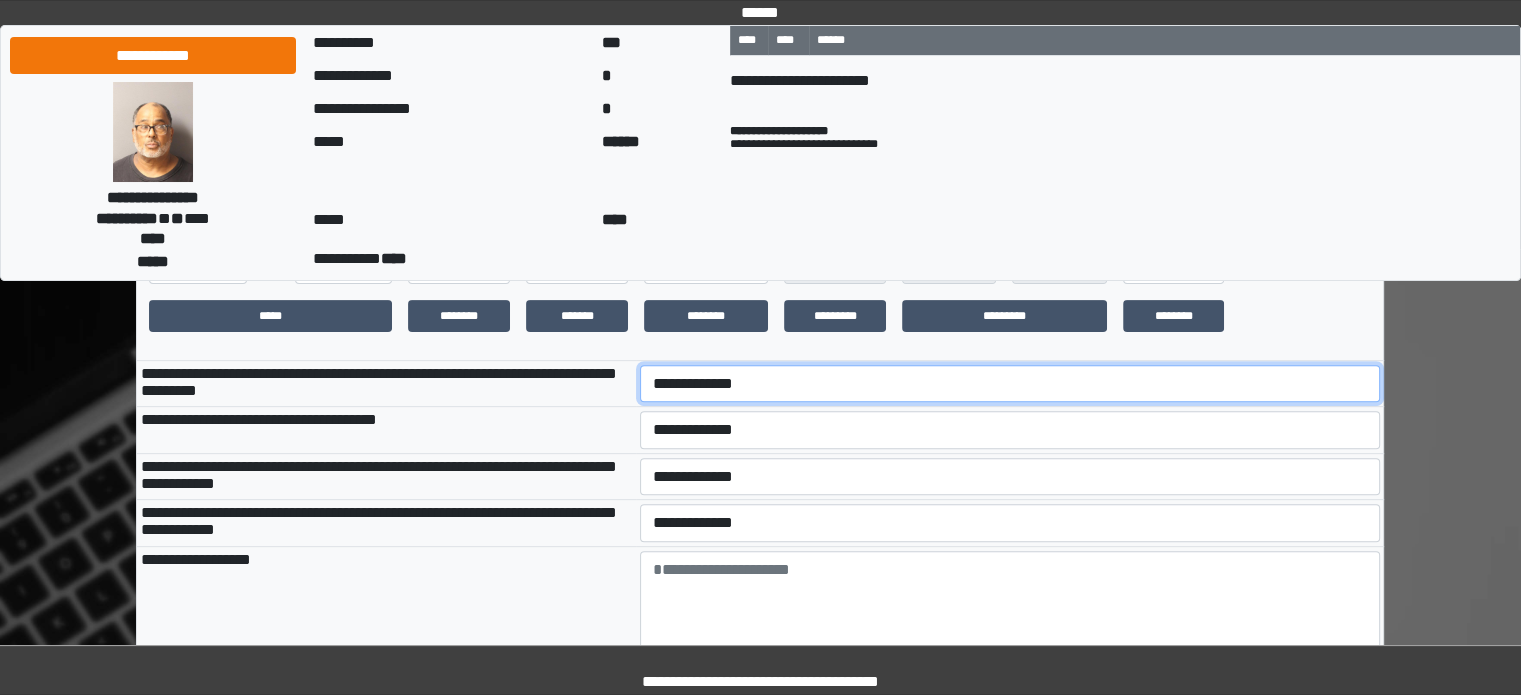drag, startPoint x: 706, startPoint y: 423, endPoint x: 711, endPoint y: 436, distance: 13.928389 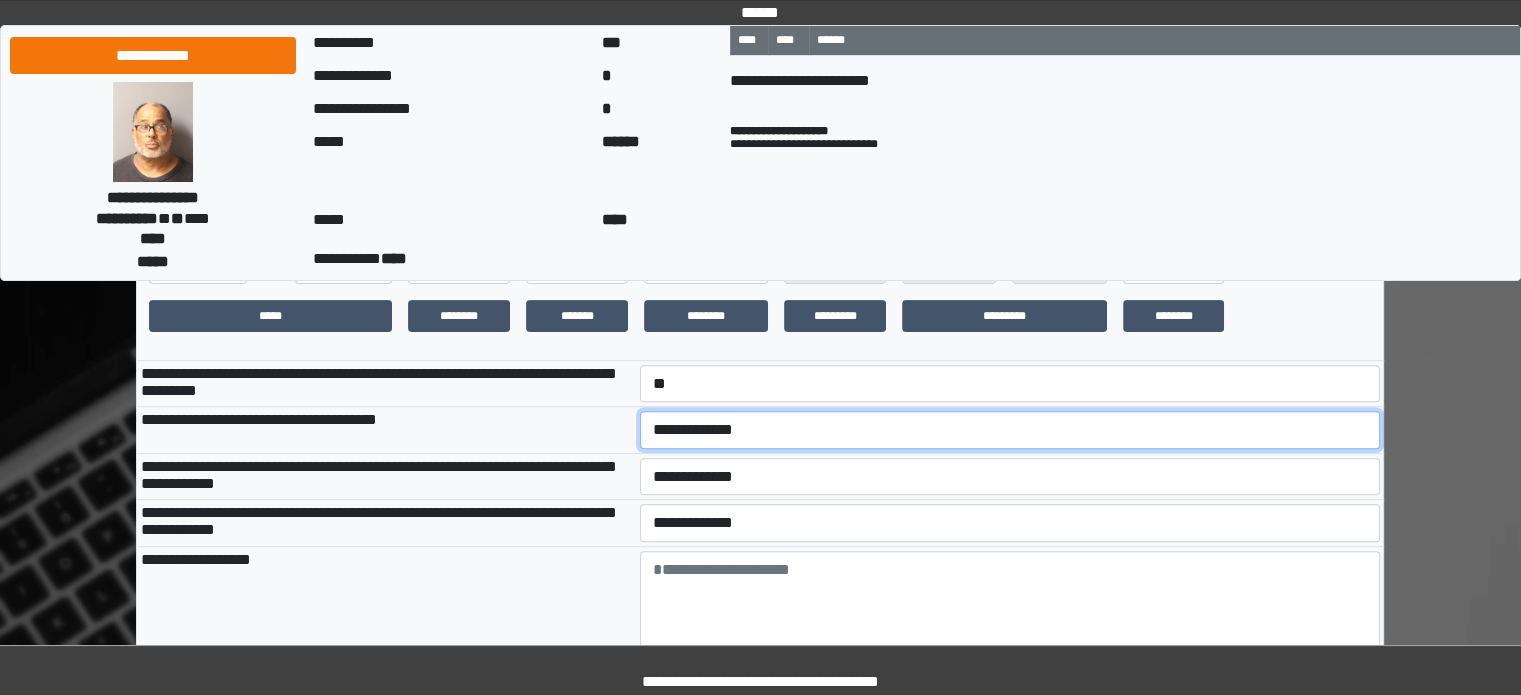 drag, startPoint x: 709, startPoint y: 475, endPoint x: 706, endPoint y: 486, distance: 11.401754 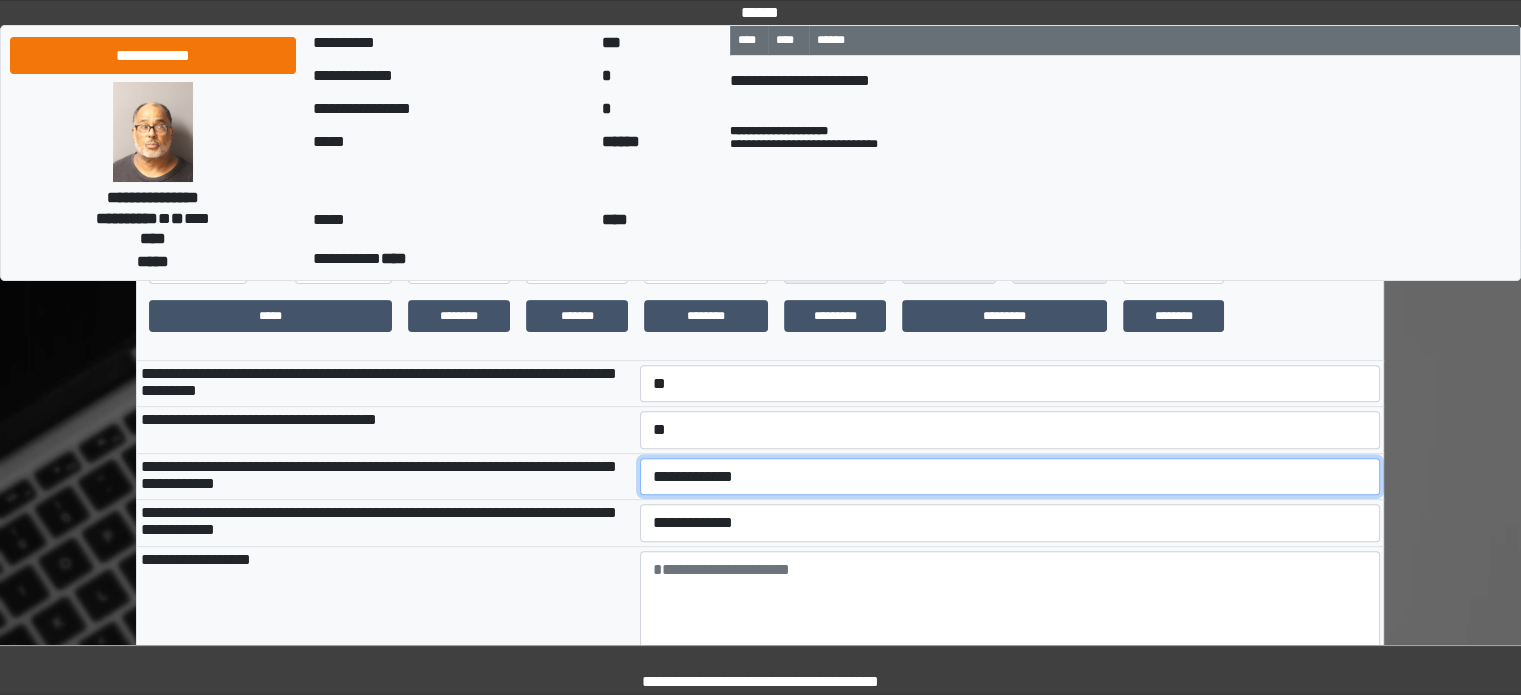 click on "**********" at bounding box center (1010, 477) 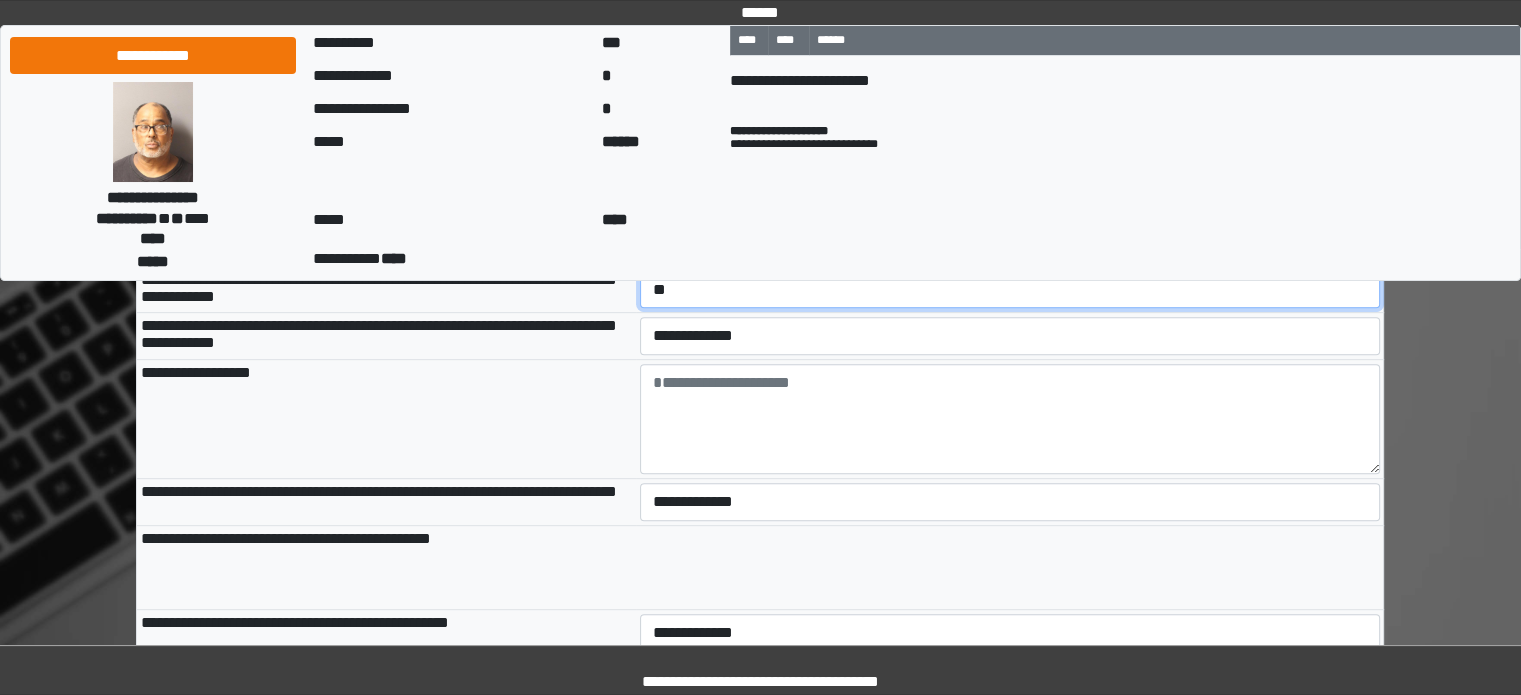 scroll, scrollTop: 800, scrollLeft: 0, axis: vertical 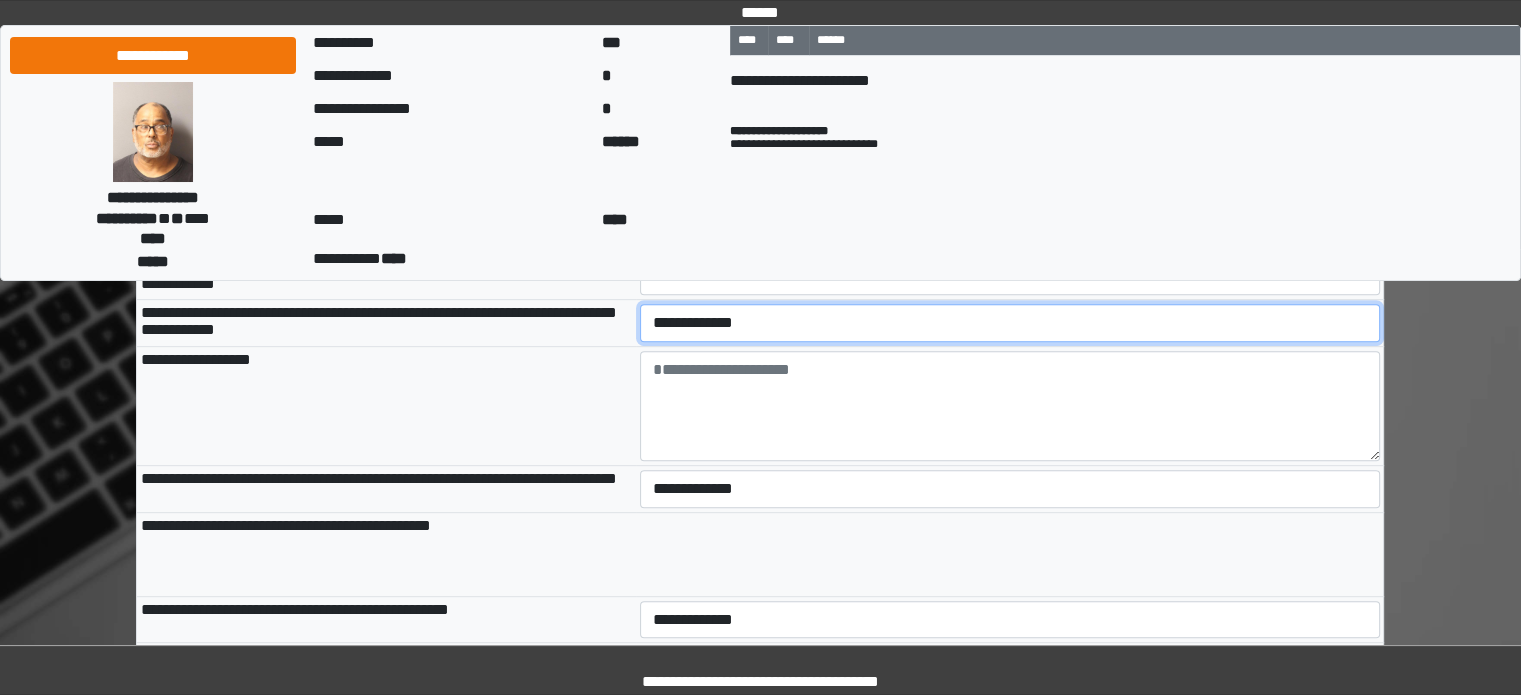 click on "**********" at bounding box center (1010, 323) 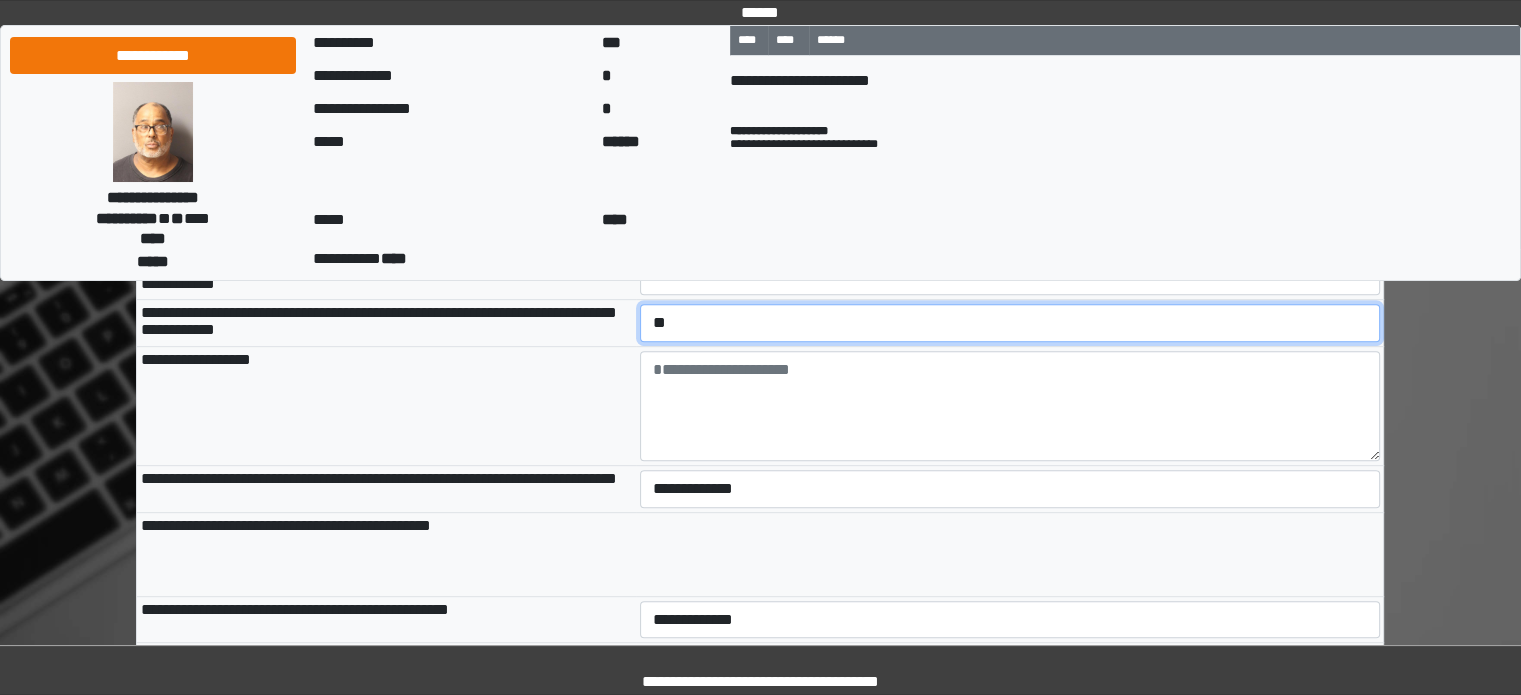 click on "**********" at bounding box center [1010, 323] 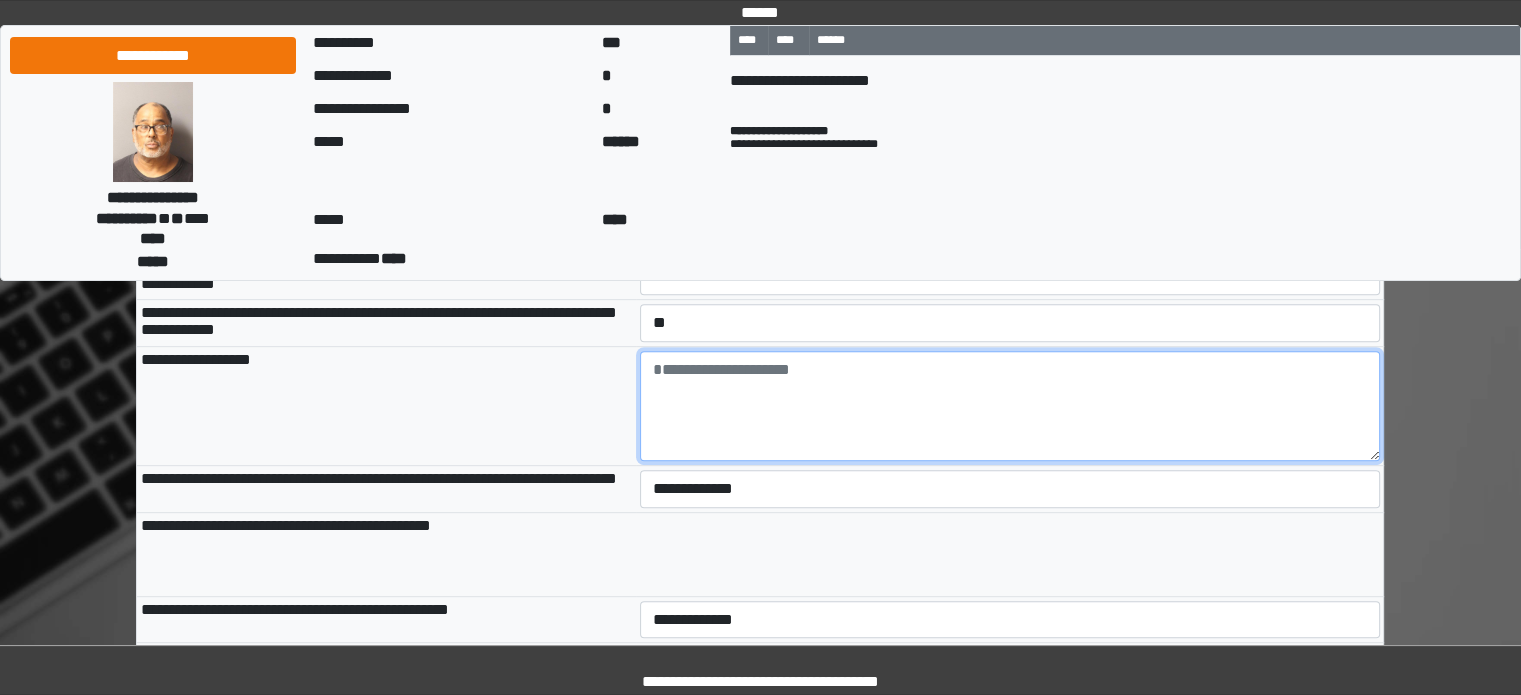 click at bounding box center (1010, 406) 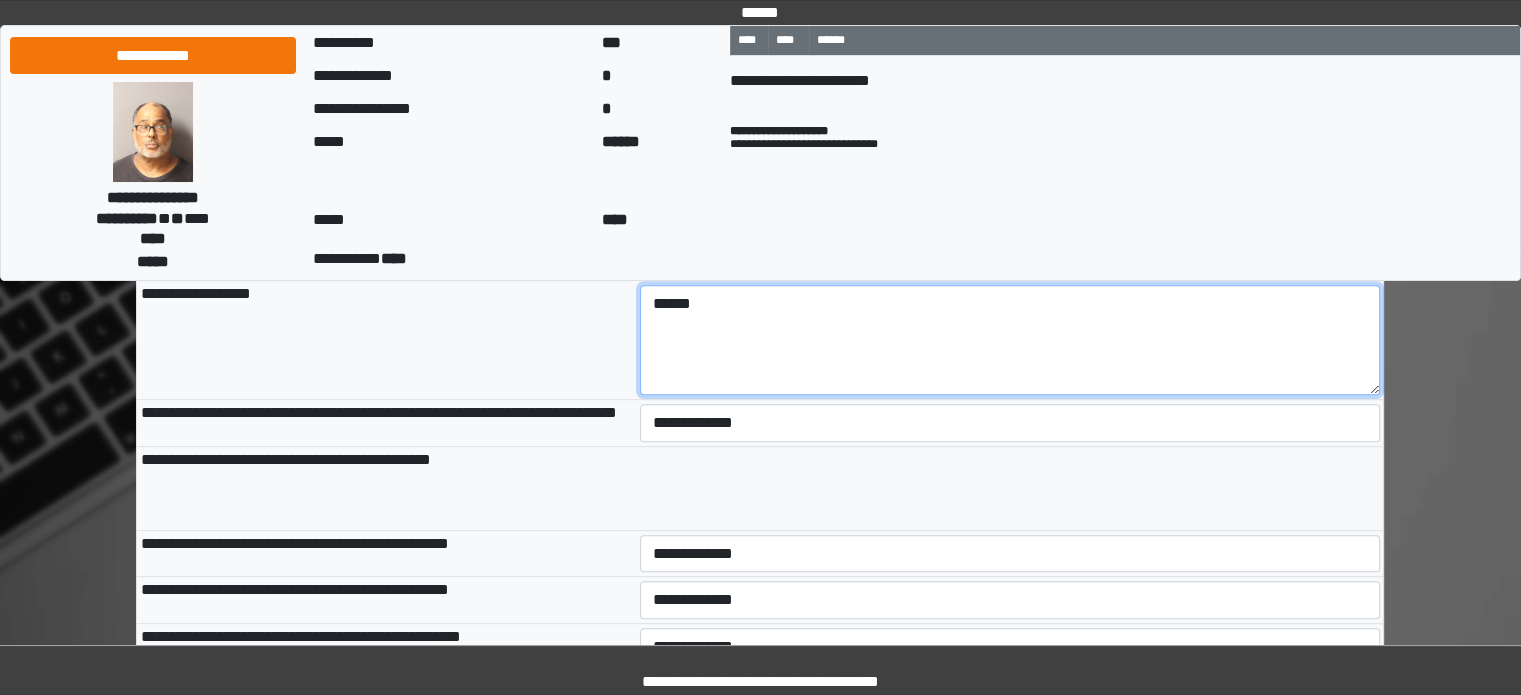 scroll, scrollTop: 900, scrollLeft: 0, axis: vertical 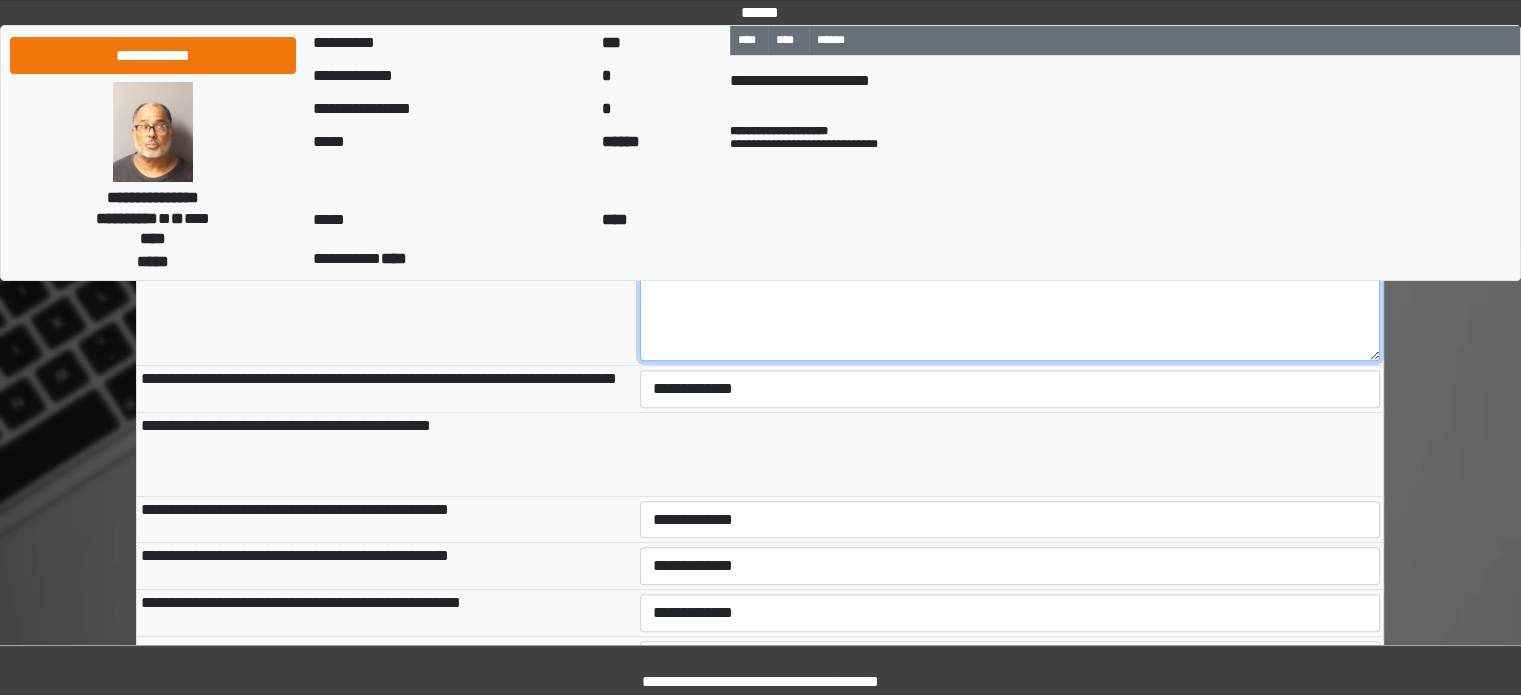 type on "******" 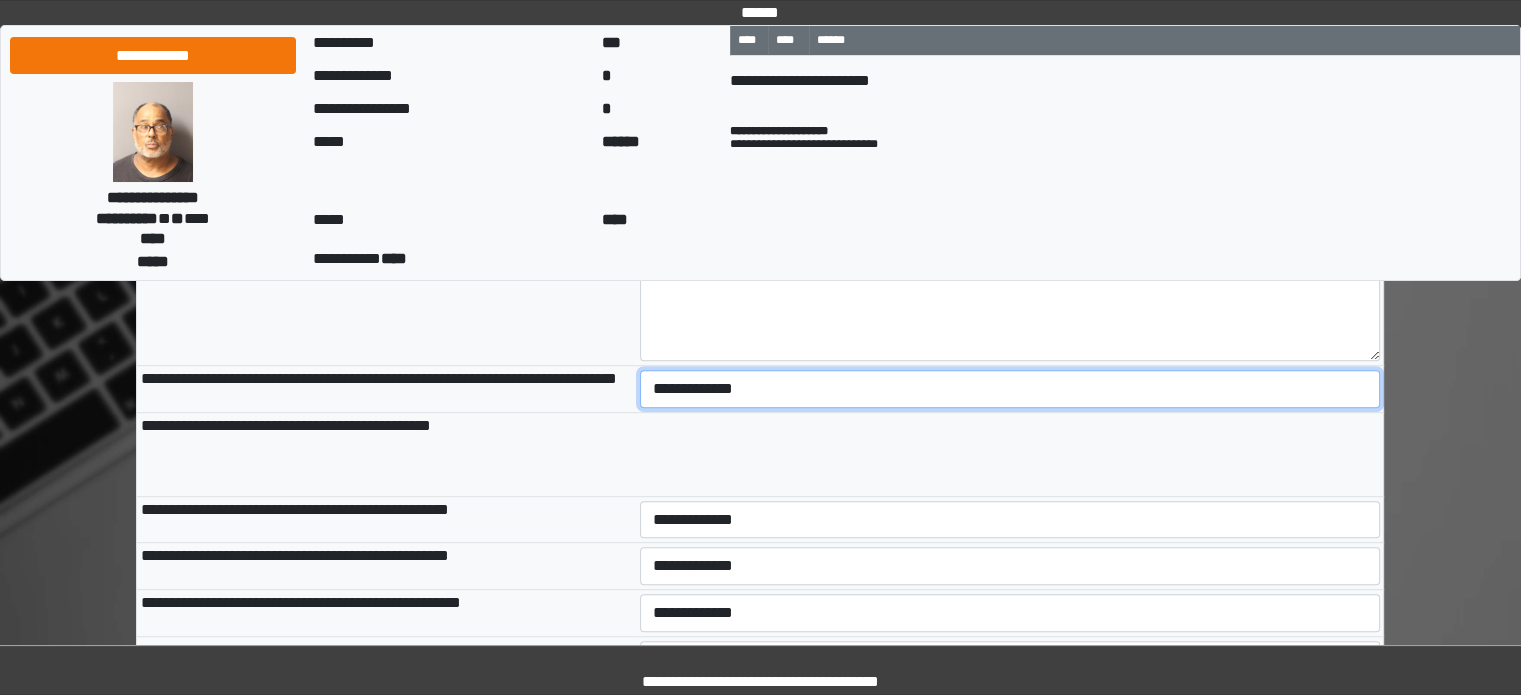 drag, startPoint x: 691, startPoint y: 445, endPoint x: 691, endPoint y: 463, distance: 18 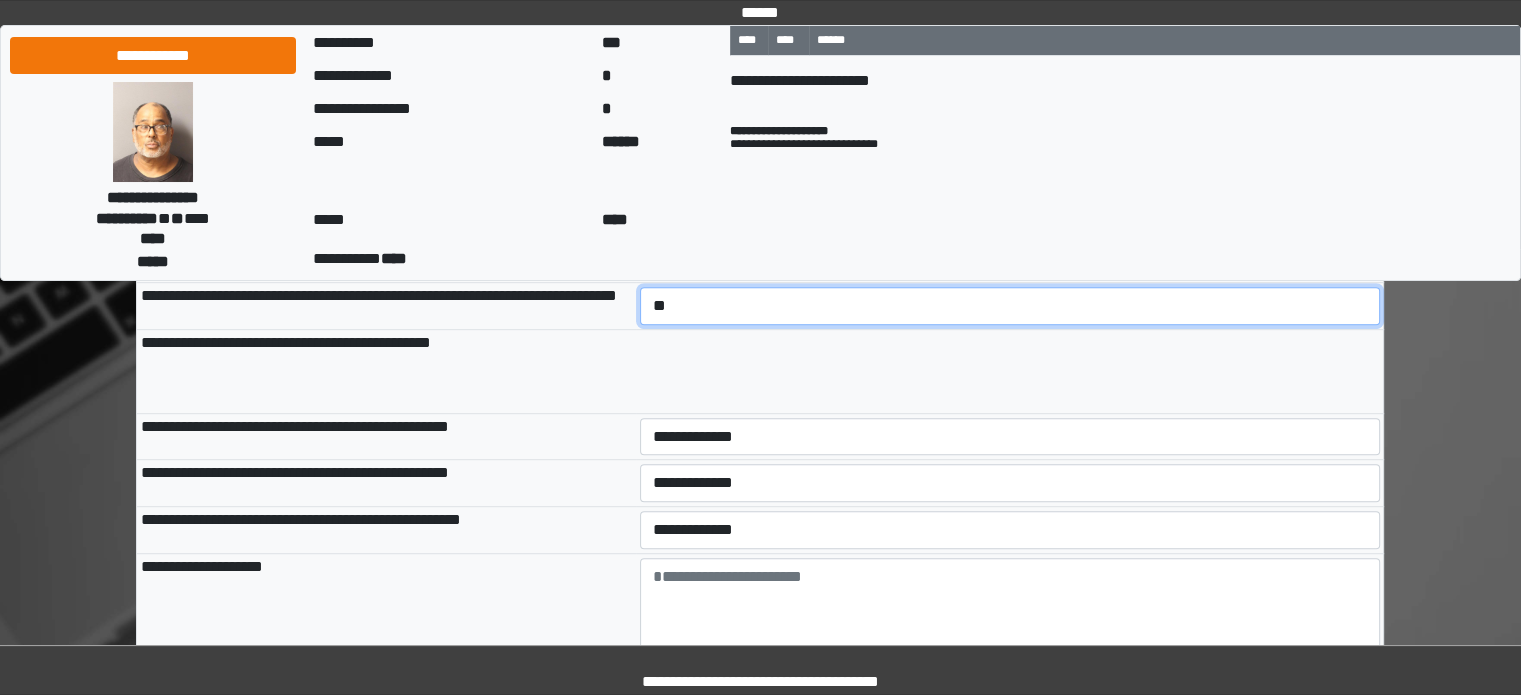 scroll, scrollTop: 1200, scrollLeft: 0, axis: vertical 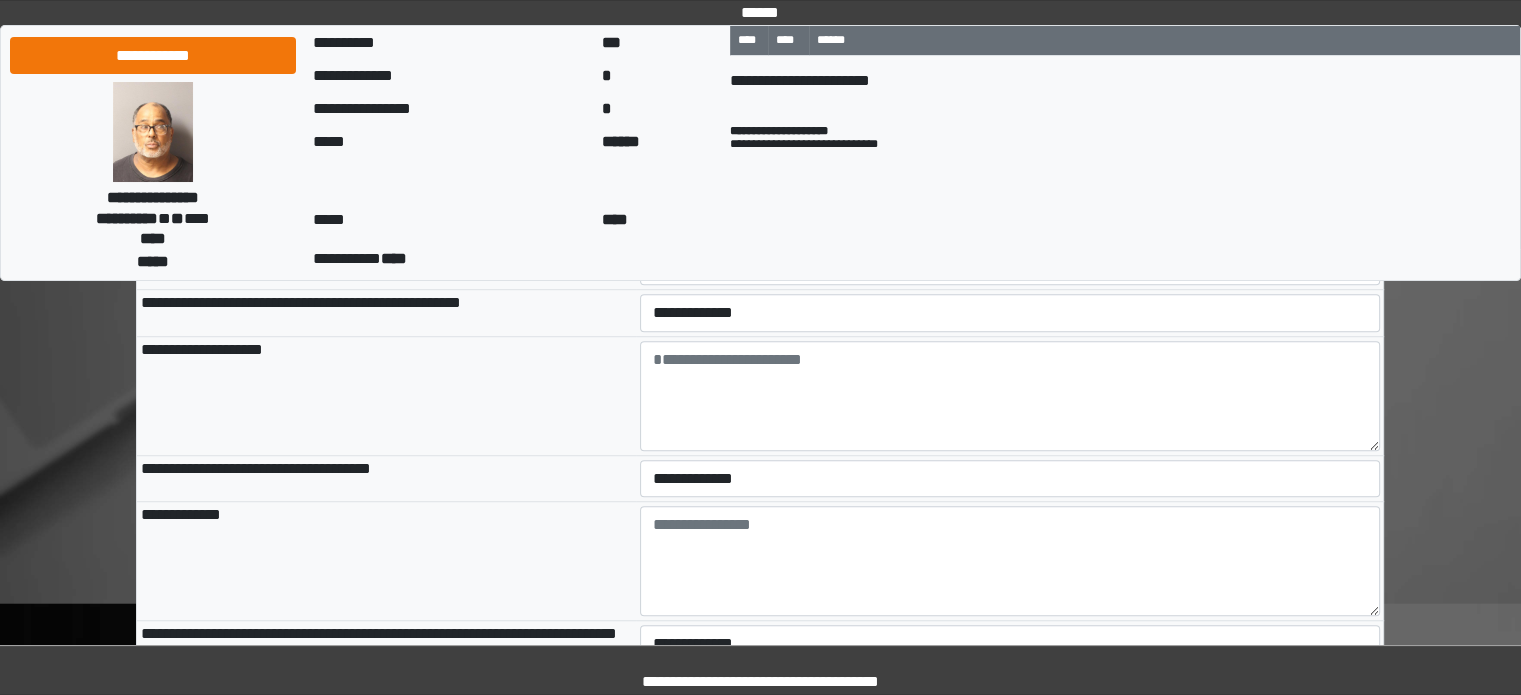 click on "**********" at bounding box center (1010, 220) 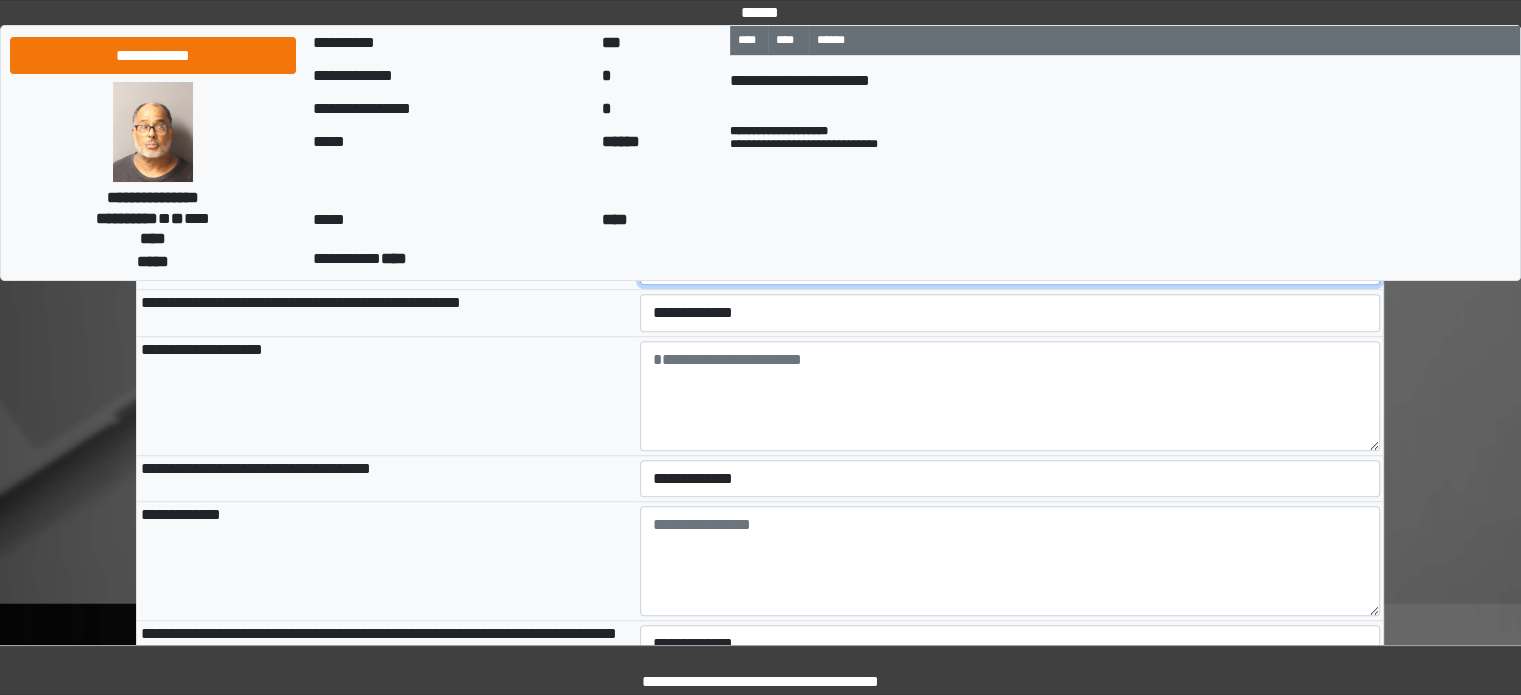 click on "**********" at bounding box center [1010, 266] 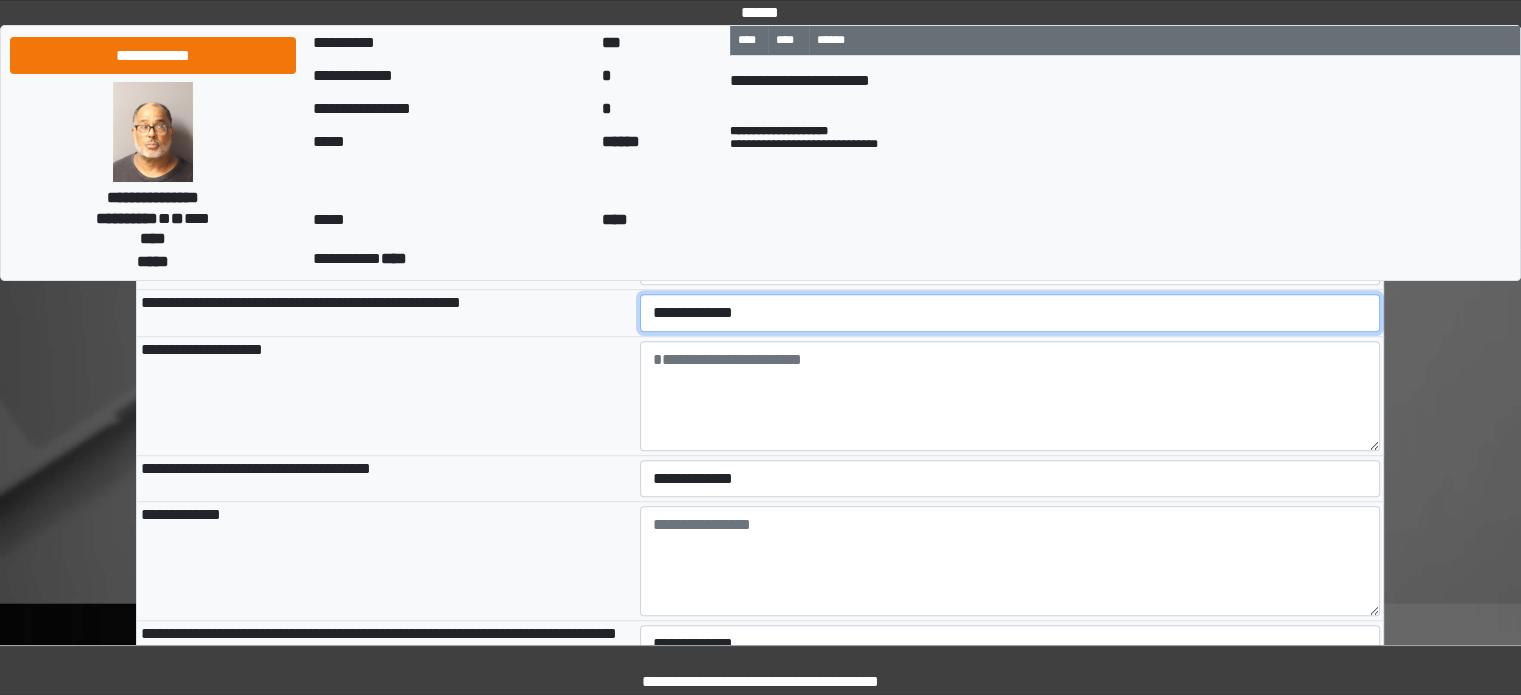 click on "**********" at bounding box center (1010, 313) 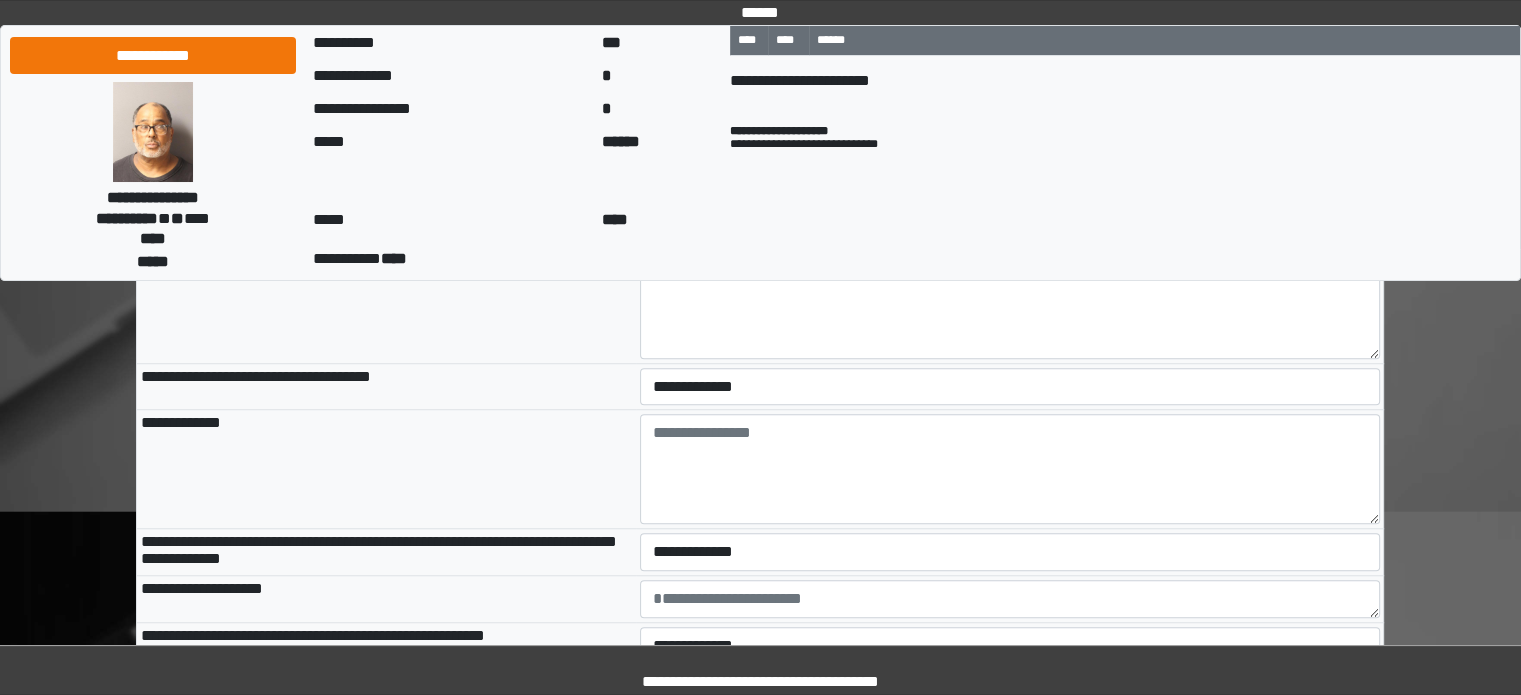 scroll, scrollTop: 1400, scrollLeft: 0, axis: vertical 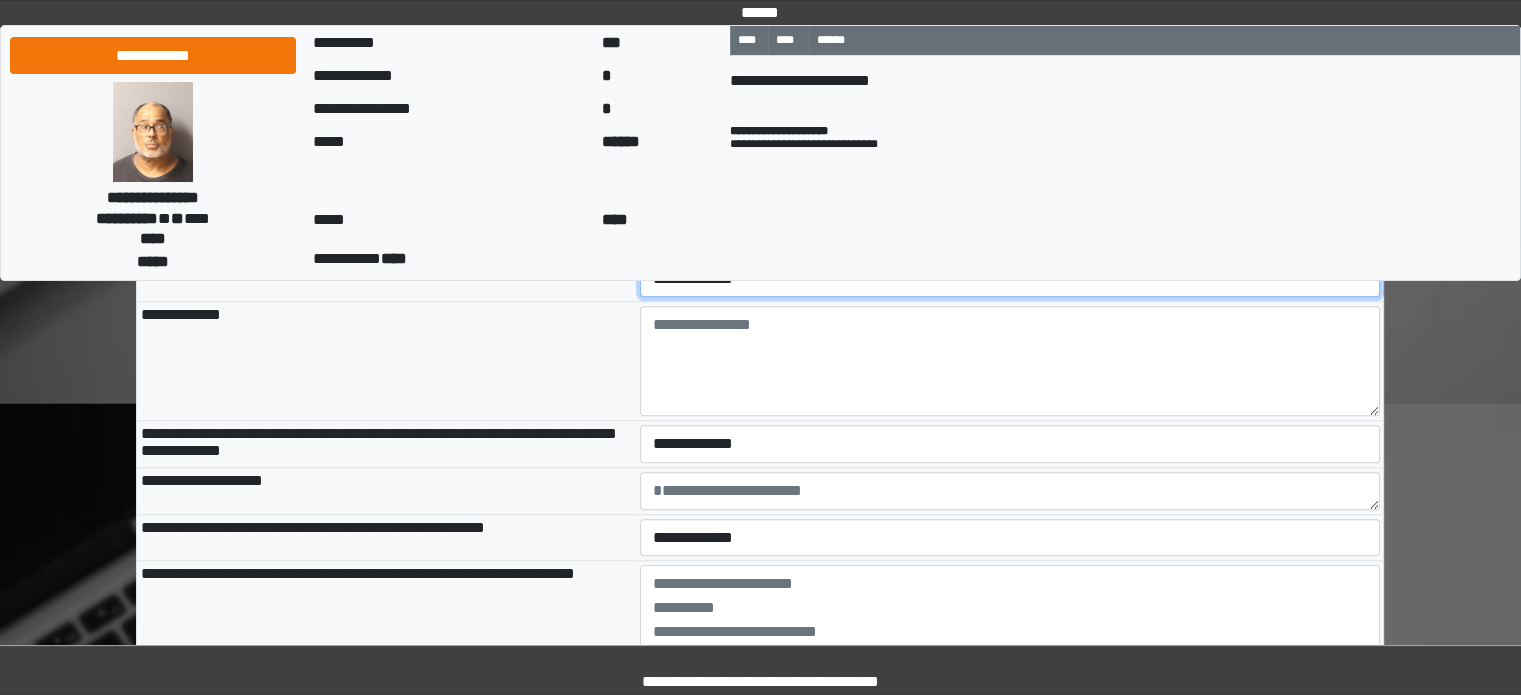 click on "**********" at bounding box center [1010, 279] 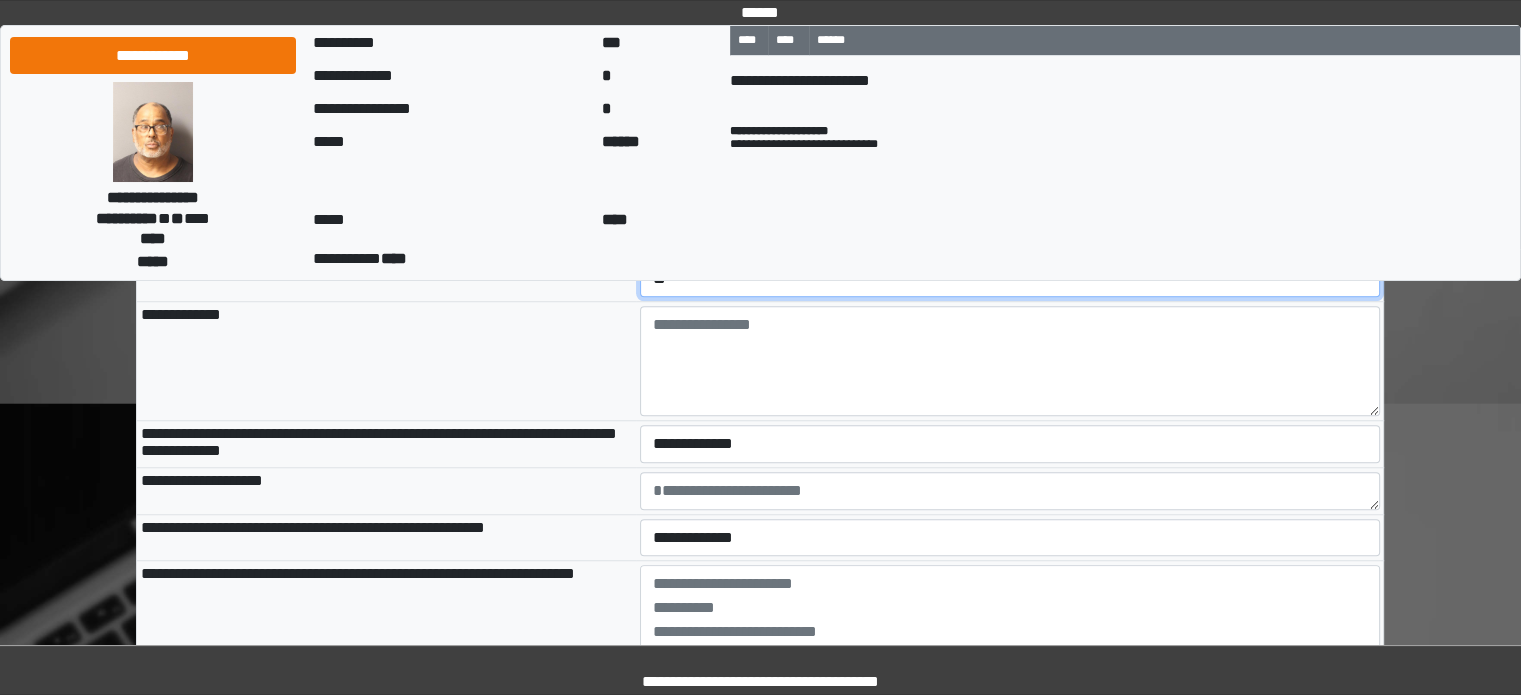 click on "**********" at bounding box center [1010, 279] 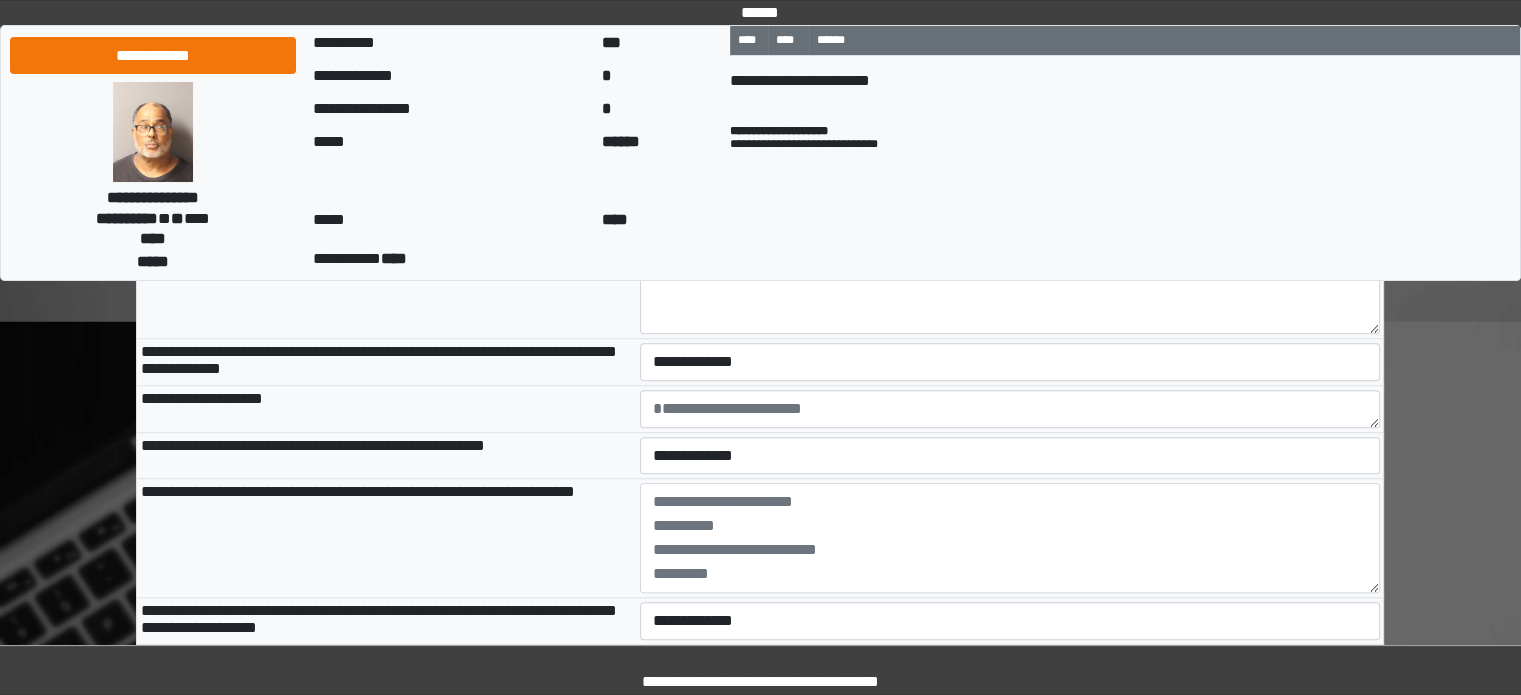 scroll, scrollTop: 1600, scrollLeft: 0, axis: vertical 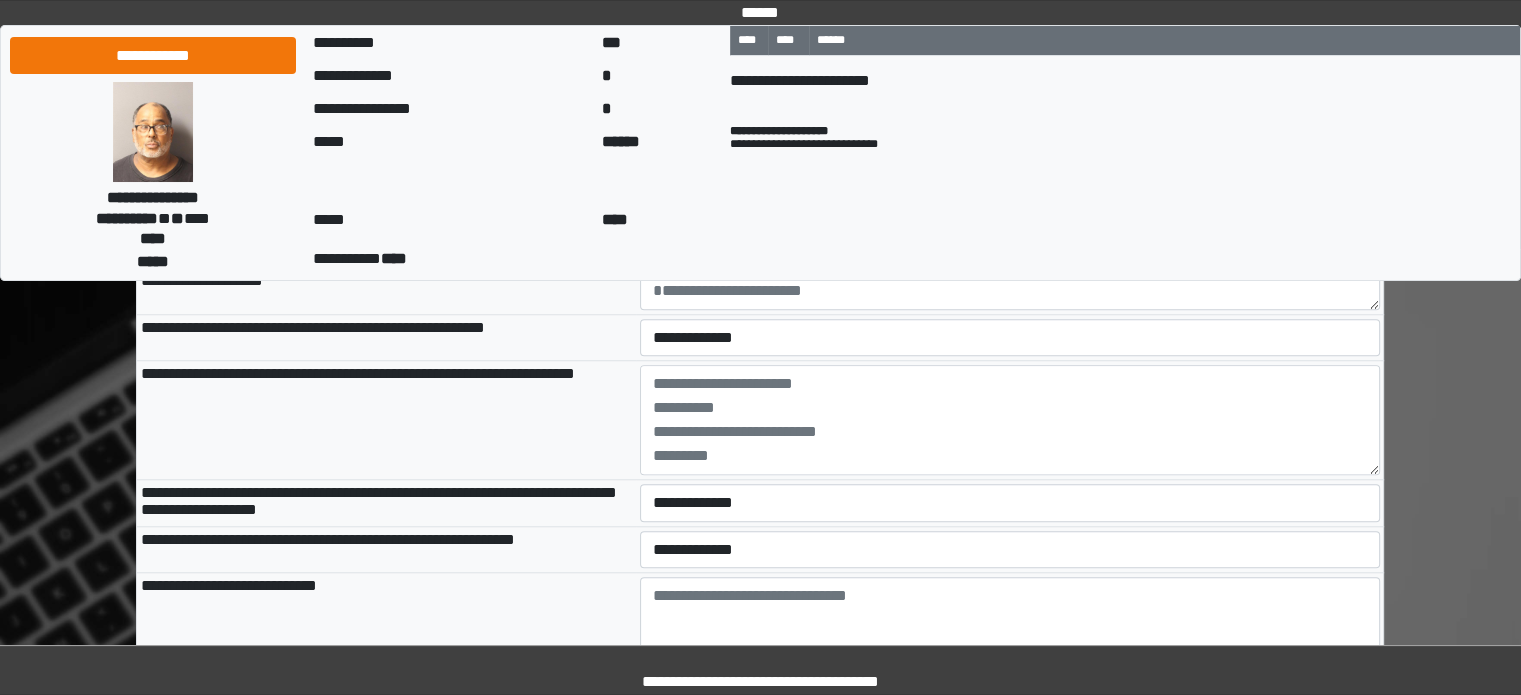 click on "**********" at bounding box center [1010, 244] 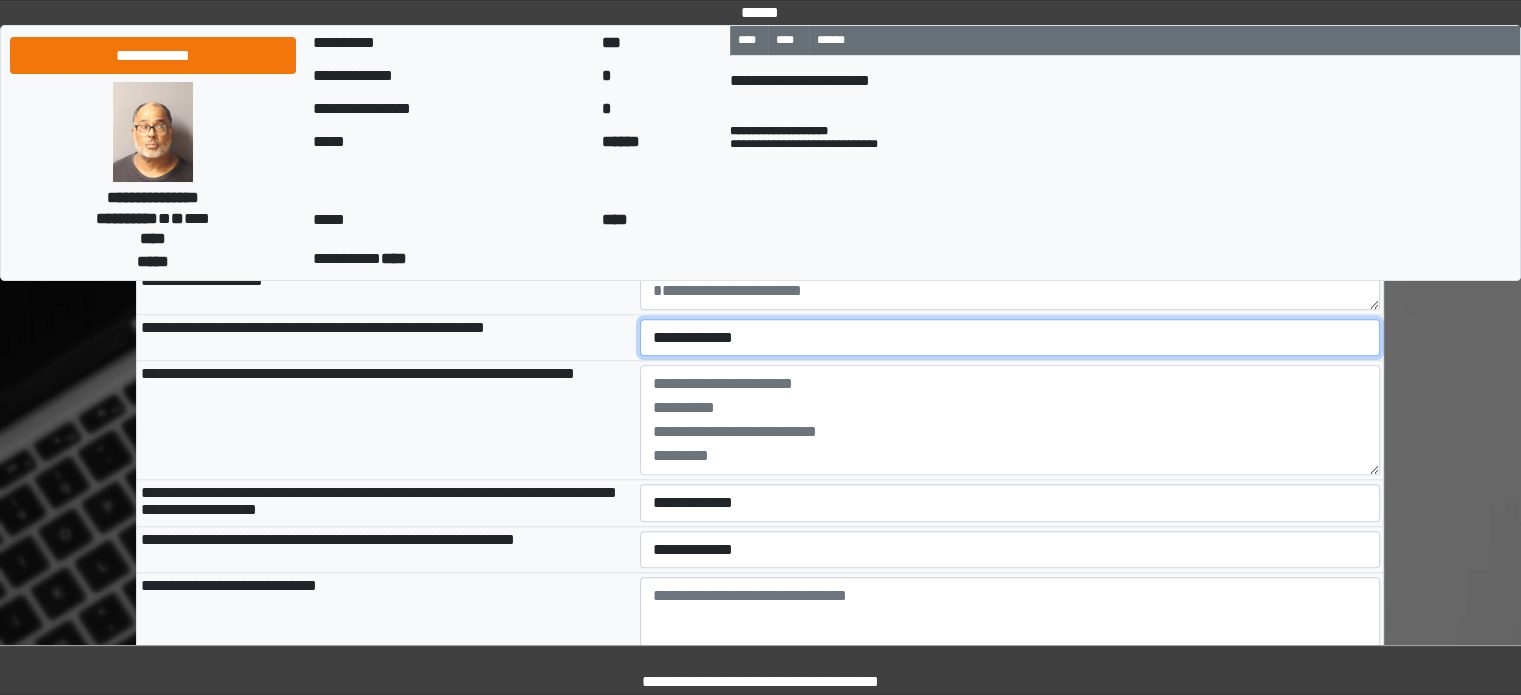 click on "**********" at bounding box center (1010, 338) 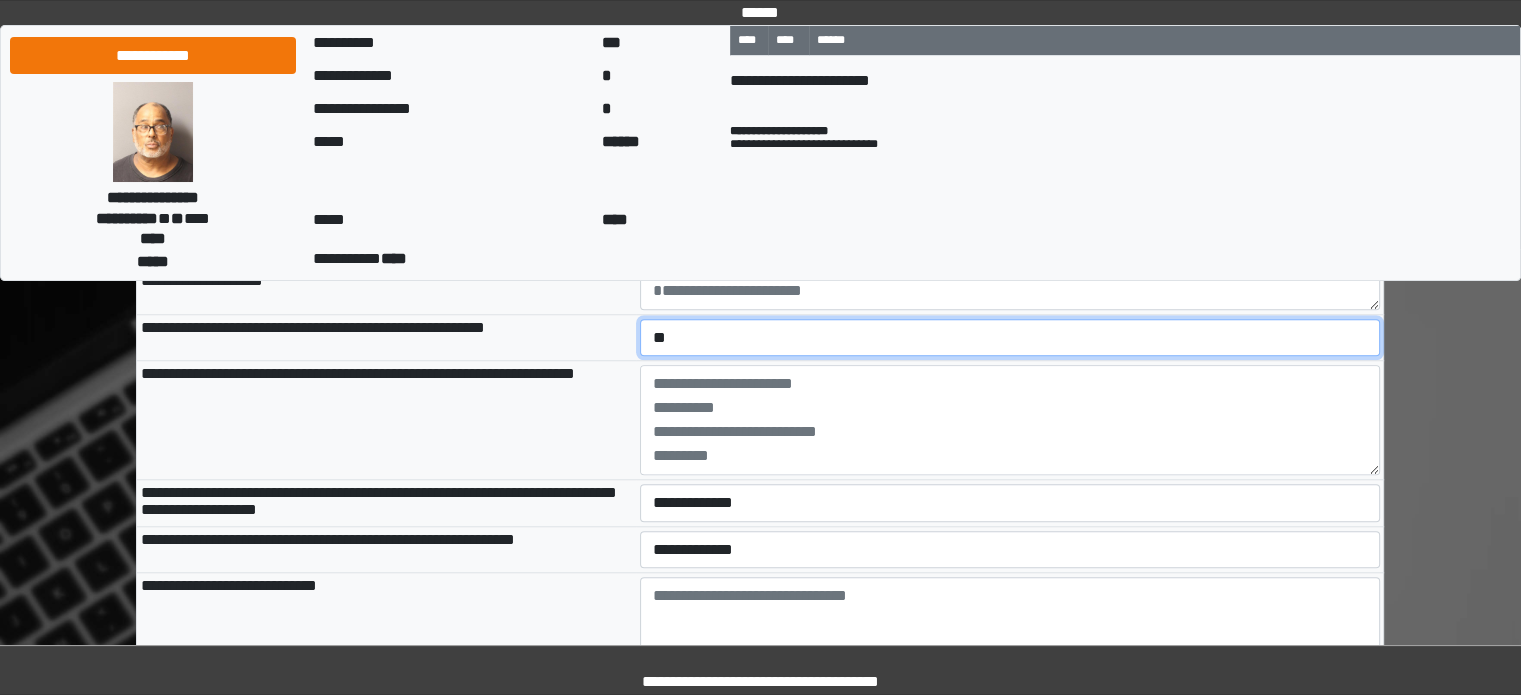 click on "**********" at bounding box center [1010, 338] 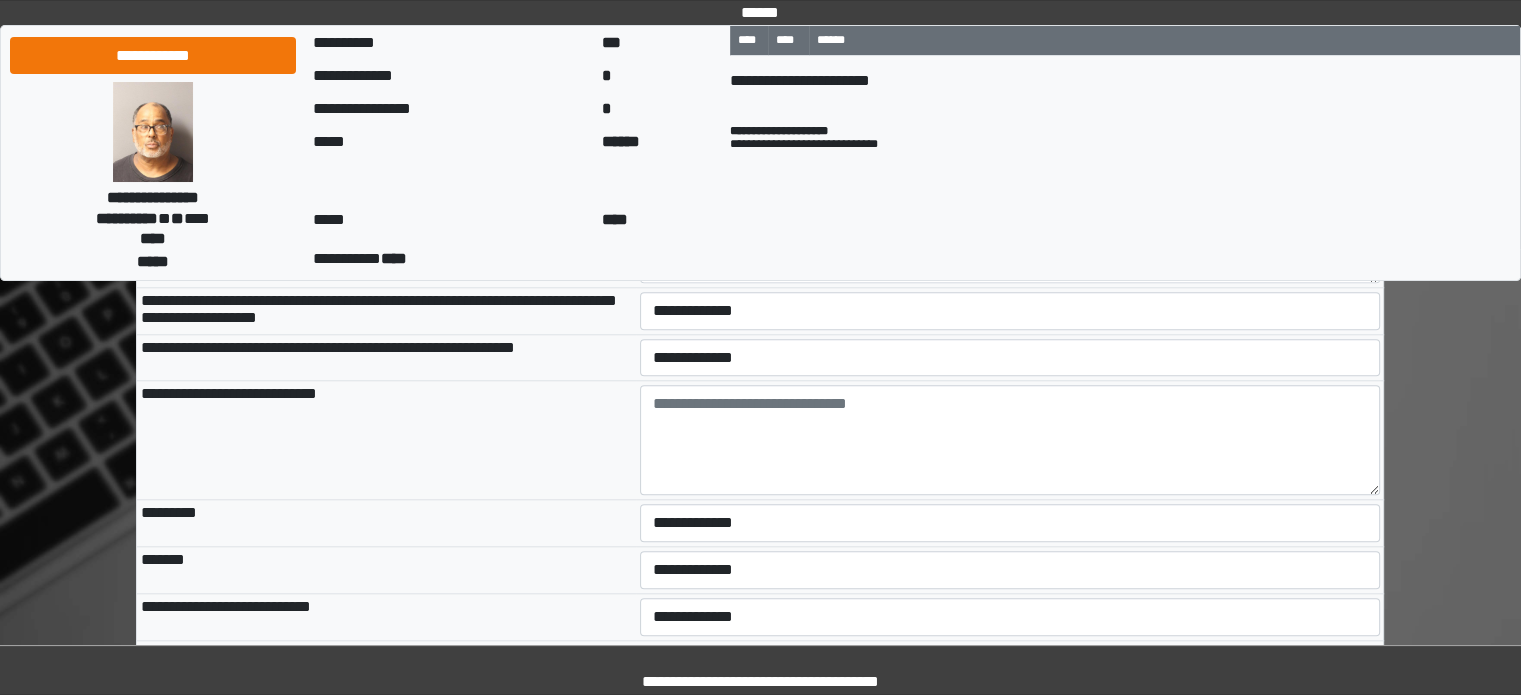scroll, scrollTop: 1800, scrollLeft: 0, axis: vertical 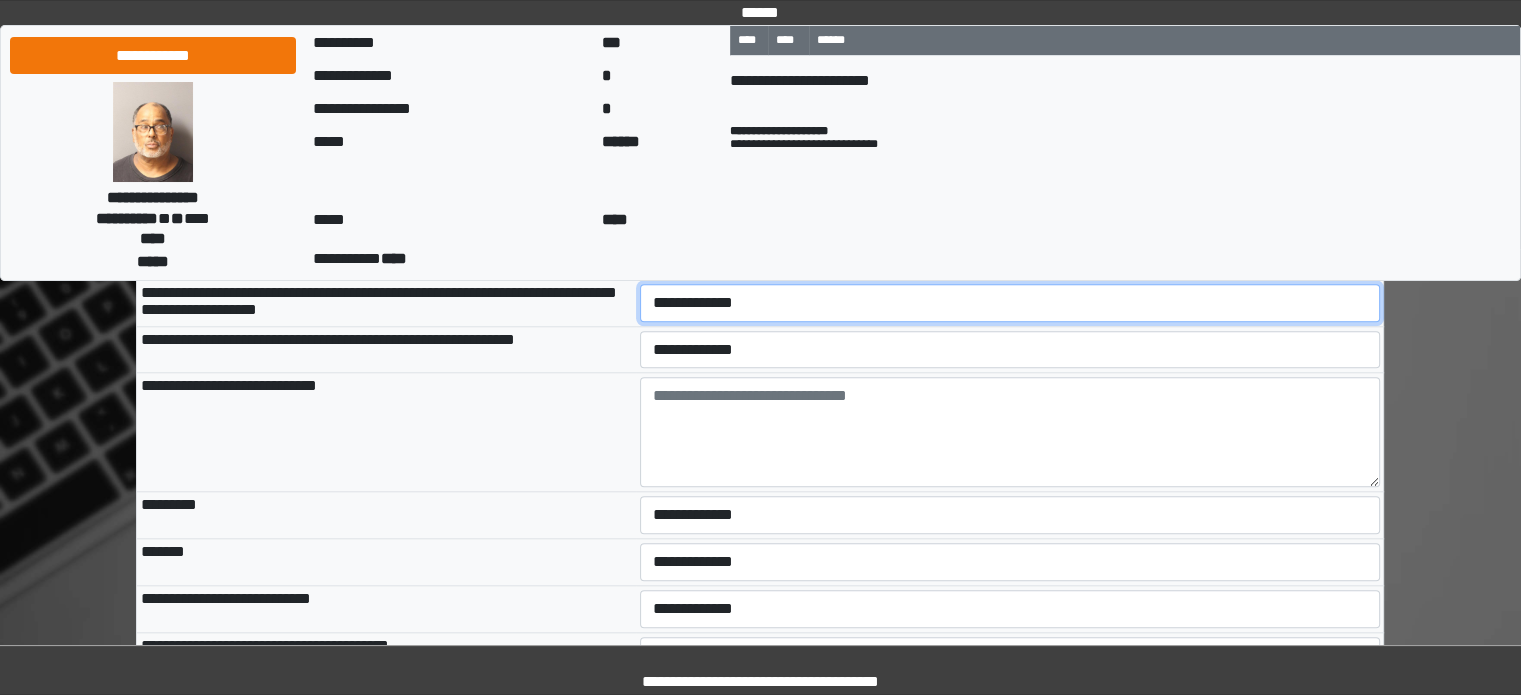 click on "**********" at bounding box center [1010, 303] 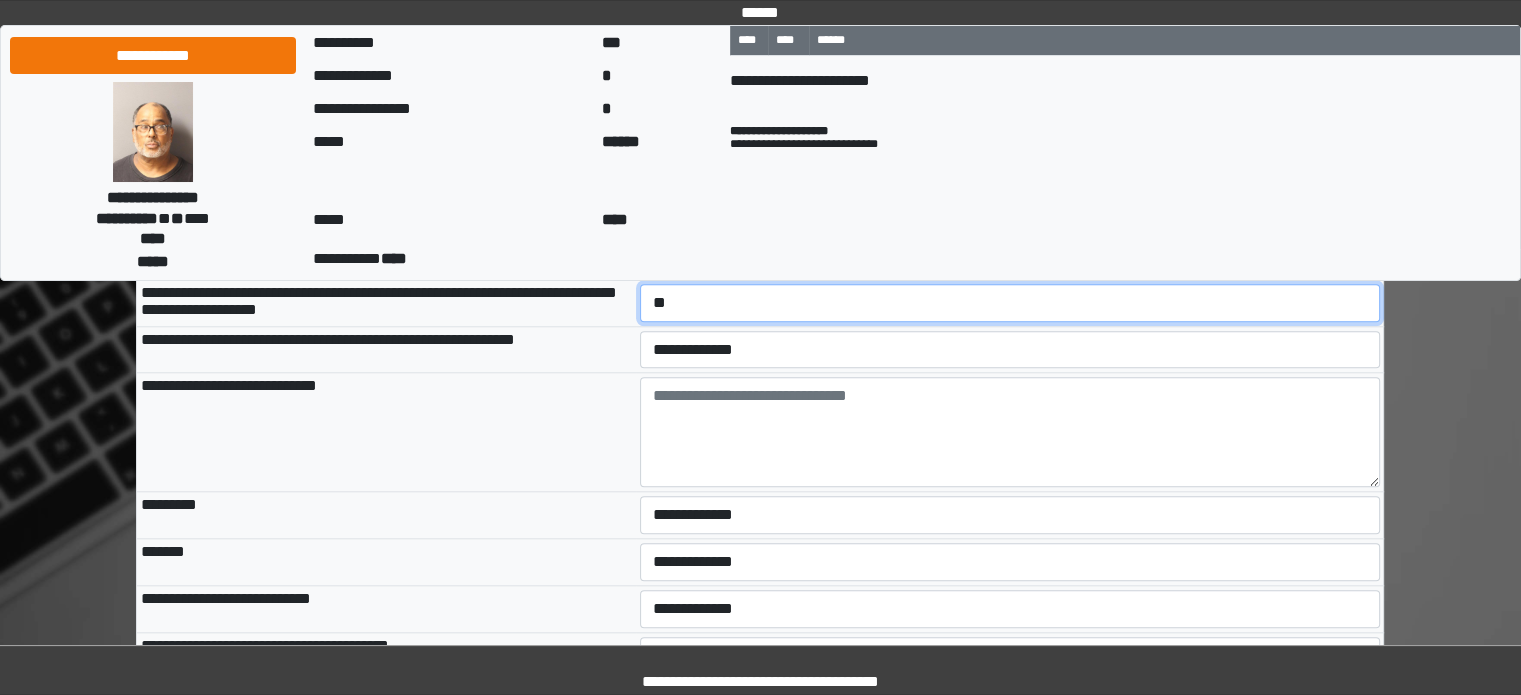 click on "**********" at bounding box center [1010, 303] 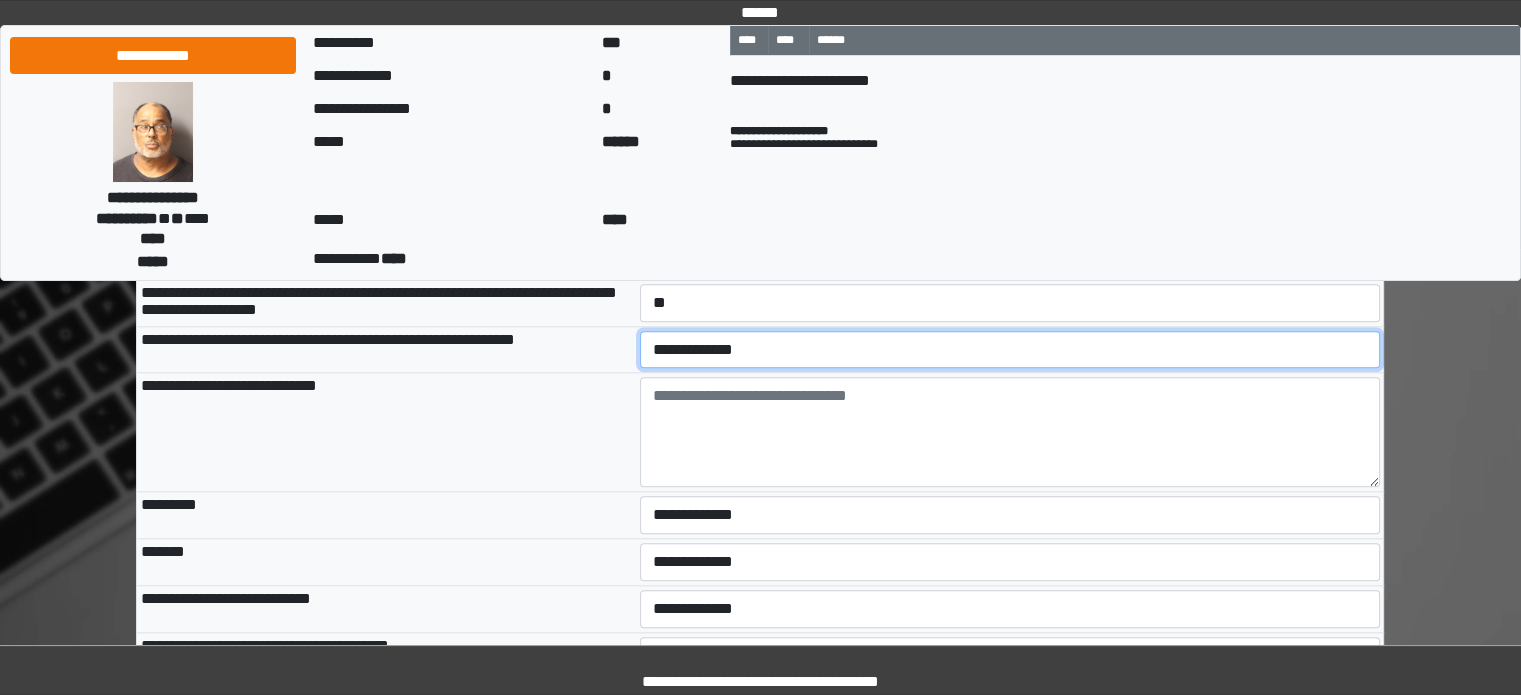 click on "**********" at bounding box center (1010, 350) 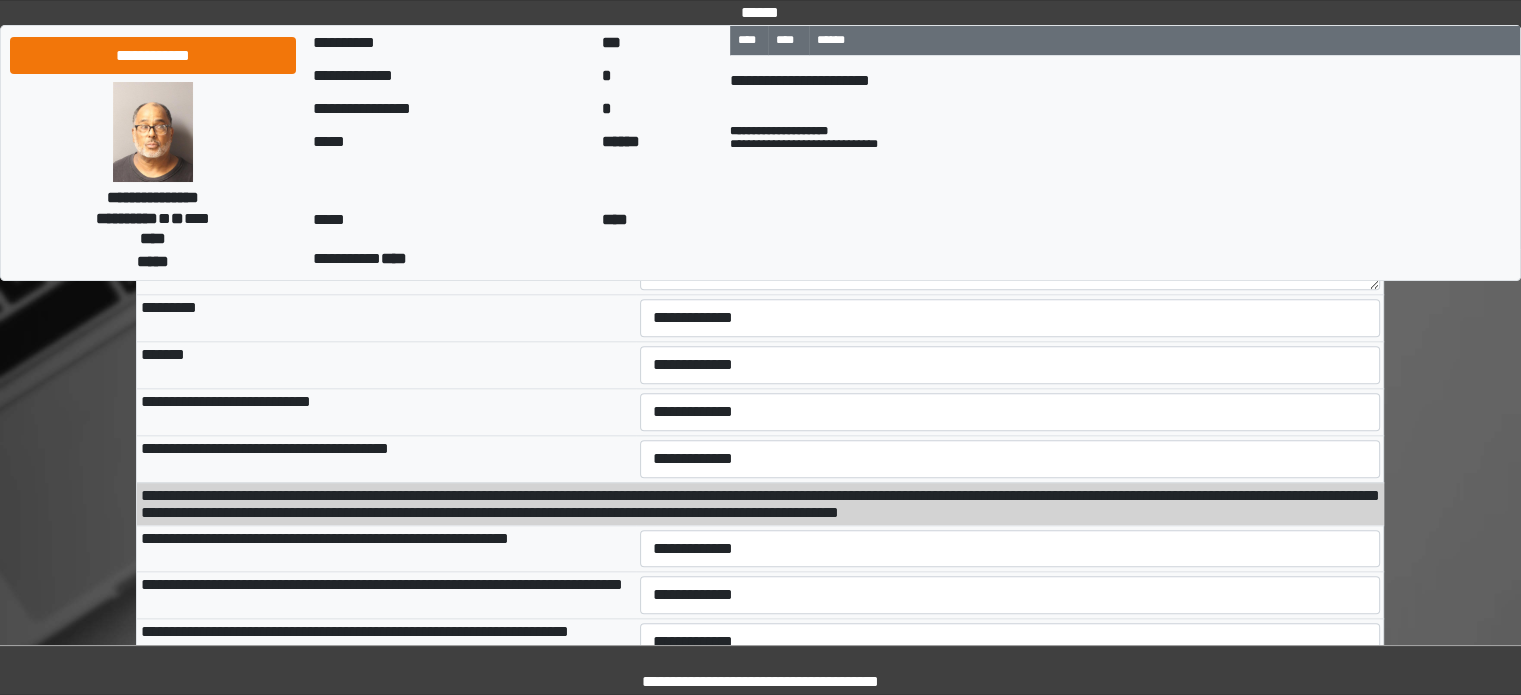 scroll, scrollTop: 2000, scrollLeft: 0, axis: vertical 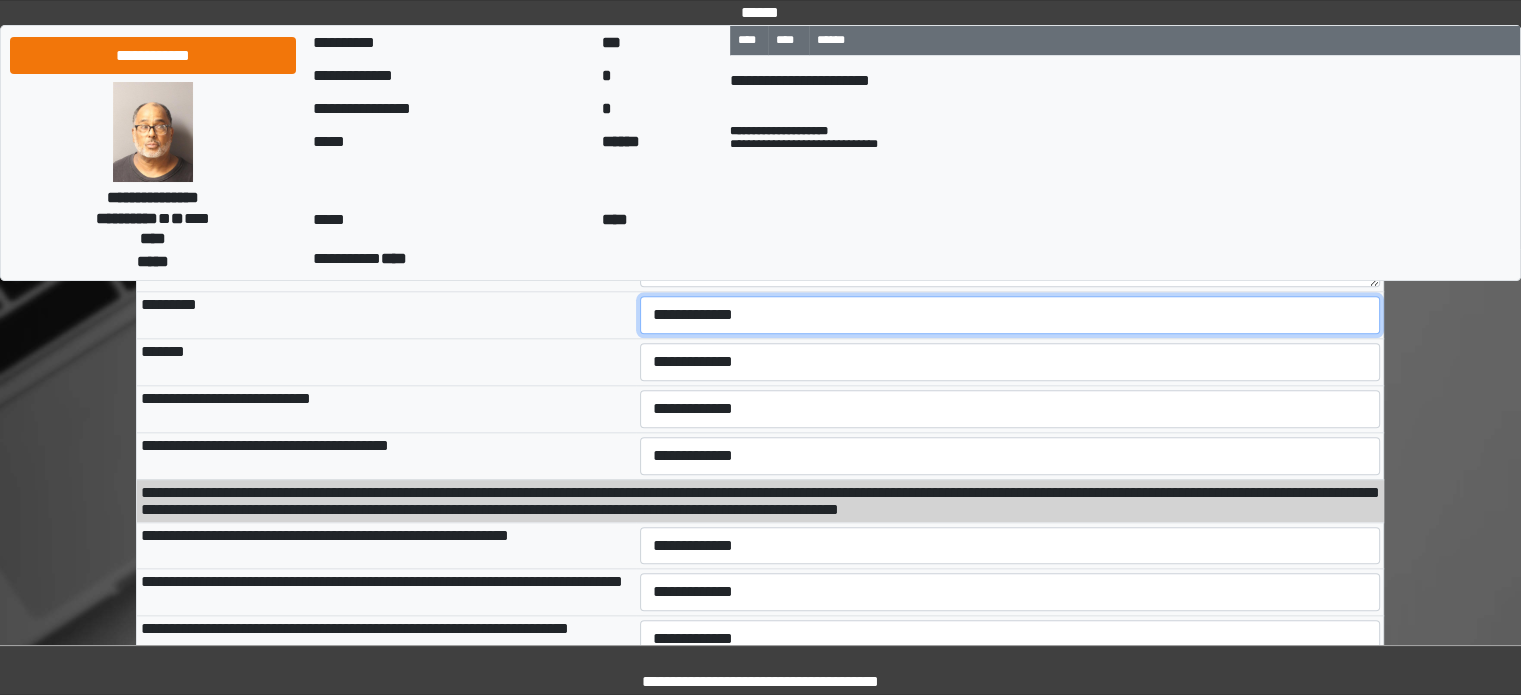drag, startPoint x: 692, startPoint y: 381, endPoint x: 696, endPoint y: 394, distance: 13.601471 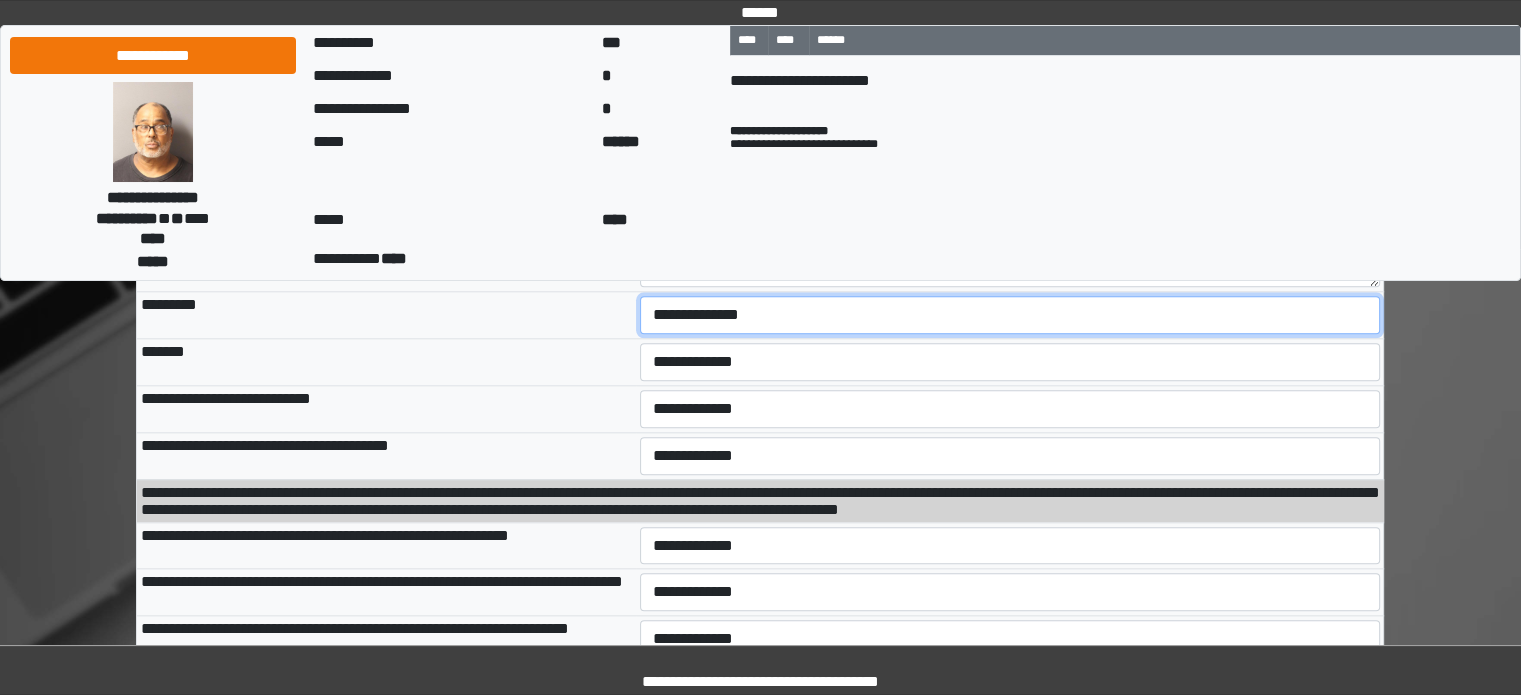 click on "**********" at bounding box center (1010, 315) 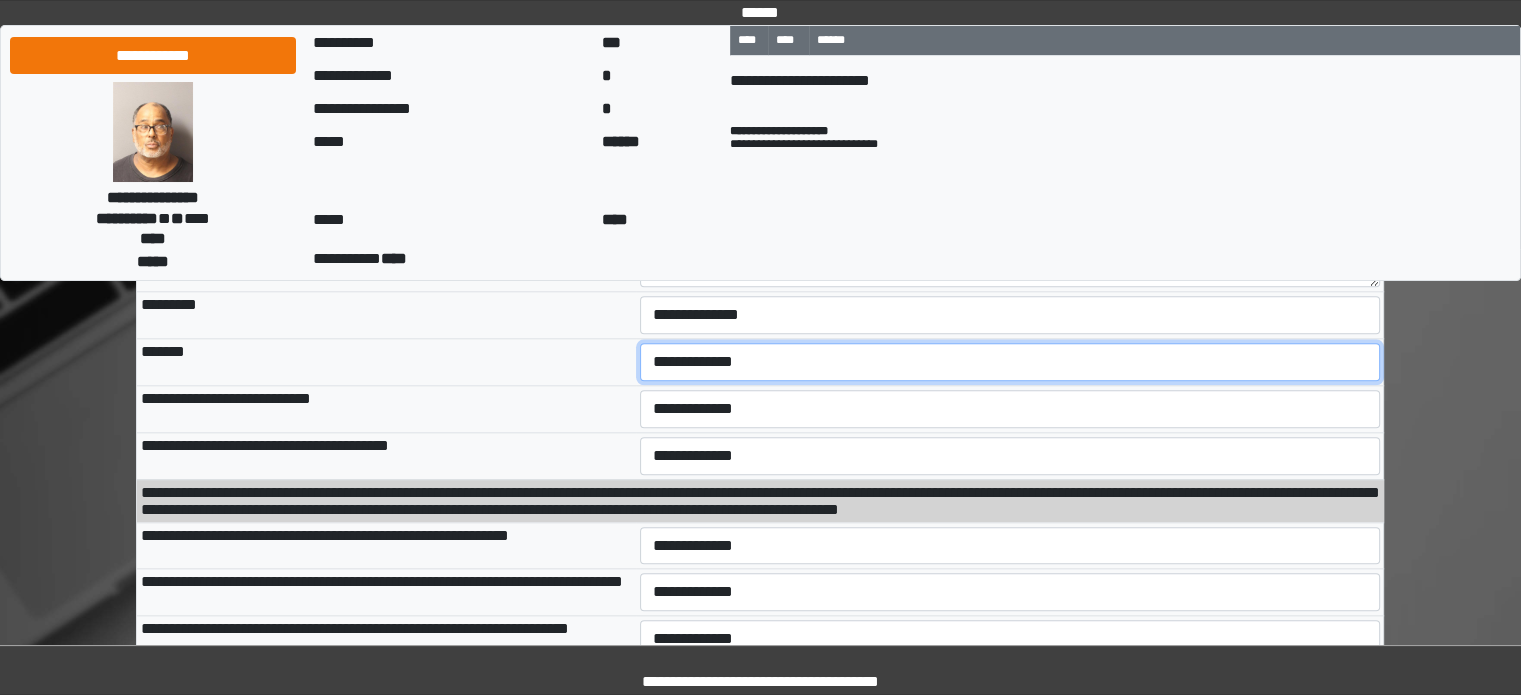click on "**********" at bounding box center (1010, 362) 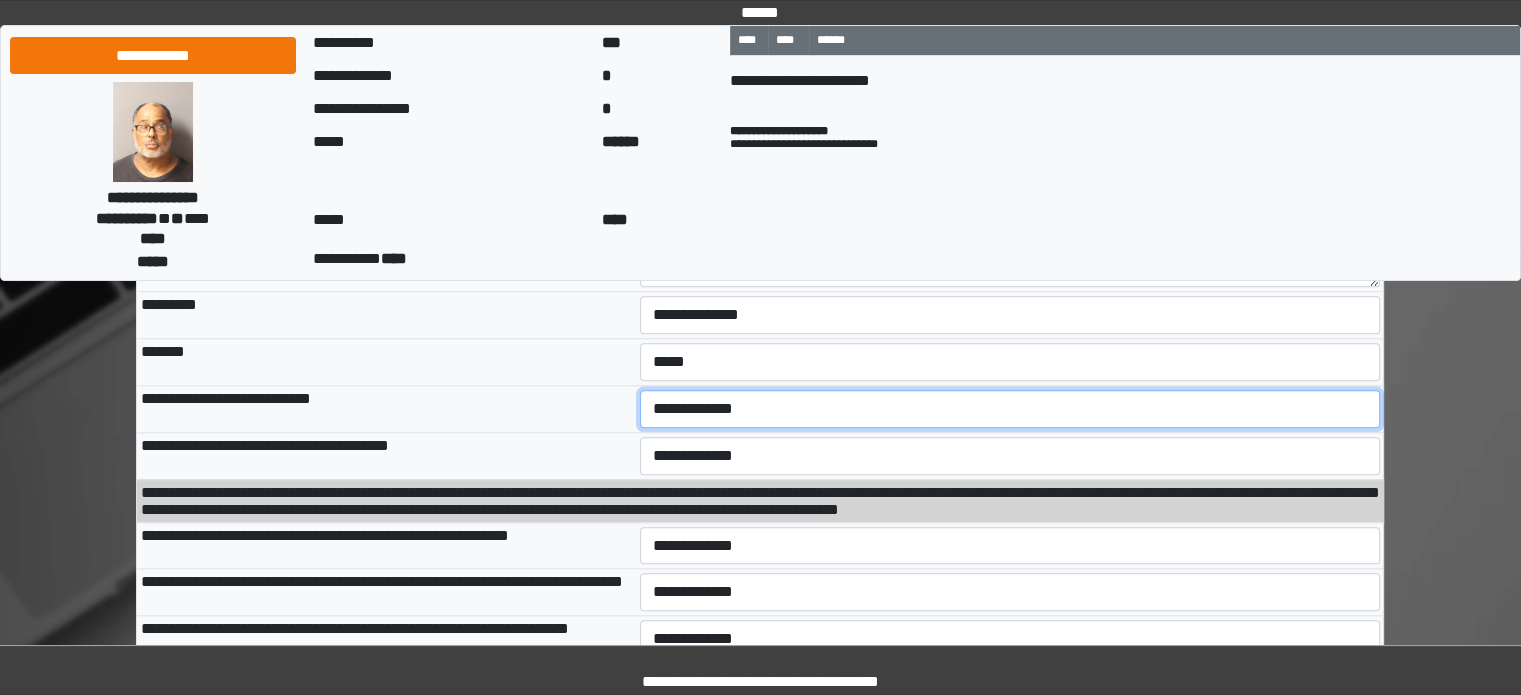 click on "**********" at bounding box center (1010, 409) 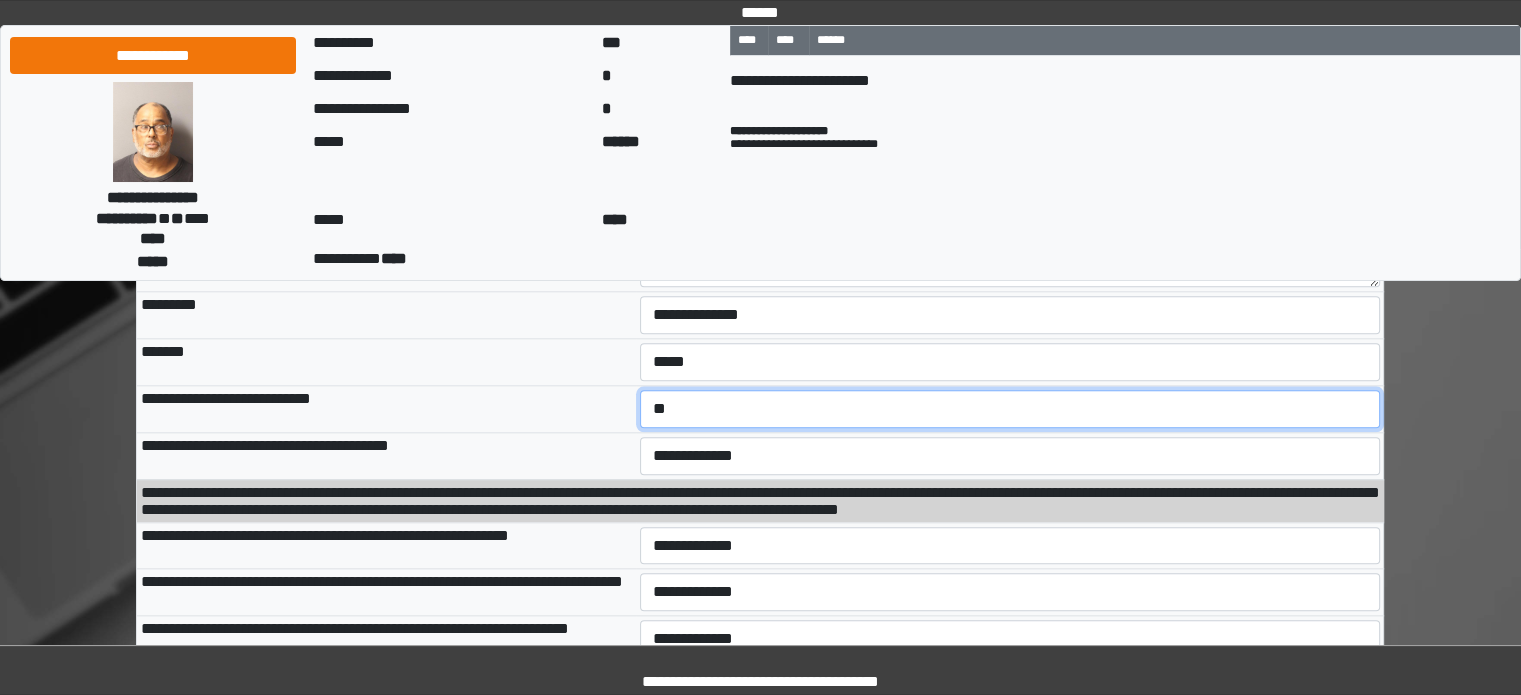 click on "**********" at bounding box center [1010, 409] 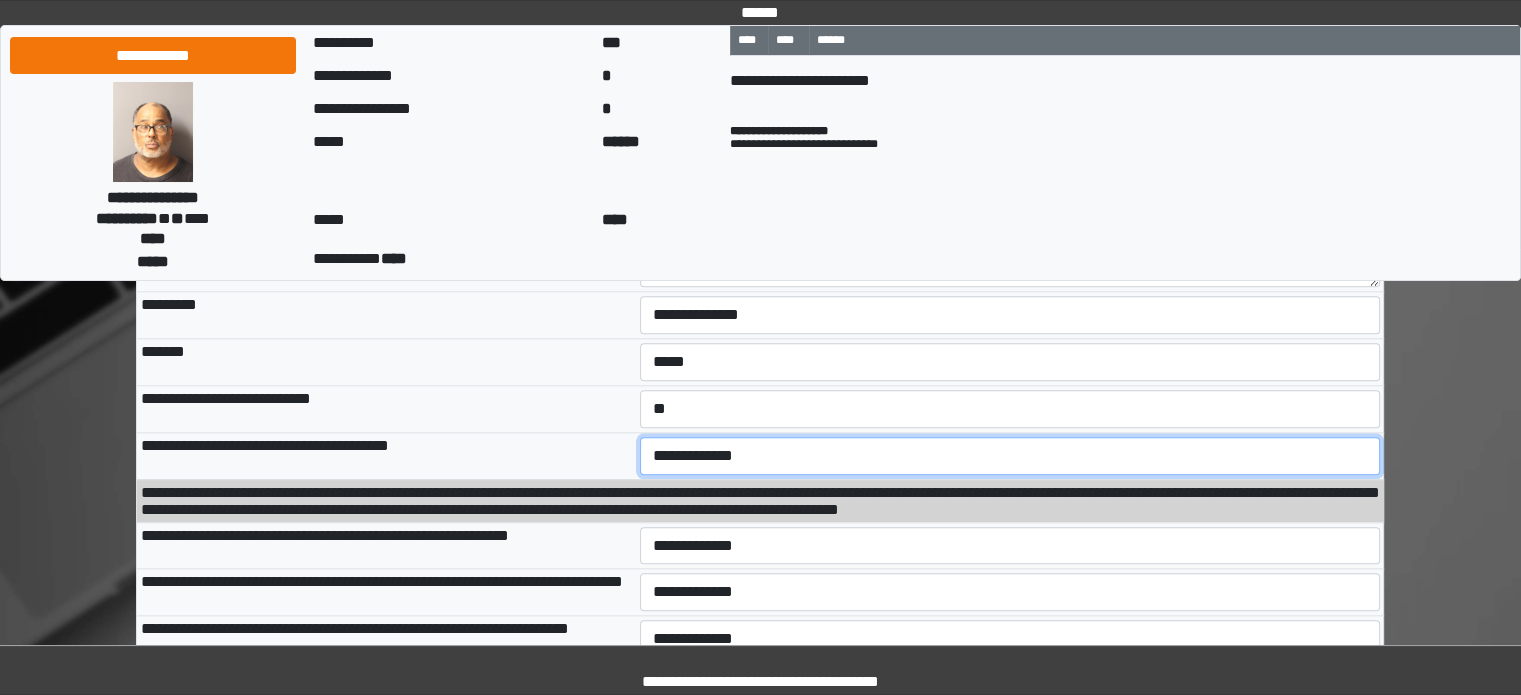 click on "**********" at bounding box center [1010, 456] 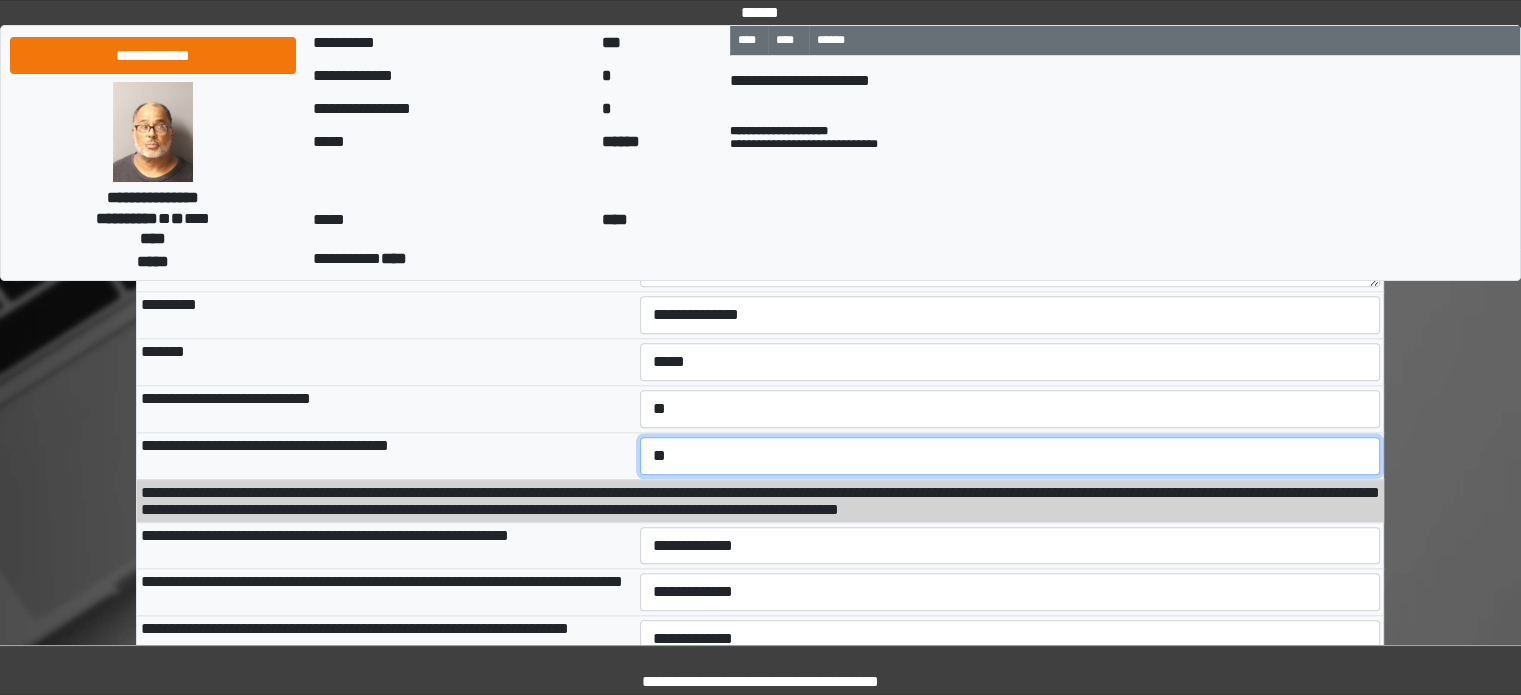 click on "**********" at bounding box center (1010, 456) 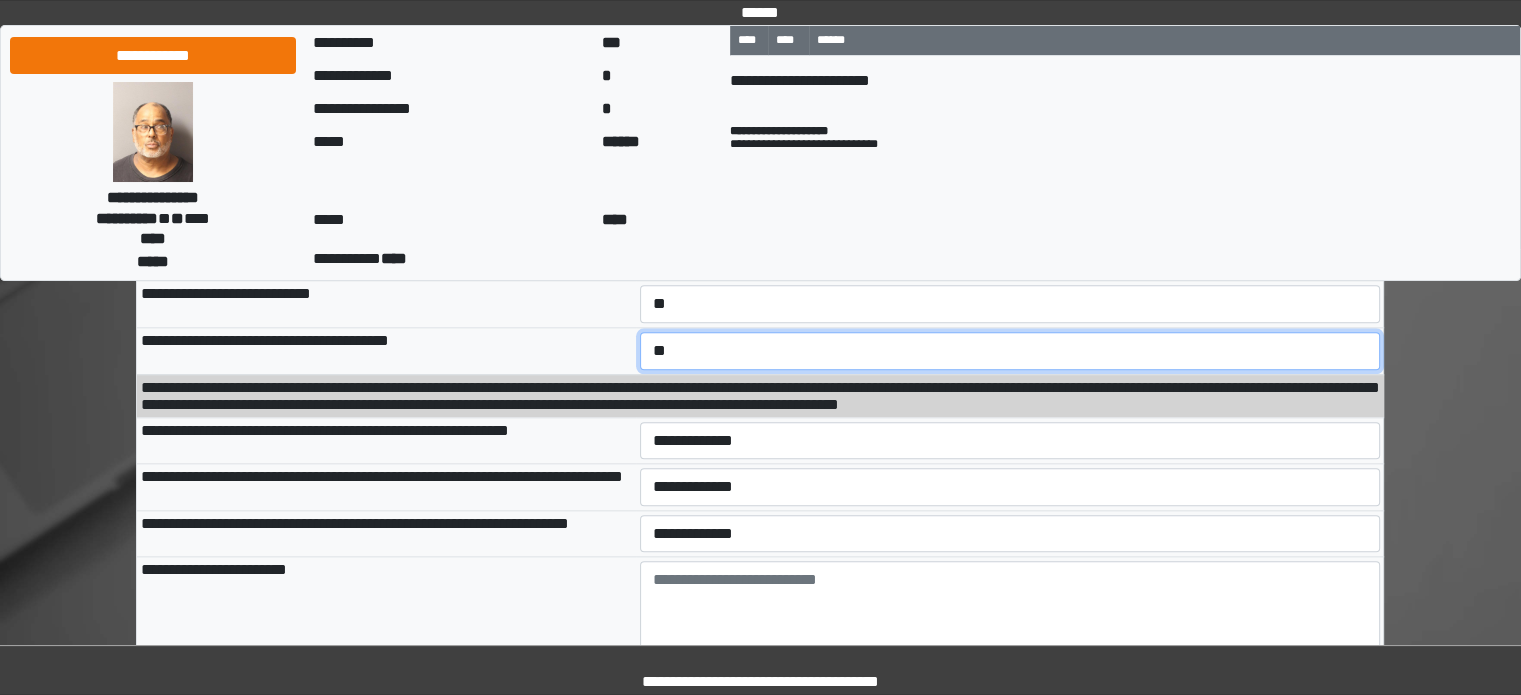 scroll, scrollTop: 2300, scrollLeft: 0, axis: vertical 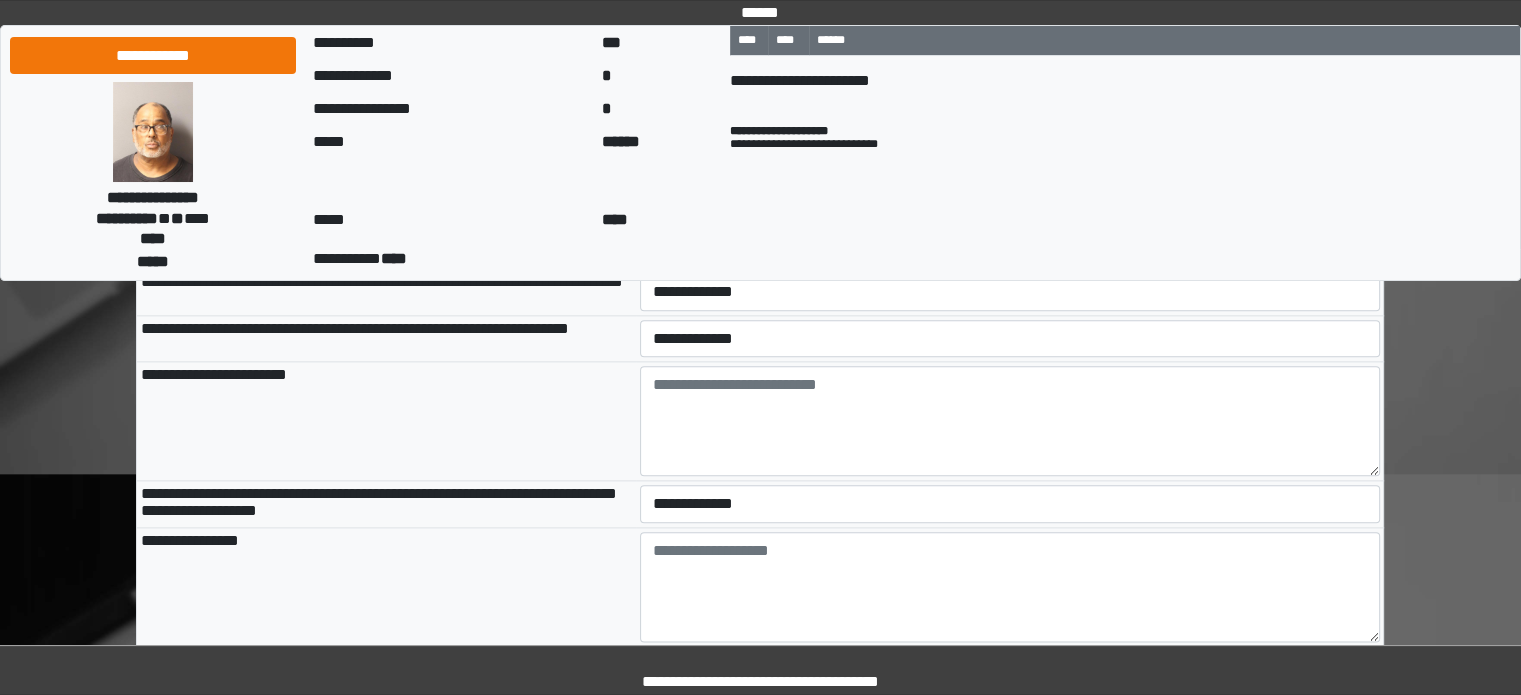 click on "**********" at bounding box center (1010, 246) 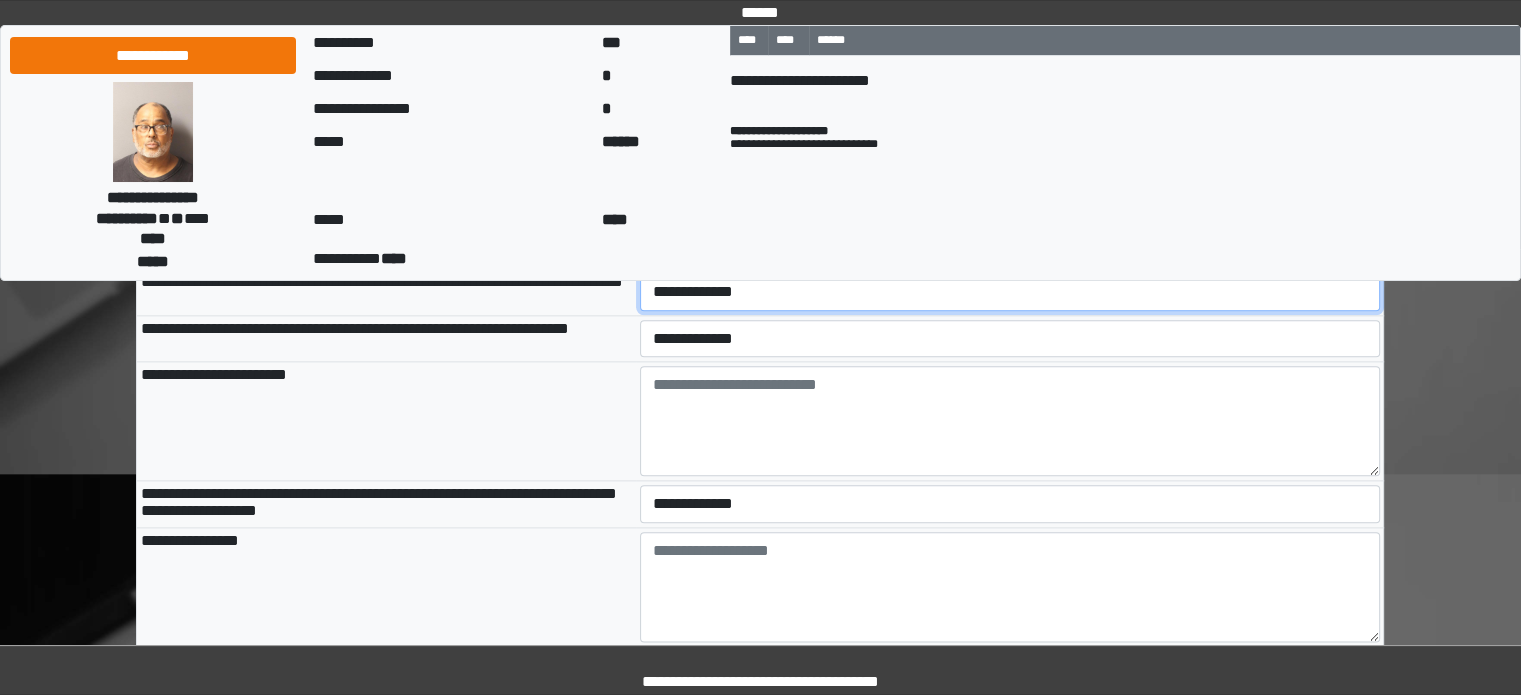 drag, startPoint x: 683, startPoint y: 373, endPoint x: 683, endPoint y: 387, distance: 14 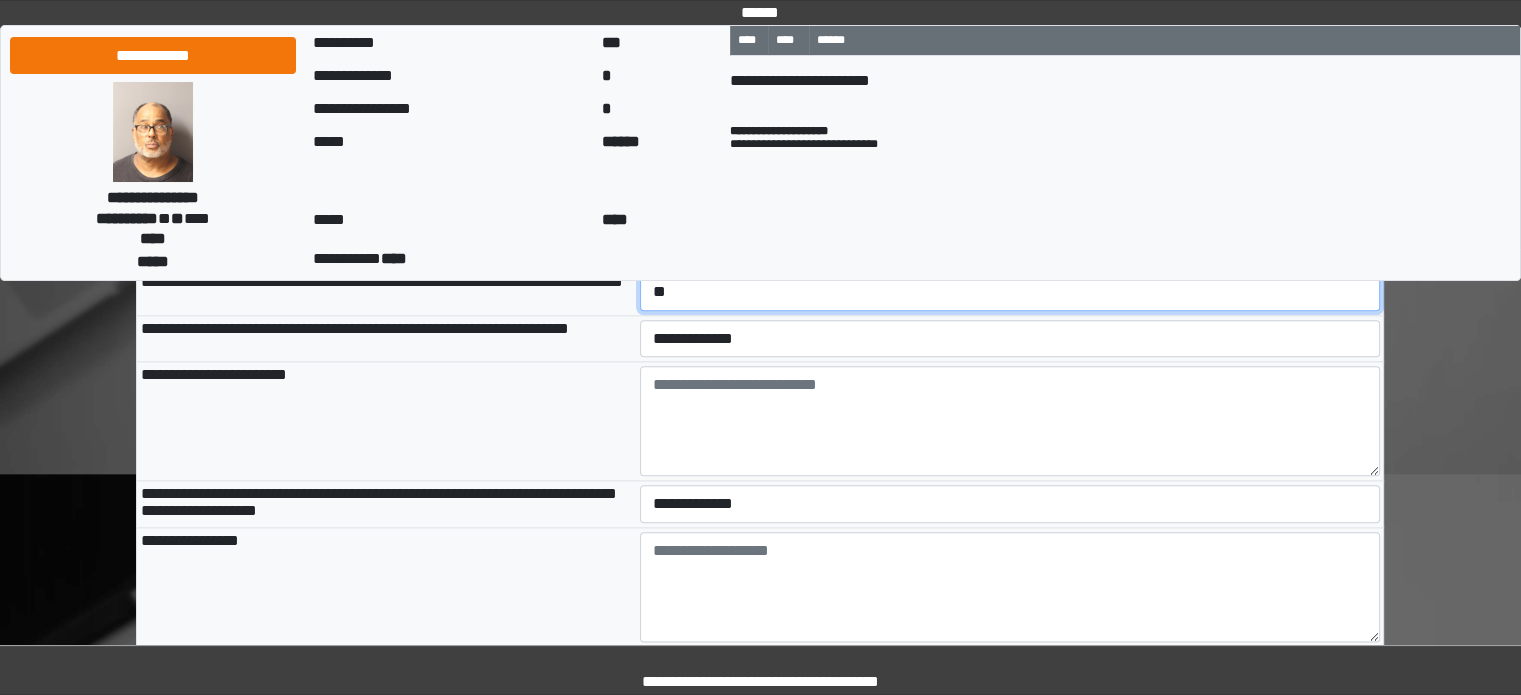 click on "**********" at bounding box center (1010, 292) 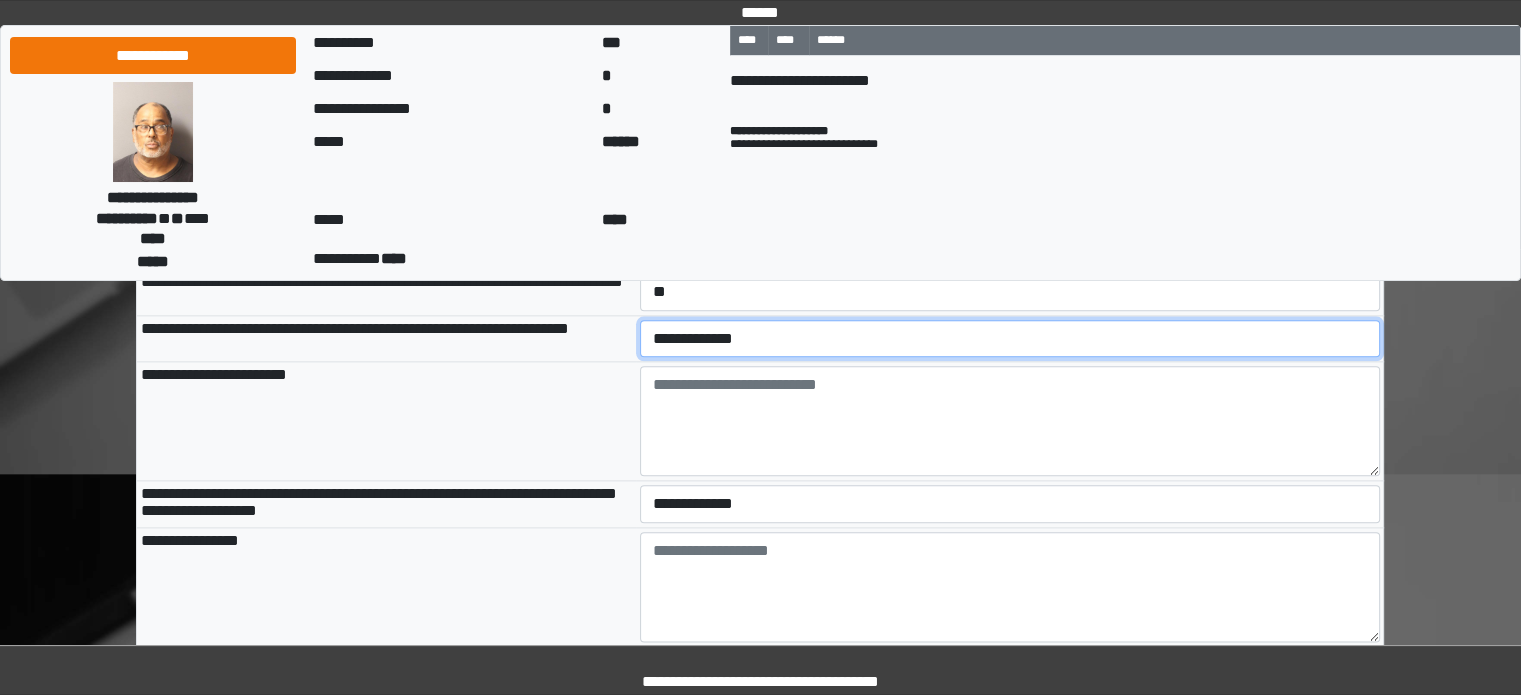 click on "**********" at bounding box center (1010, 339) 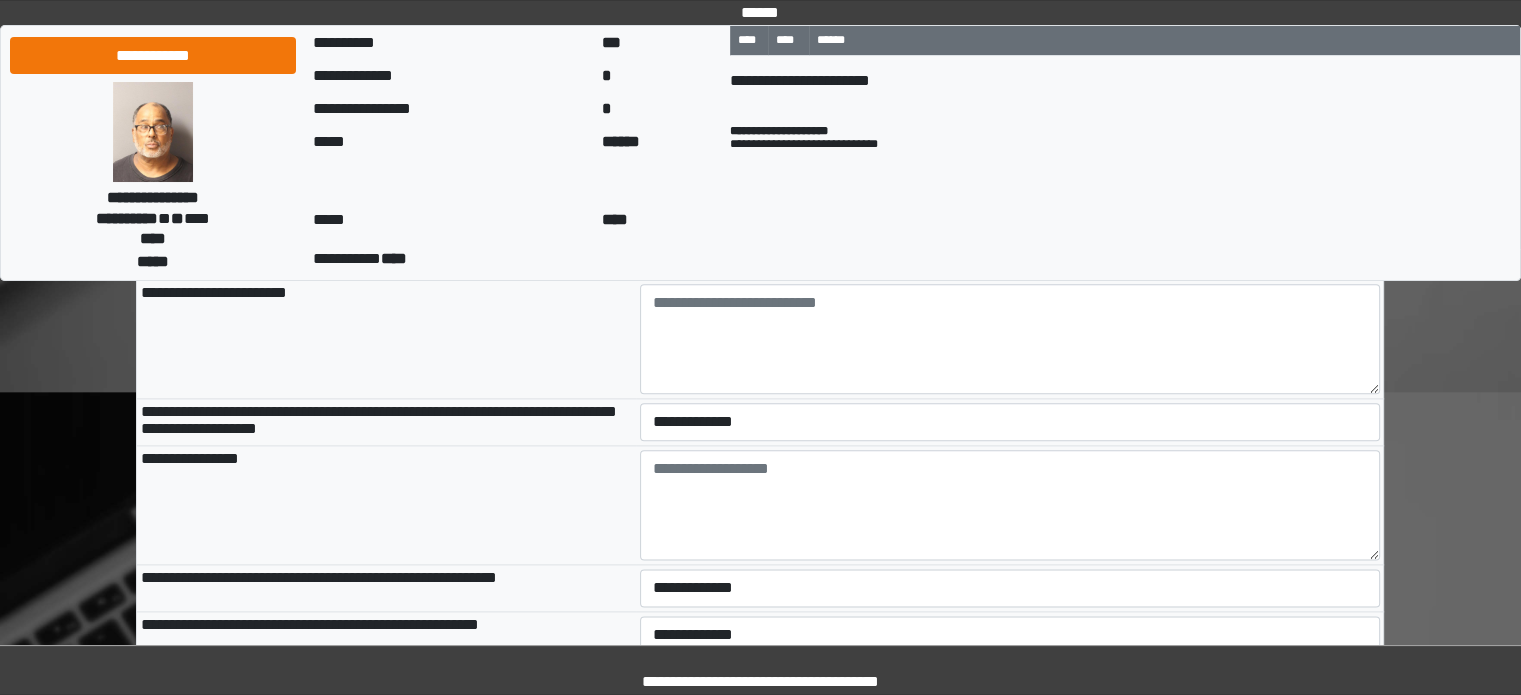 scroll, scrollTop: 2500, scrollLeft: 0, axis: vertical 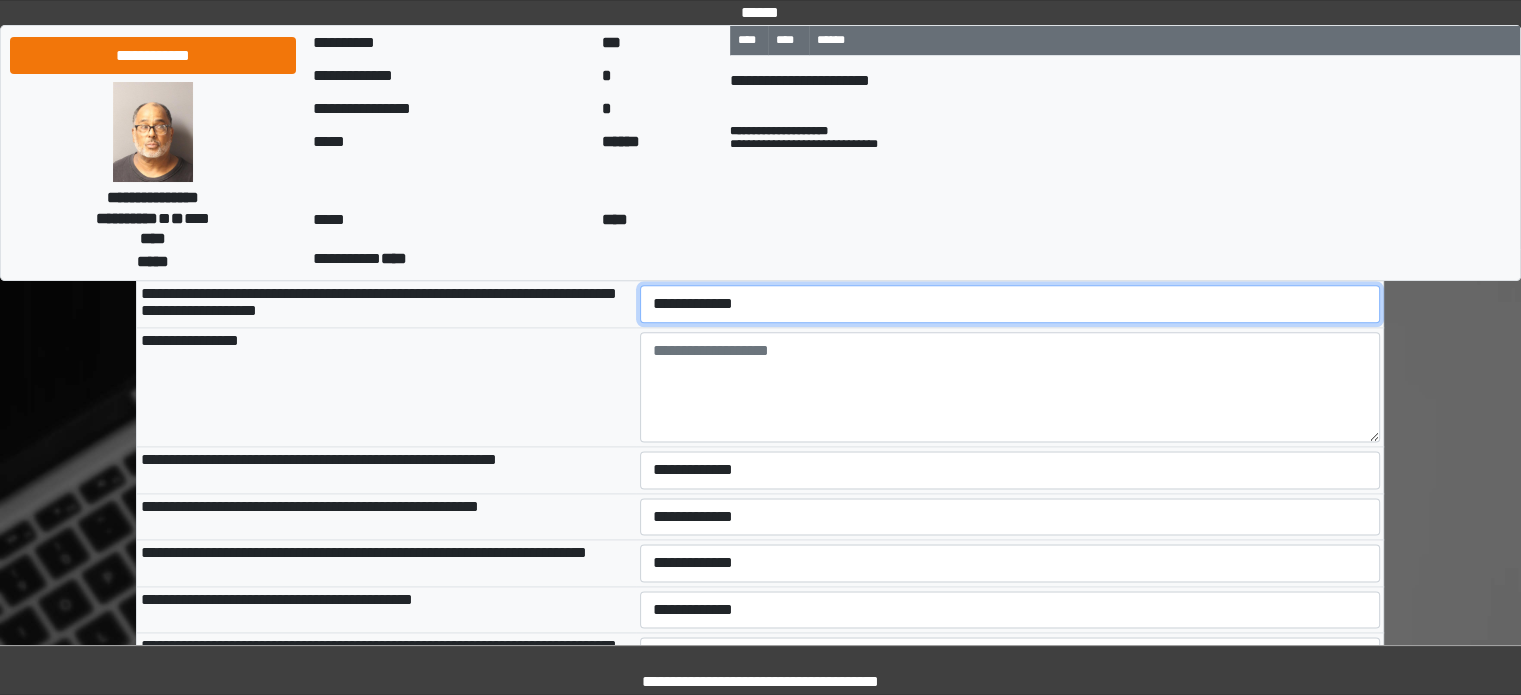 click on "**********" at bounding box center [1010, 304] 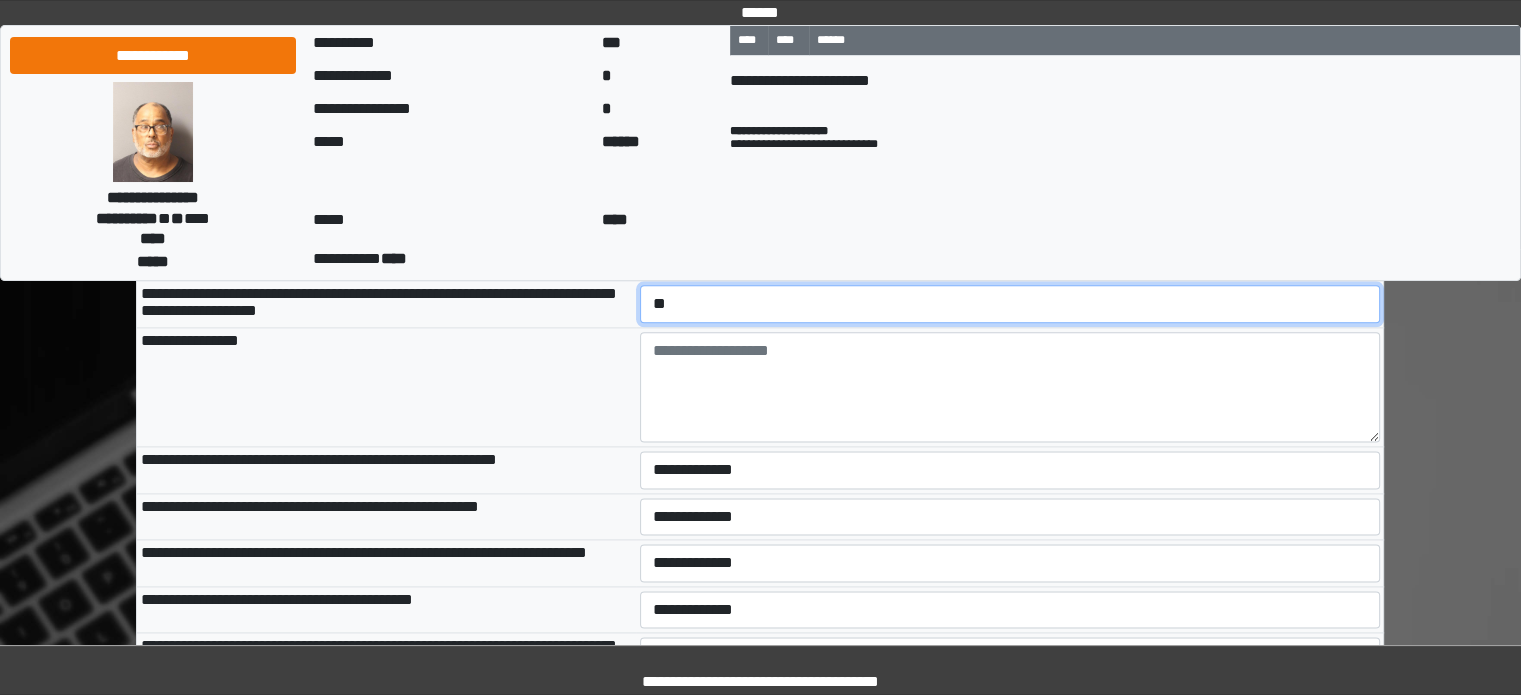 click on "**********" at bounding box center [1010, 304] 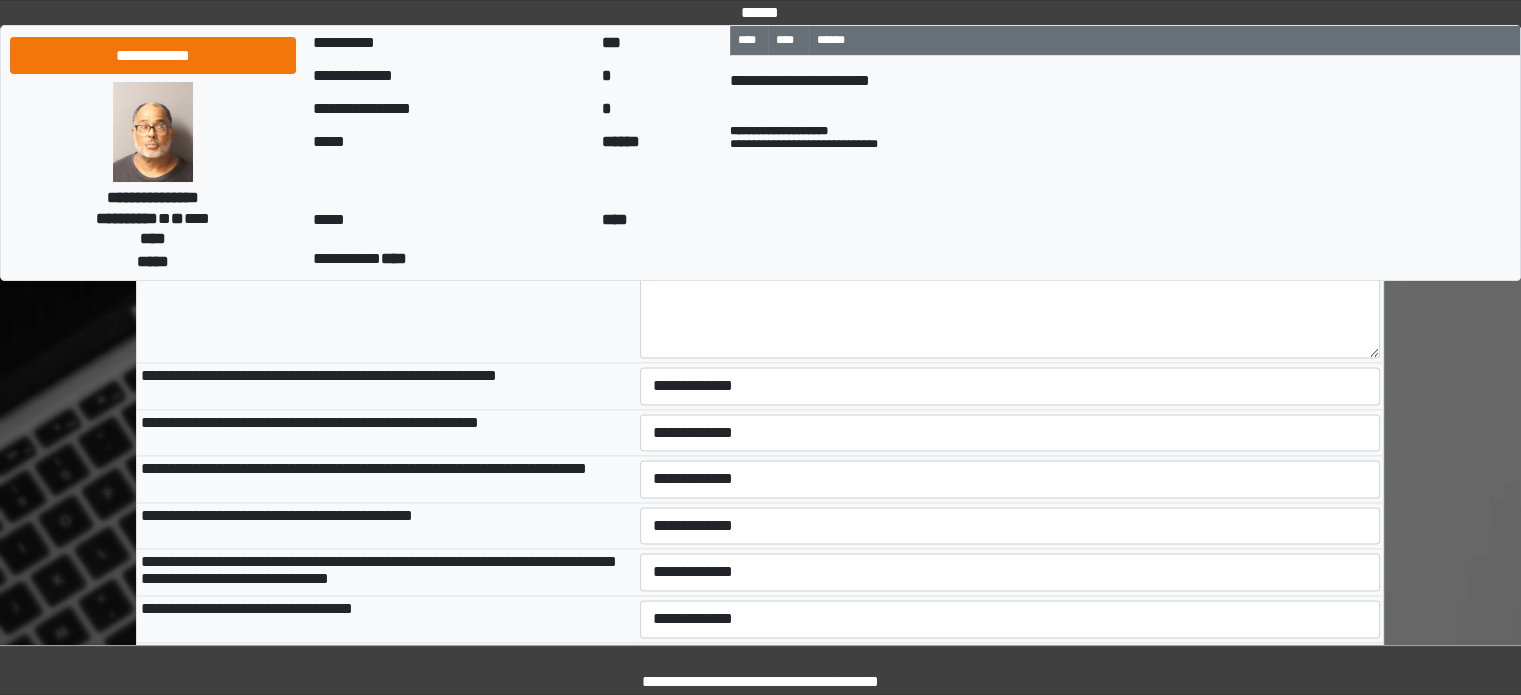 scroll, scrollTop: 2700, scrollLeft: 0, axis: vertical 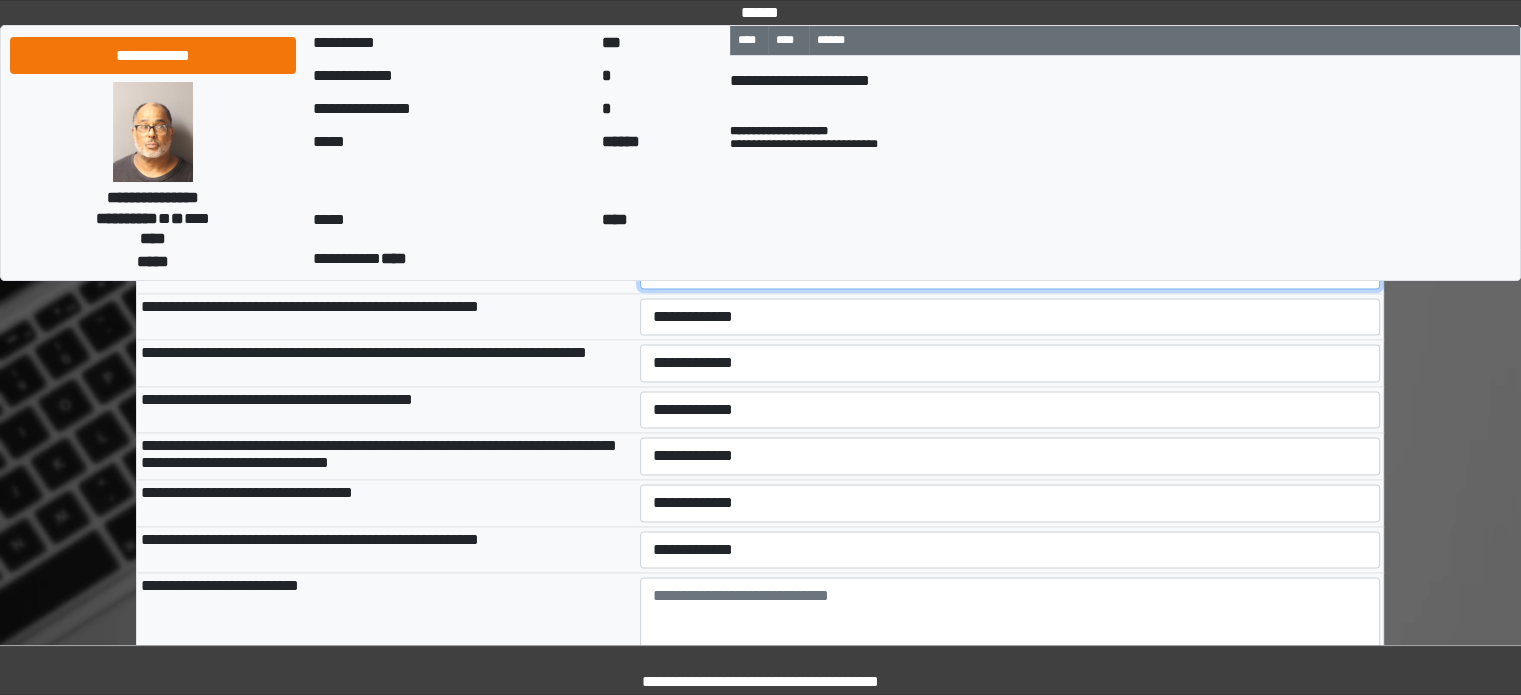 click on "**********" at bounding box center (1010, 270) 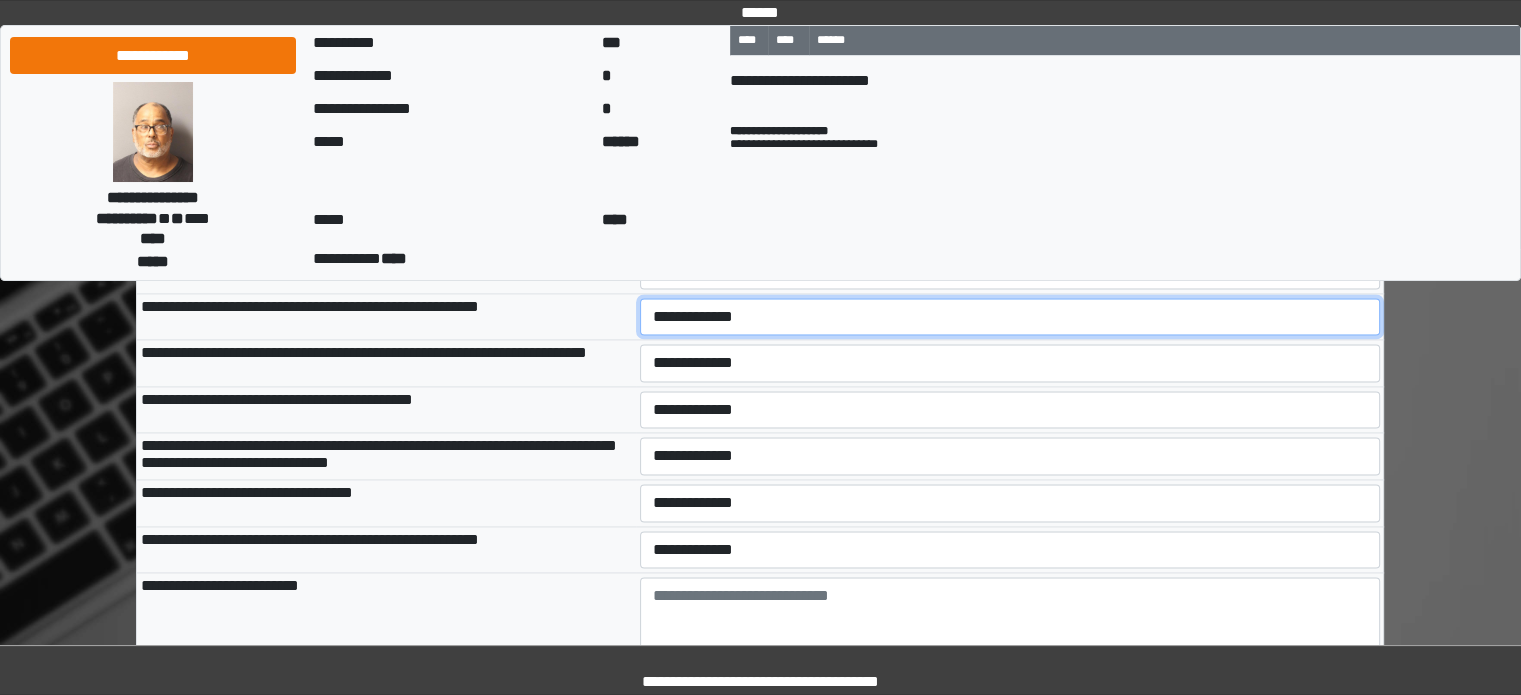 click on "**********" at bounding box center (1010, 317) 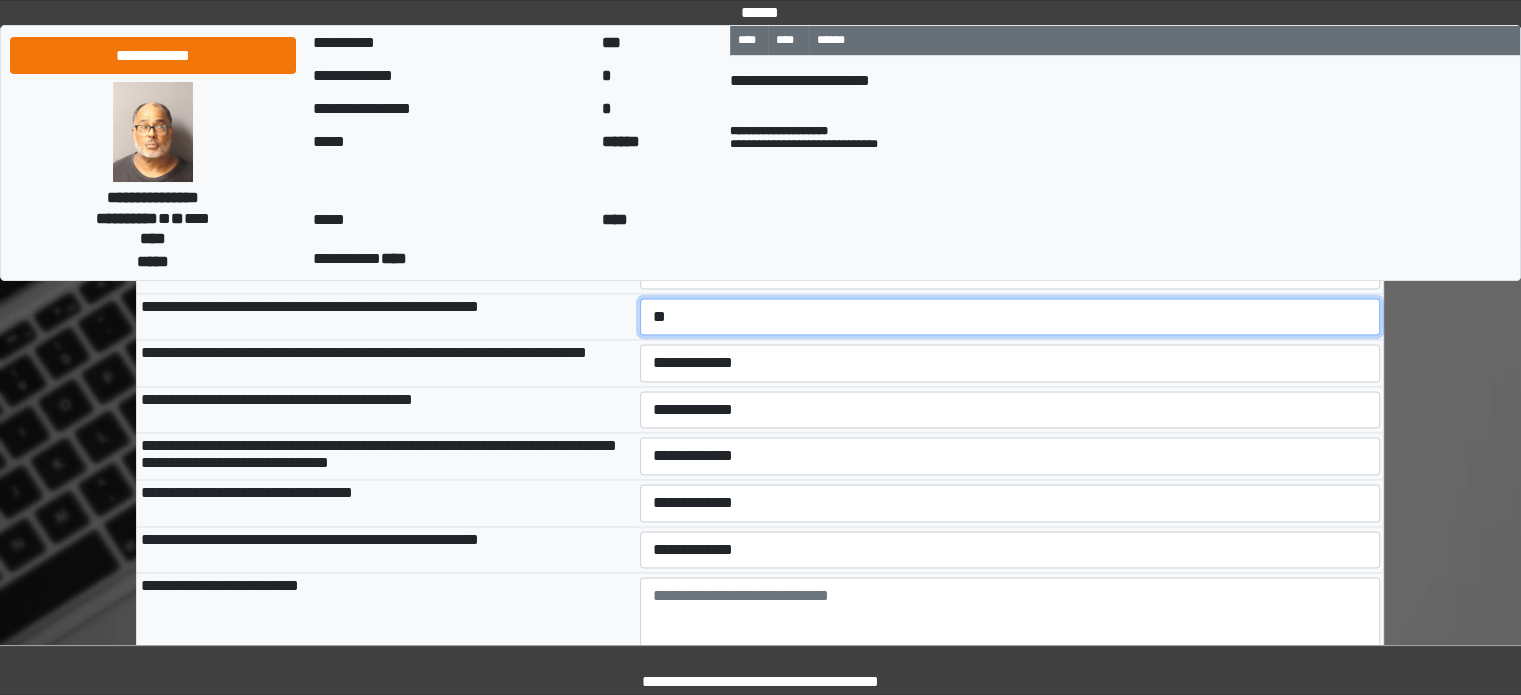 click on "**********" at bounding box center [1010, 317] 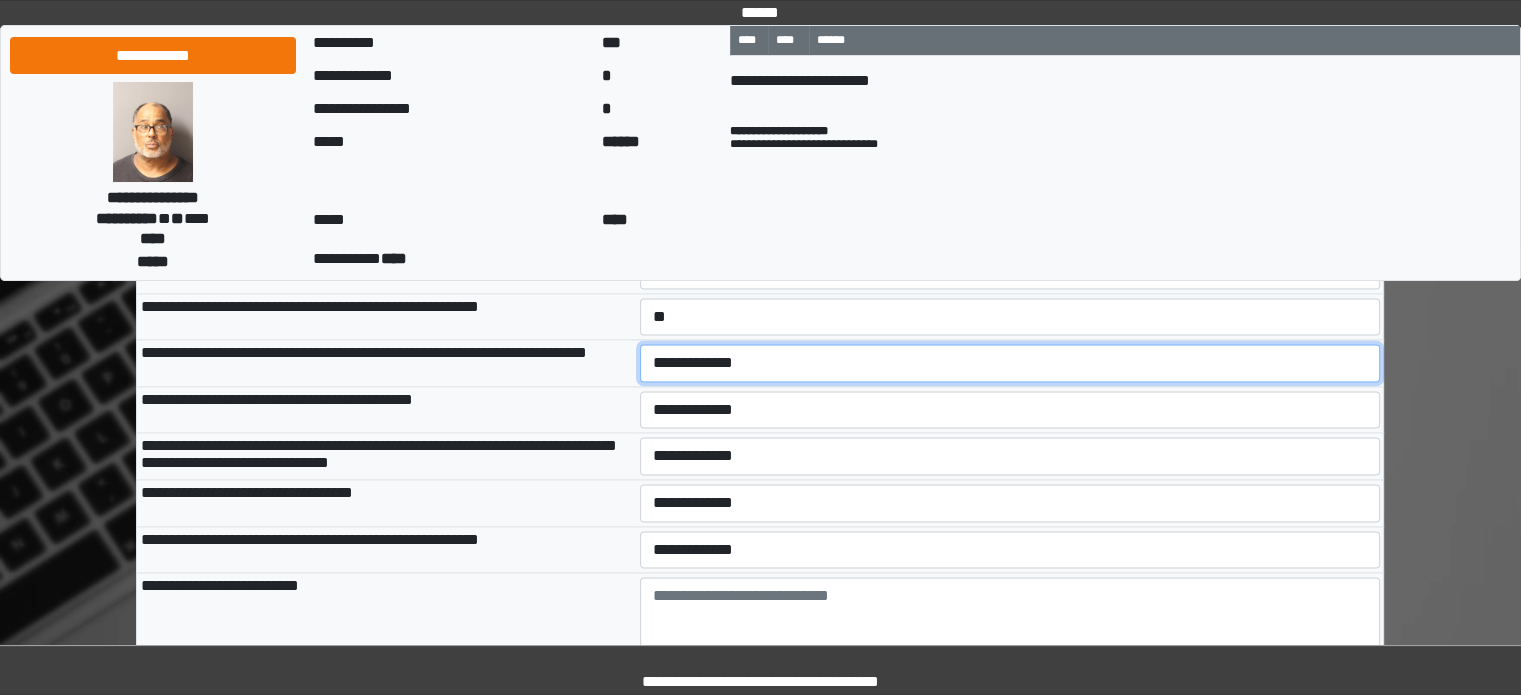 click on "**********" at bounding box center [1010, 363] 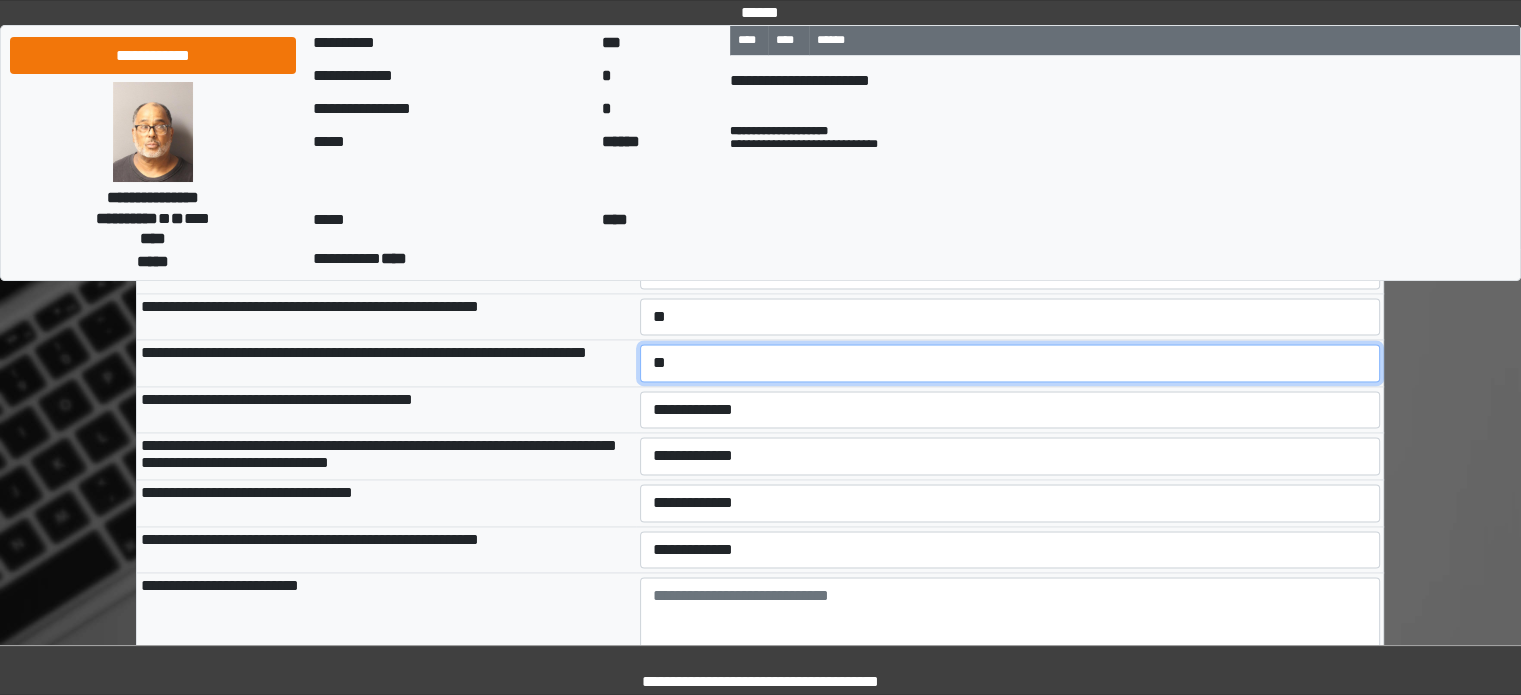 click on "**********" at bounding box center (1010, 363) 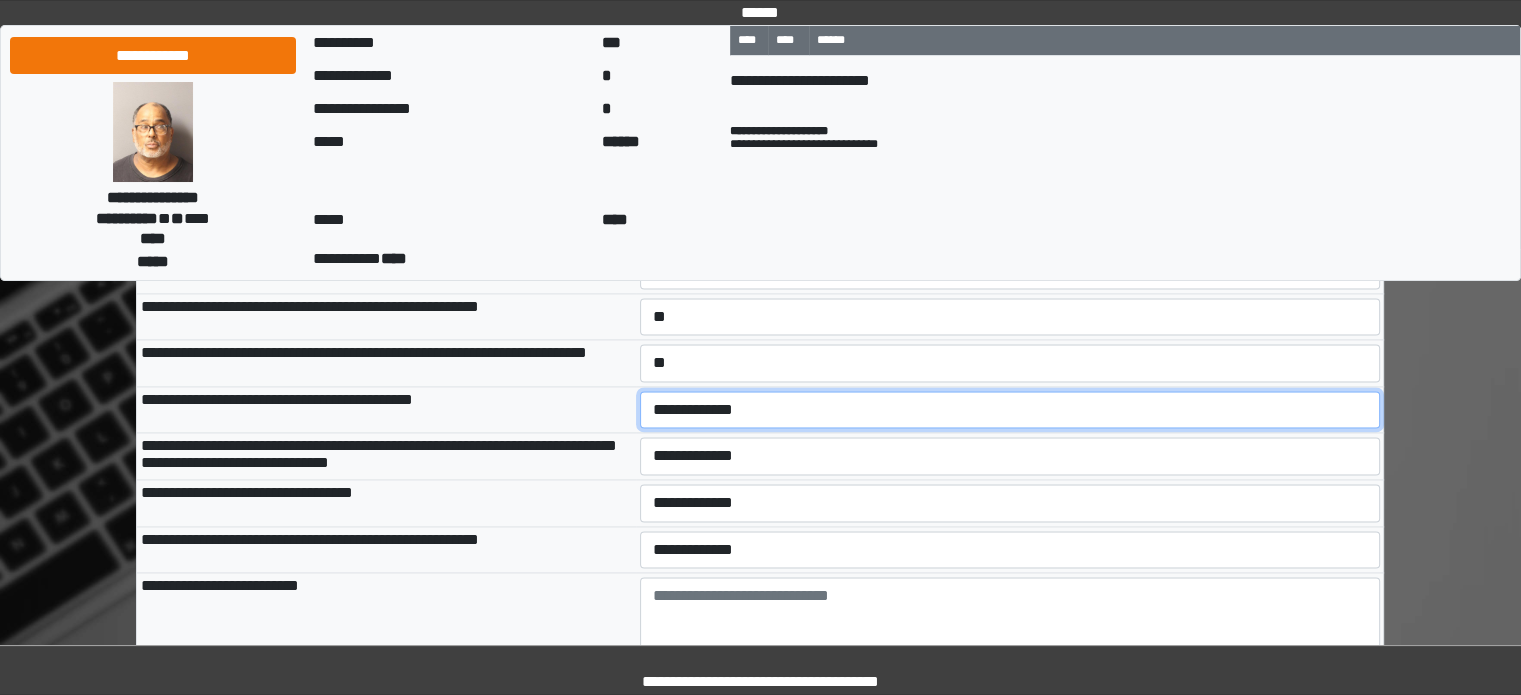 click on "**********" at bounding box center [1010, 410] 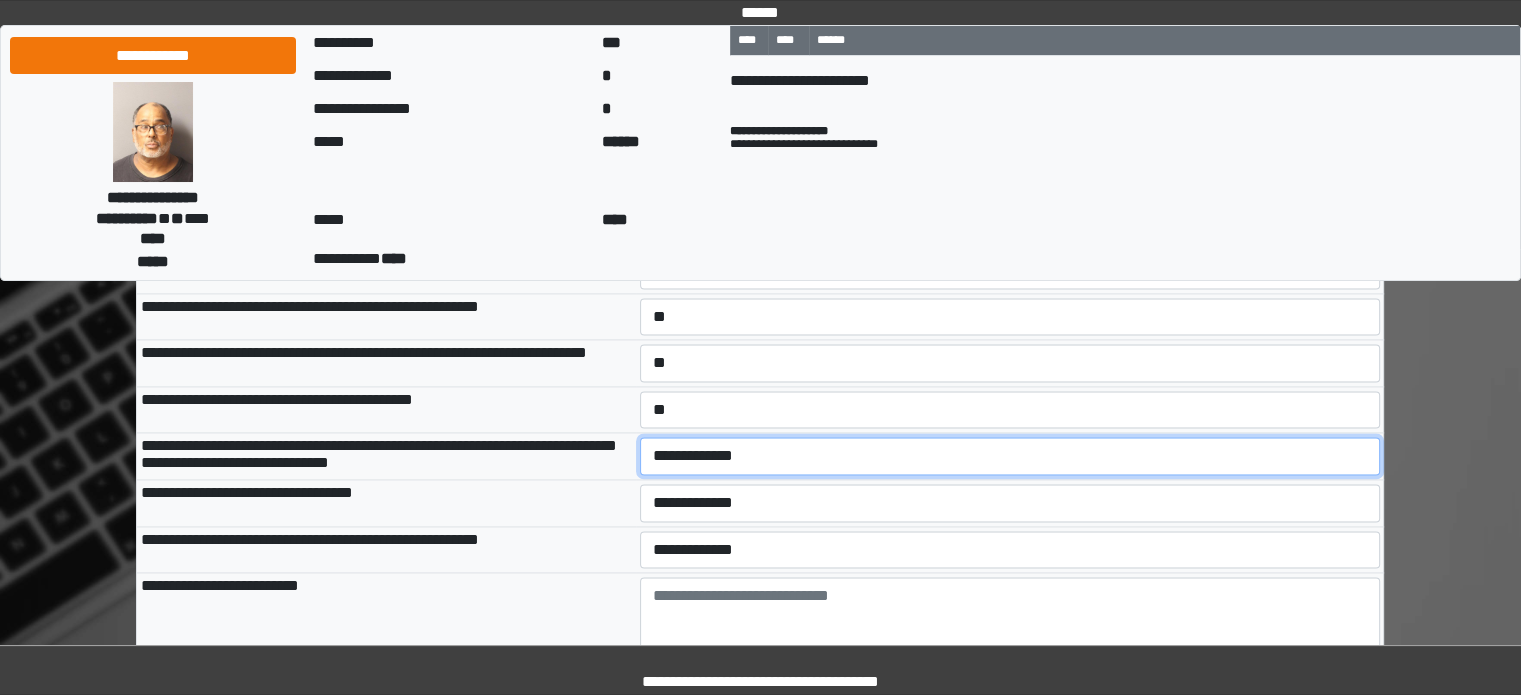 click on "**********" at bounding box center (1010, 456) 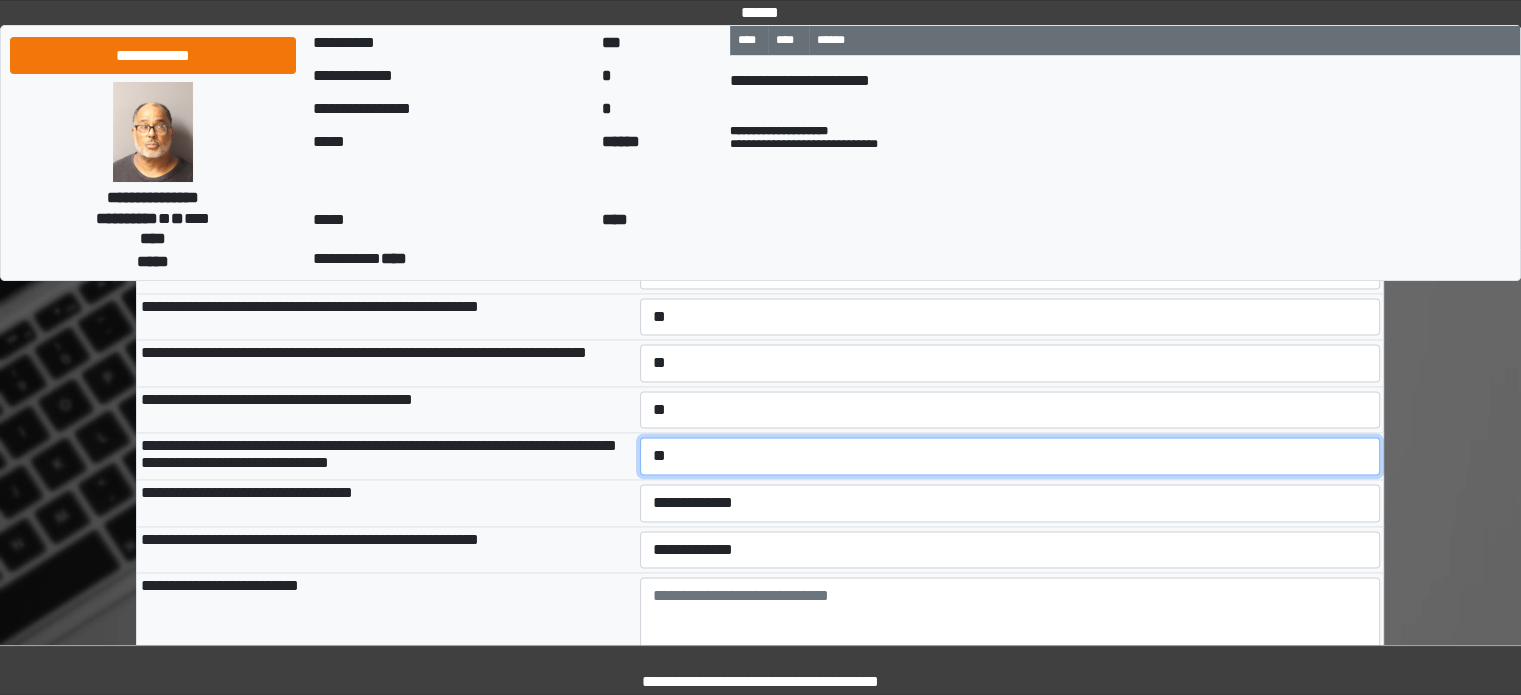 click on "**********" at bounding box center (1010, 456) 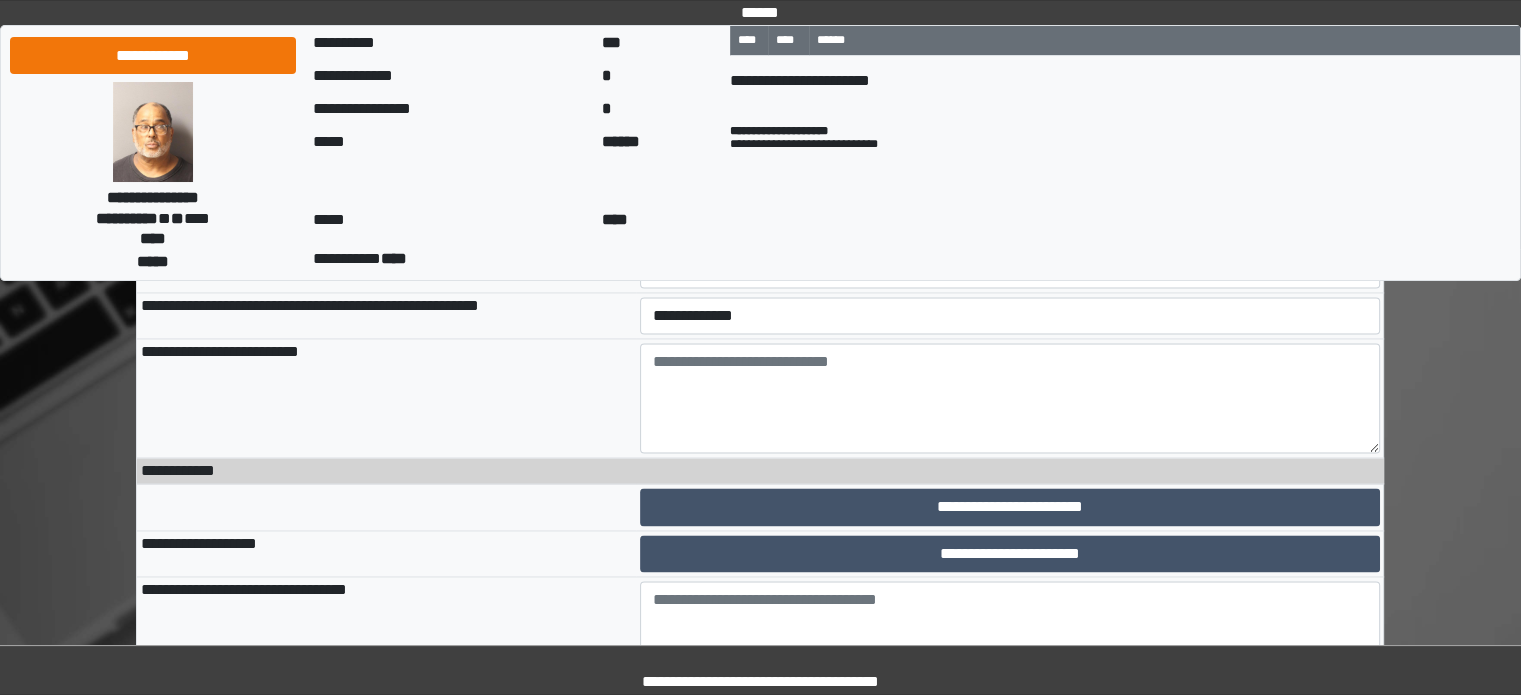 scroll, scrollTop: 2900, scrollLeft: 0, axis: vertical 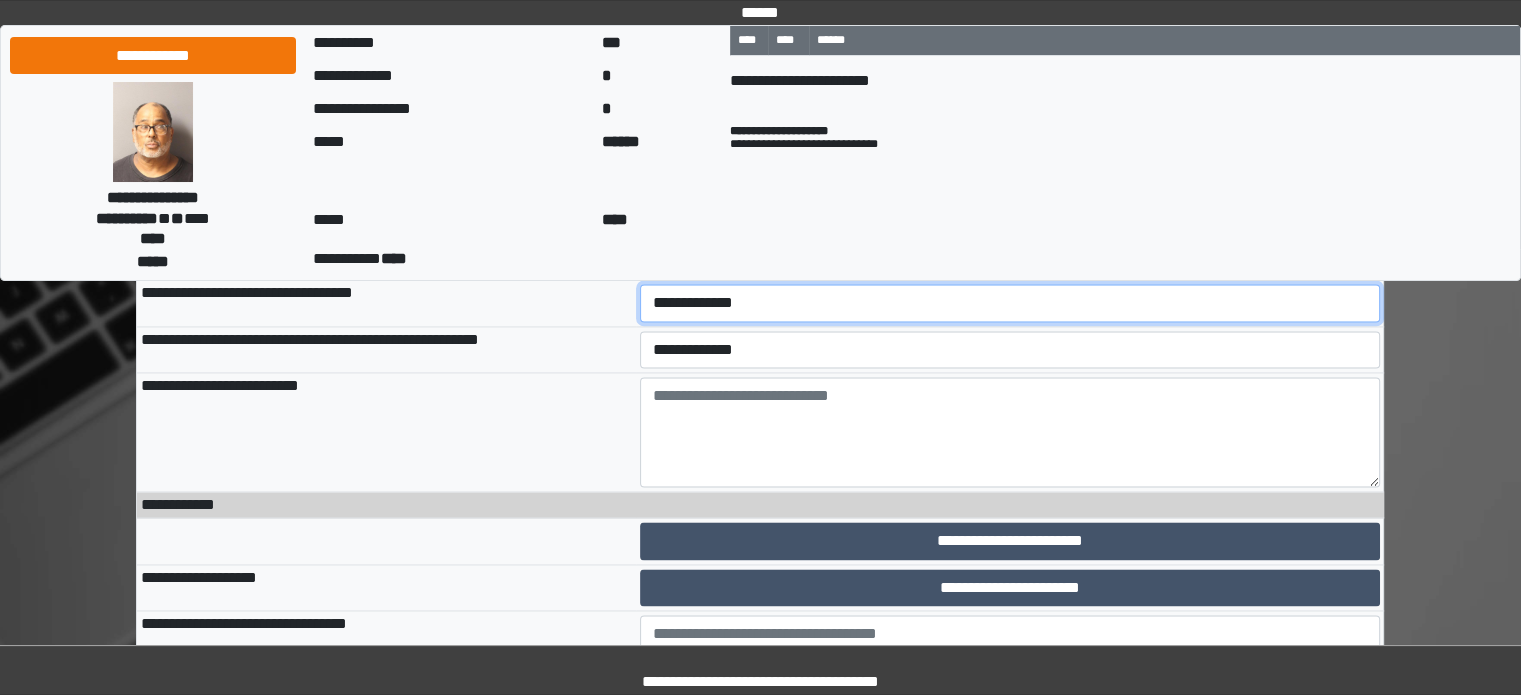 drag, startPoint x: 683, startPoint y: 399, endPoint x: 684, endPoint y: 422, distance: 23.021729 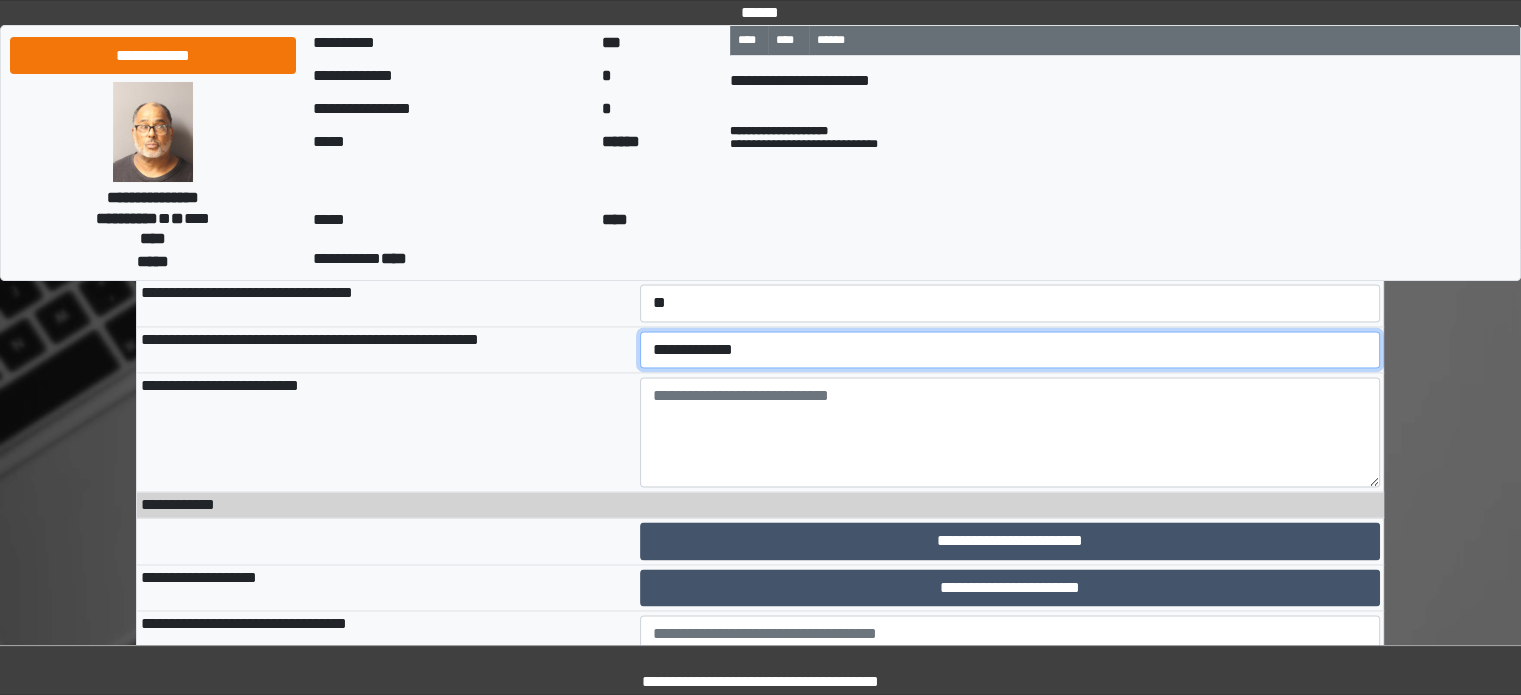 click on "**********" at bounding box center [1010, 350] 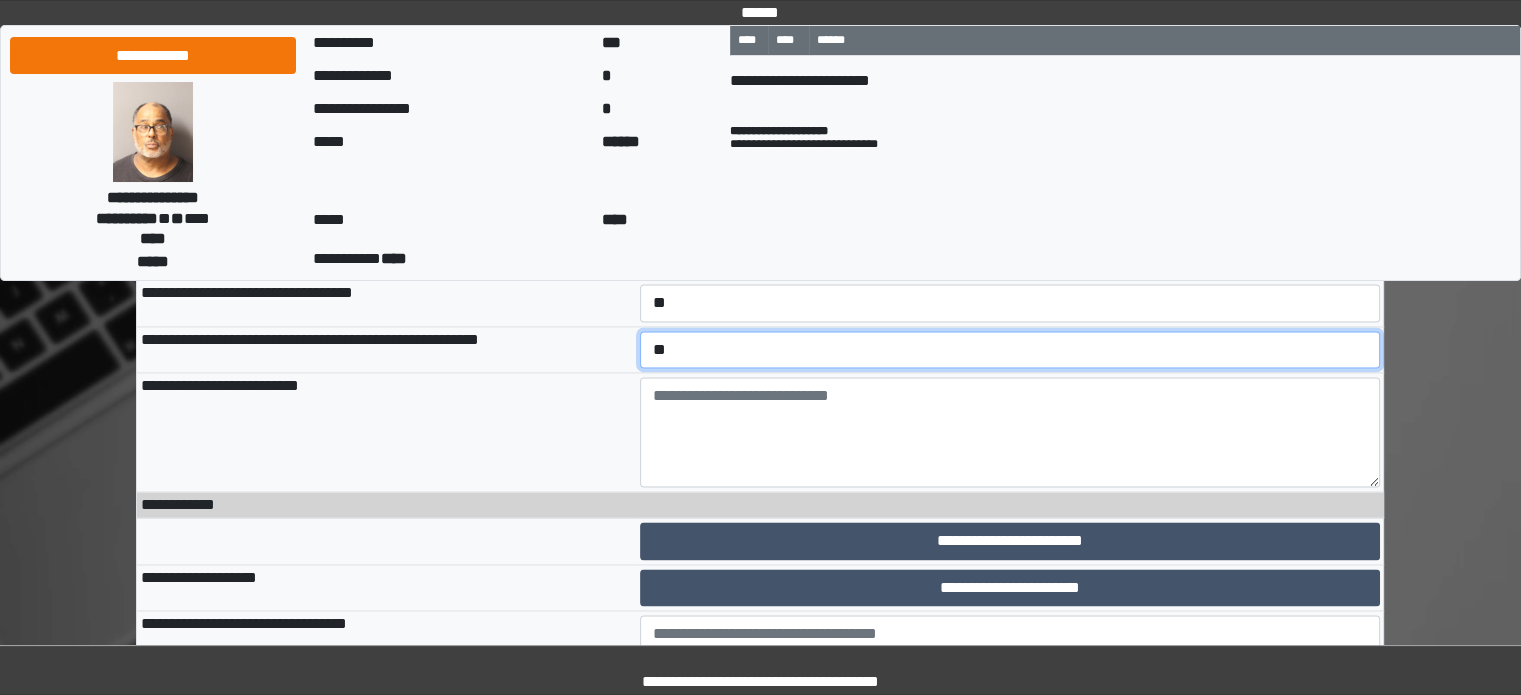 click on "**********" at bounding box center (1010, 350) 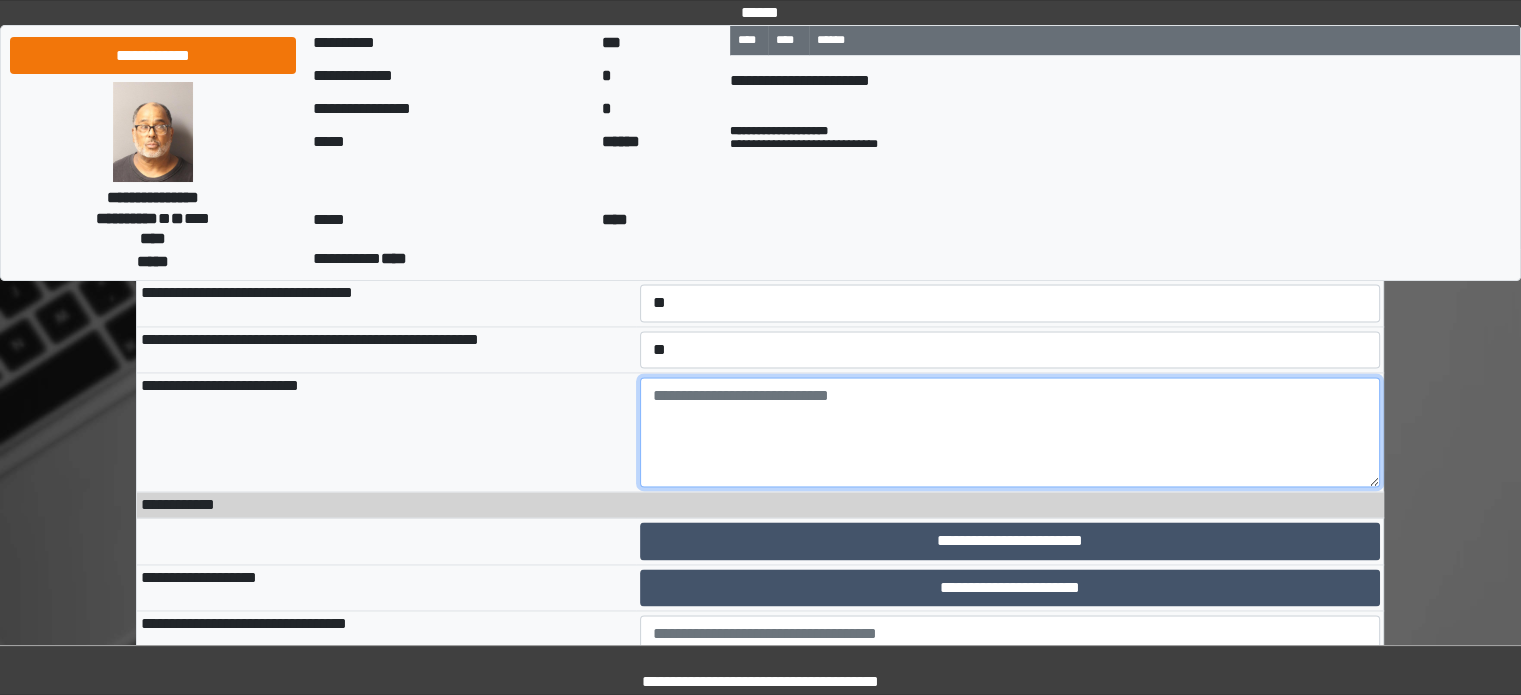click at bounding box center [1010, 432] 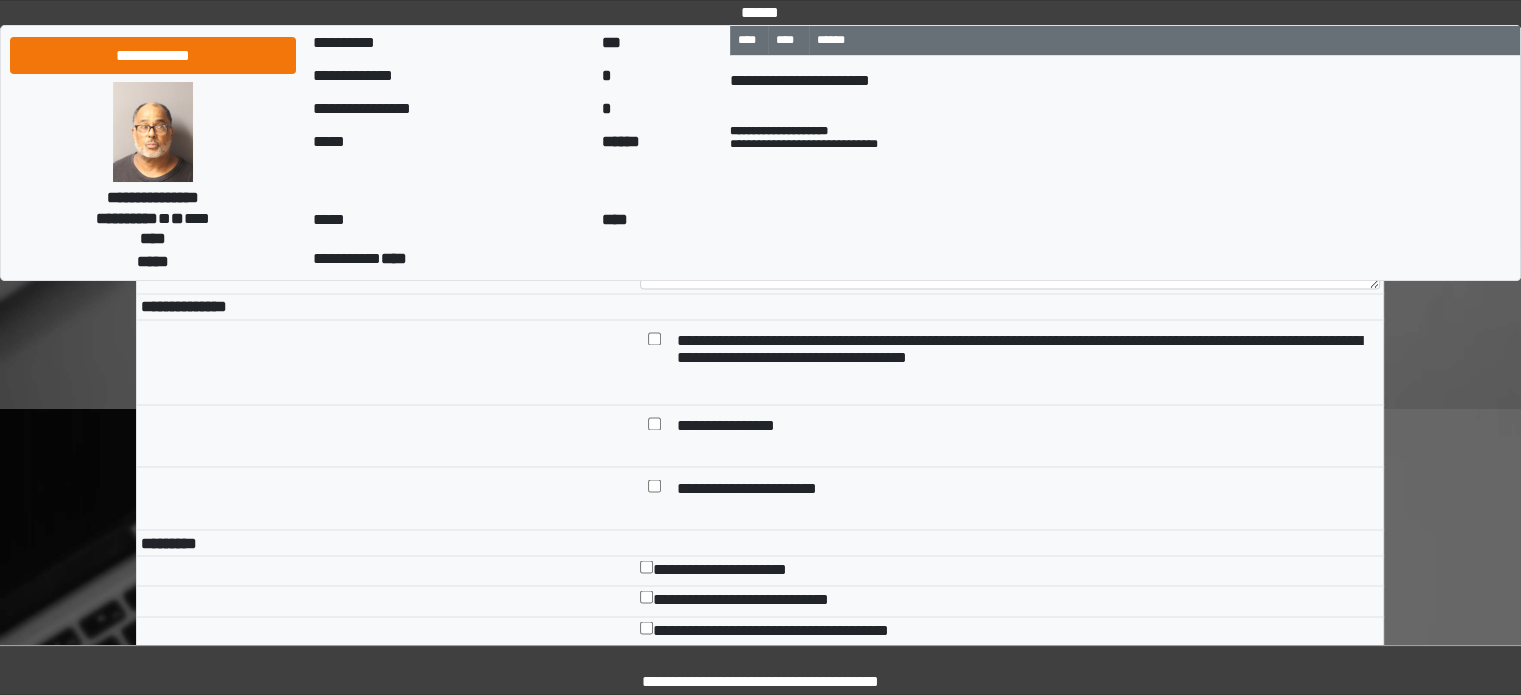 scroll, scrollTop: 3400, scrollLeft: 0, axis: vertical 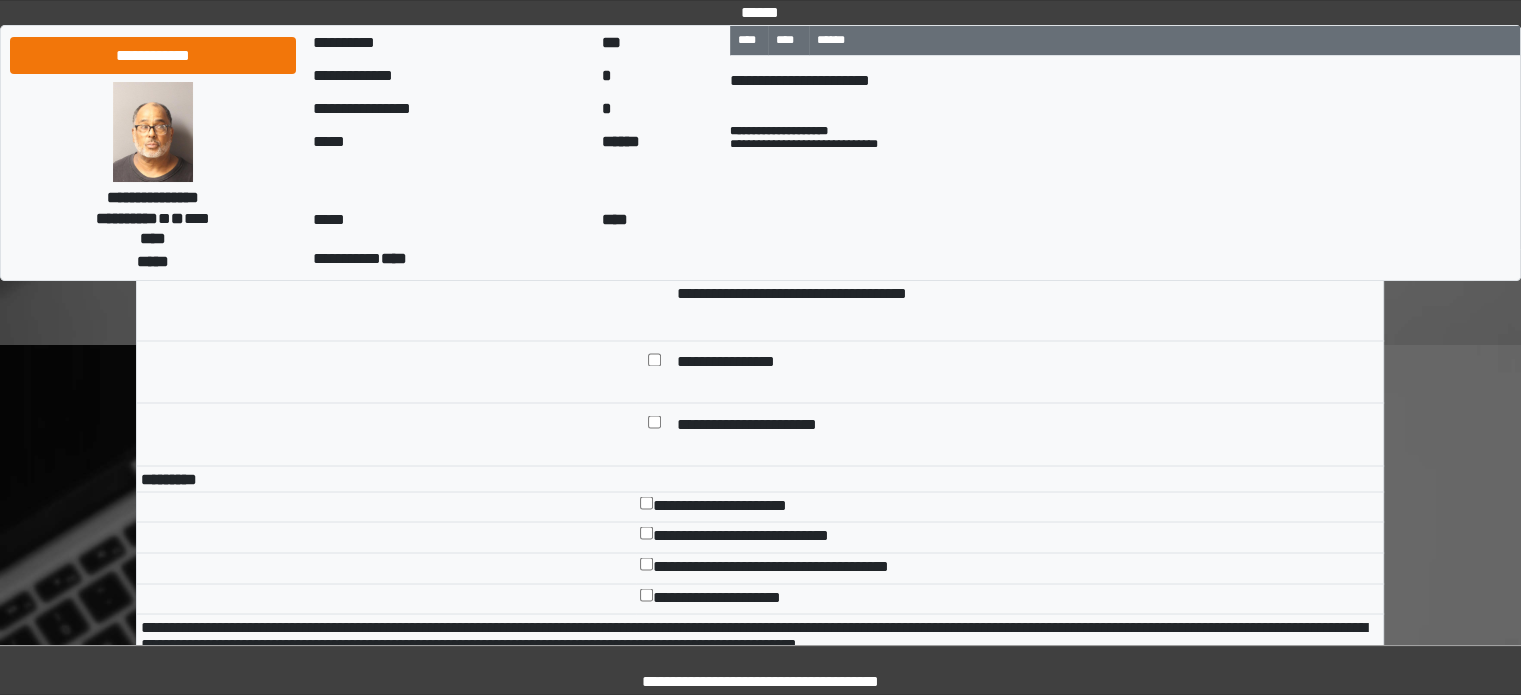 type on "**" 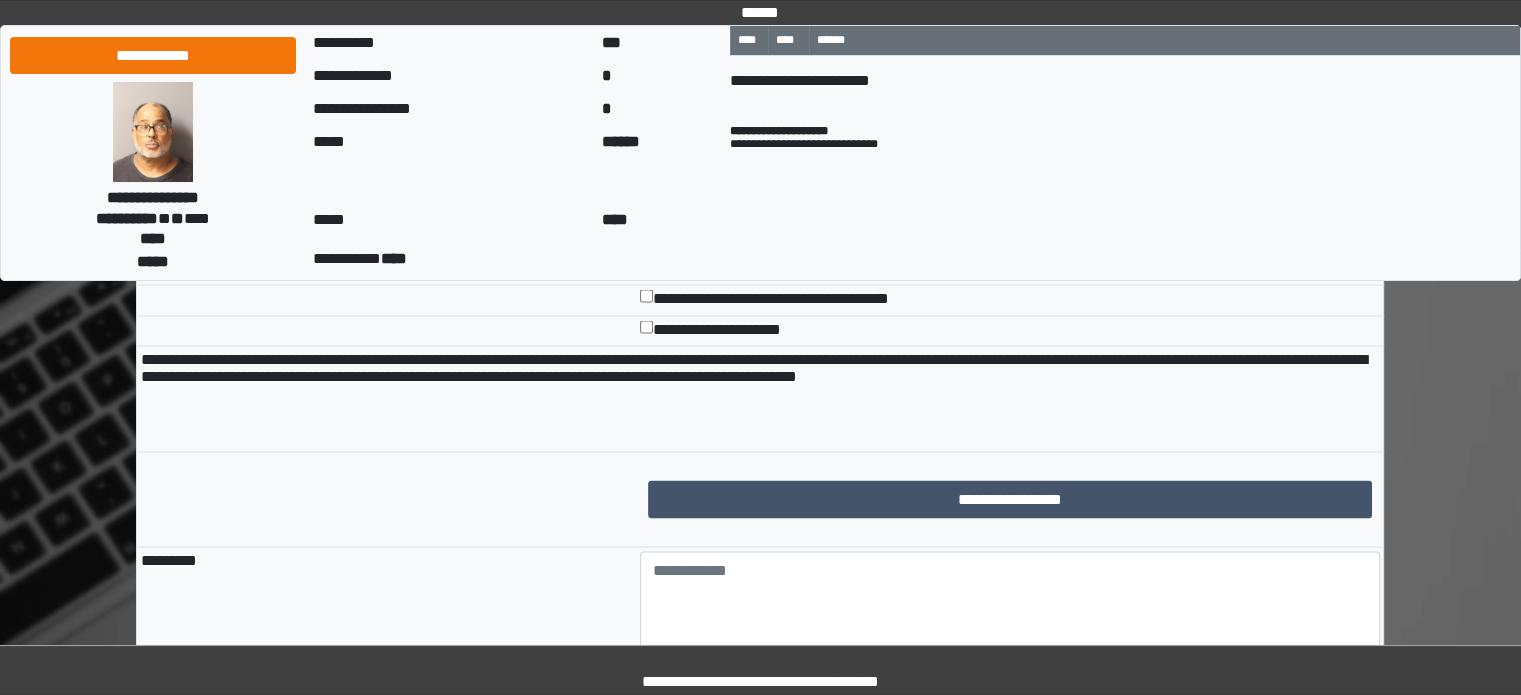 scroll, scrollTop: 3700, scrollLeft: 0, axis: vertical 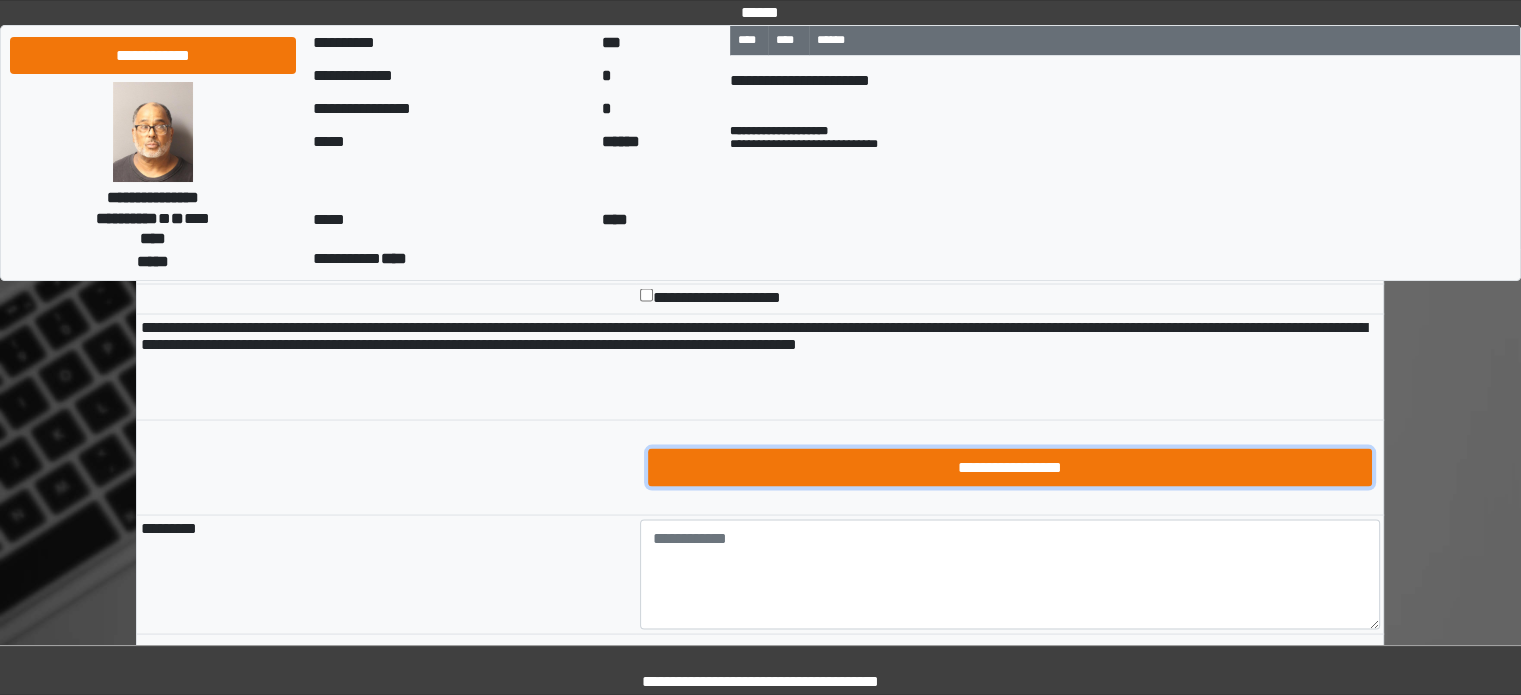click on "**********" at bounding box center [1010, 467] 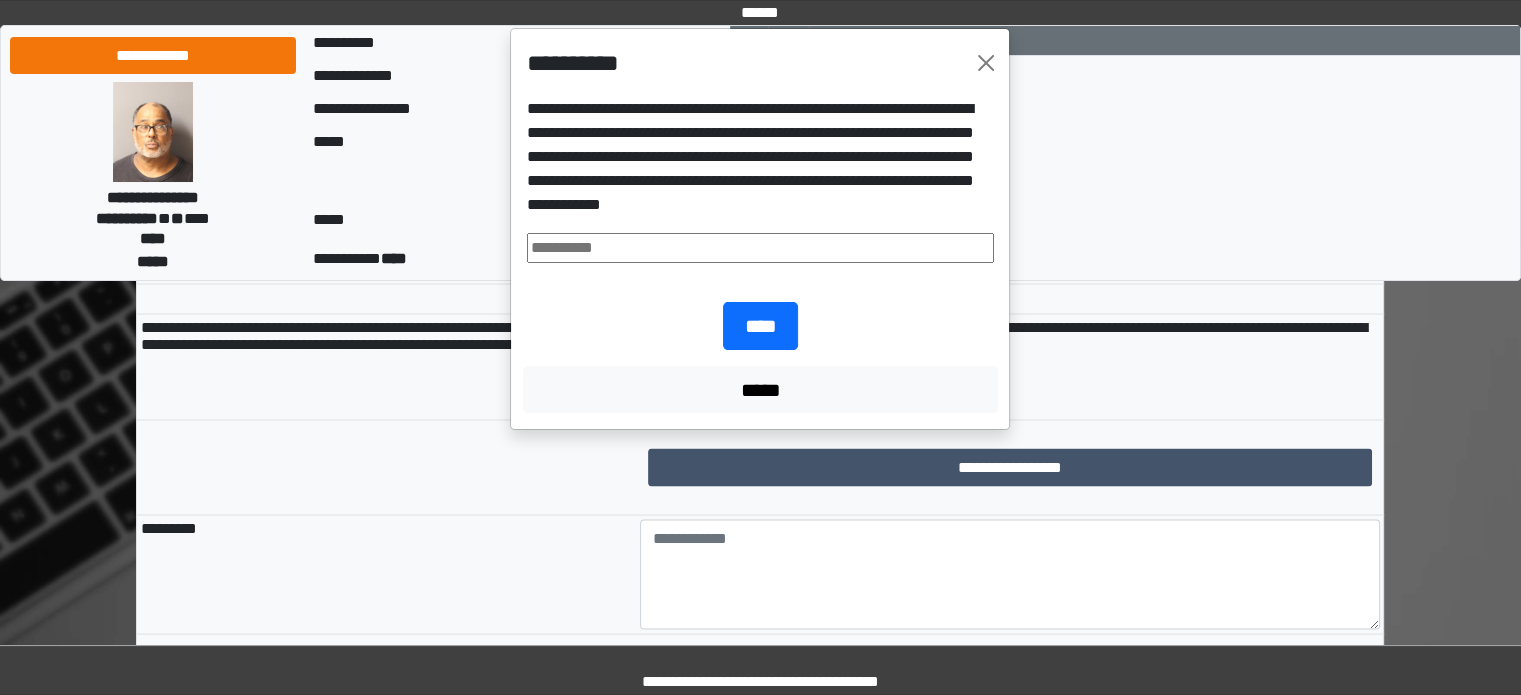 click at bounding box center [760, 248] 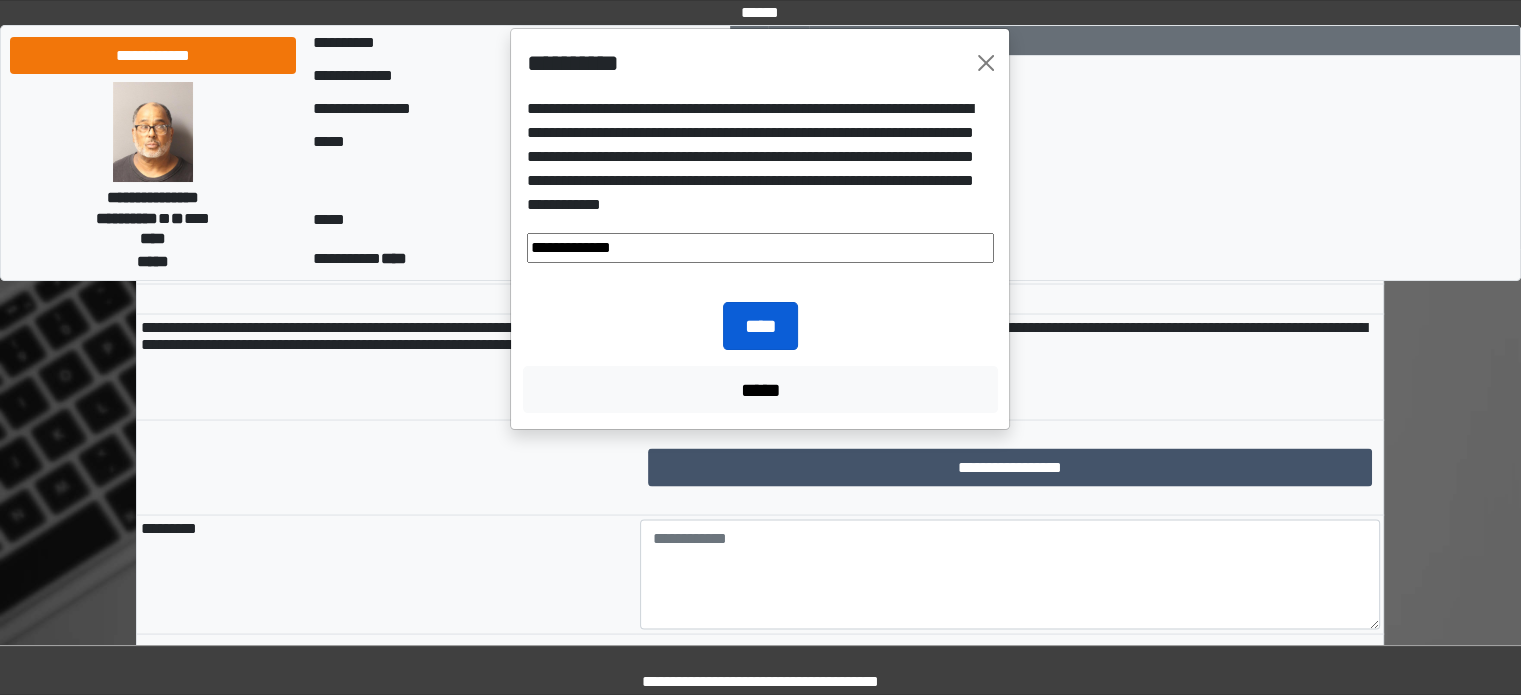 type on "**********" 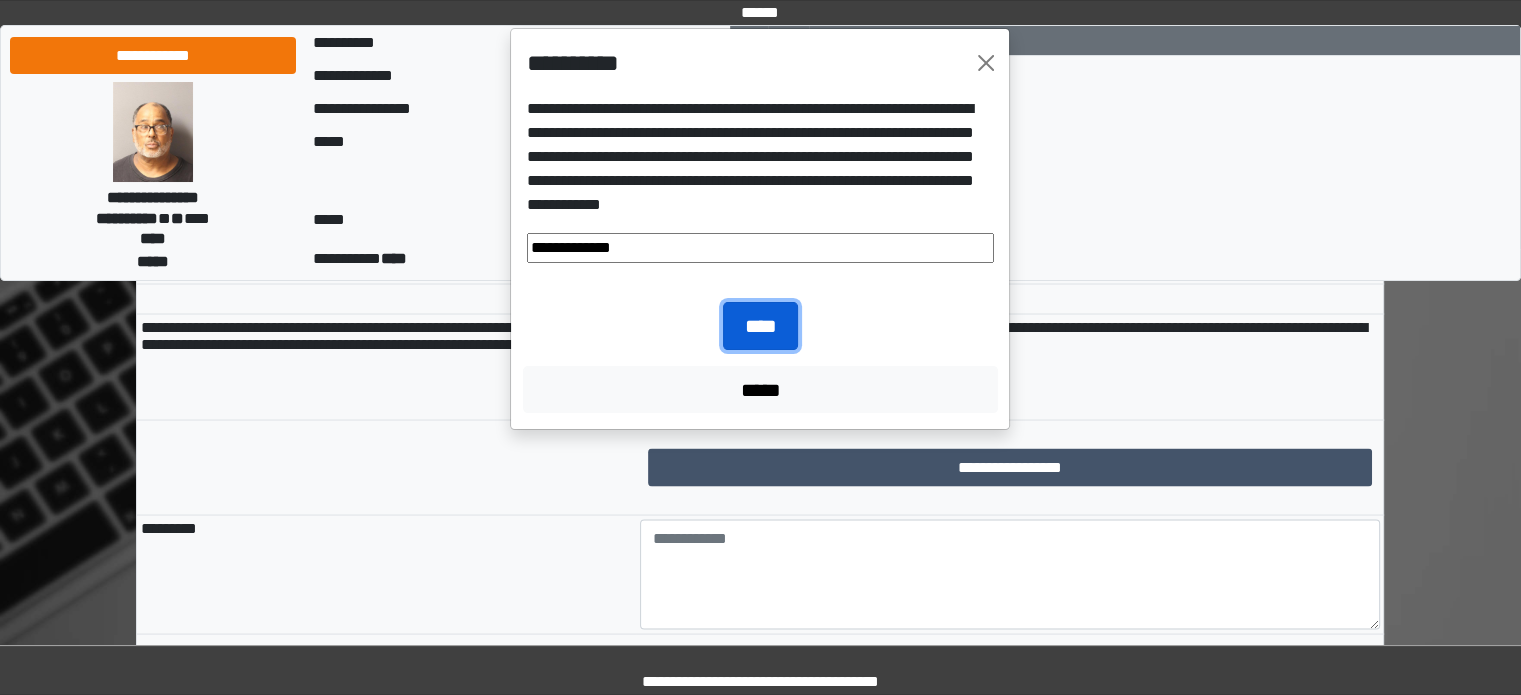 click on "****" at bounding box center [760, 326] 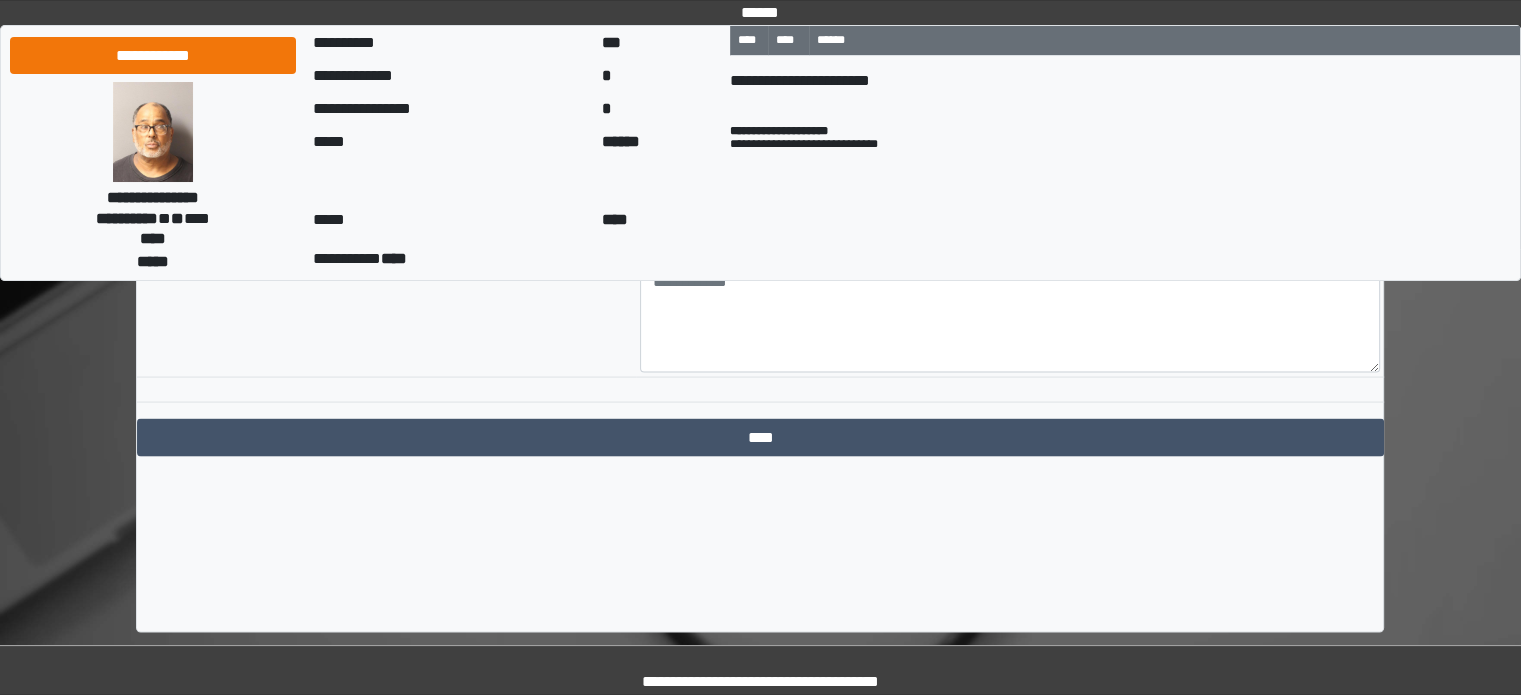 scroll, scrollTop: 3994, scrollLeft: 0, axis: vertical 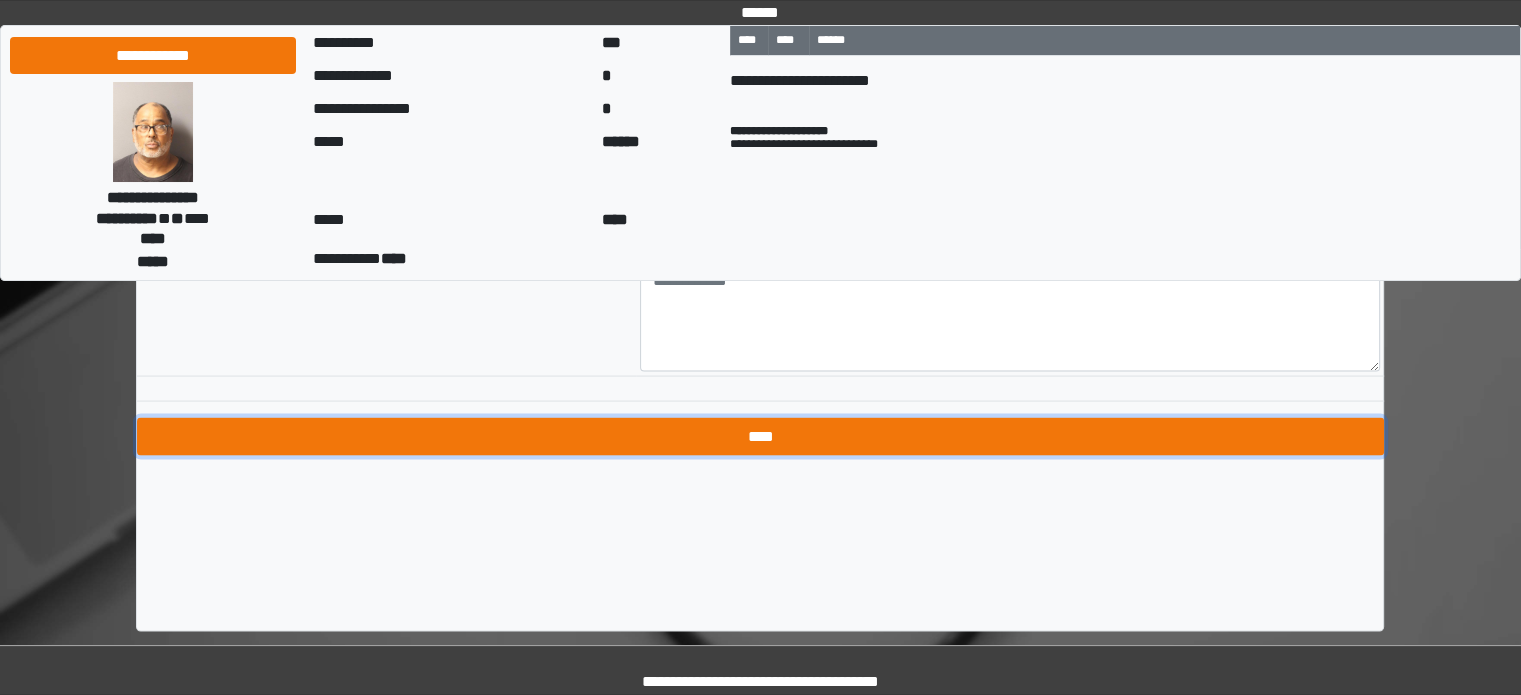 click on "****" at bounding box center (760, 437) 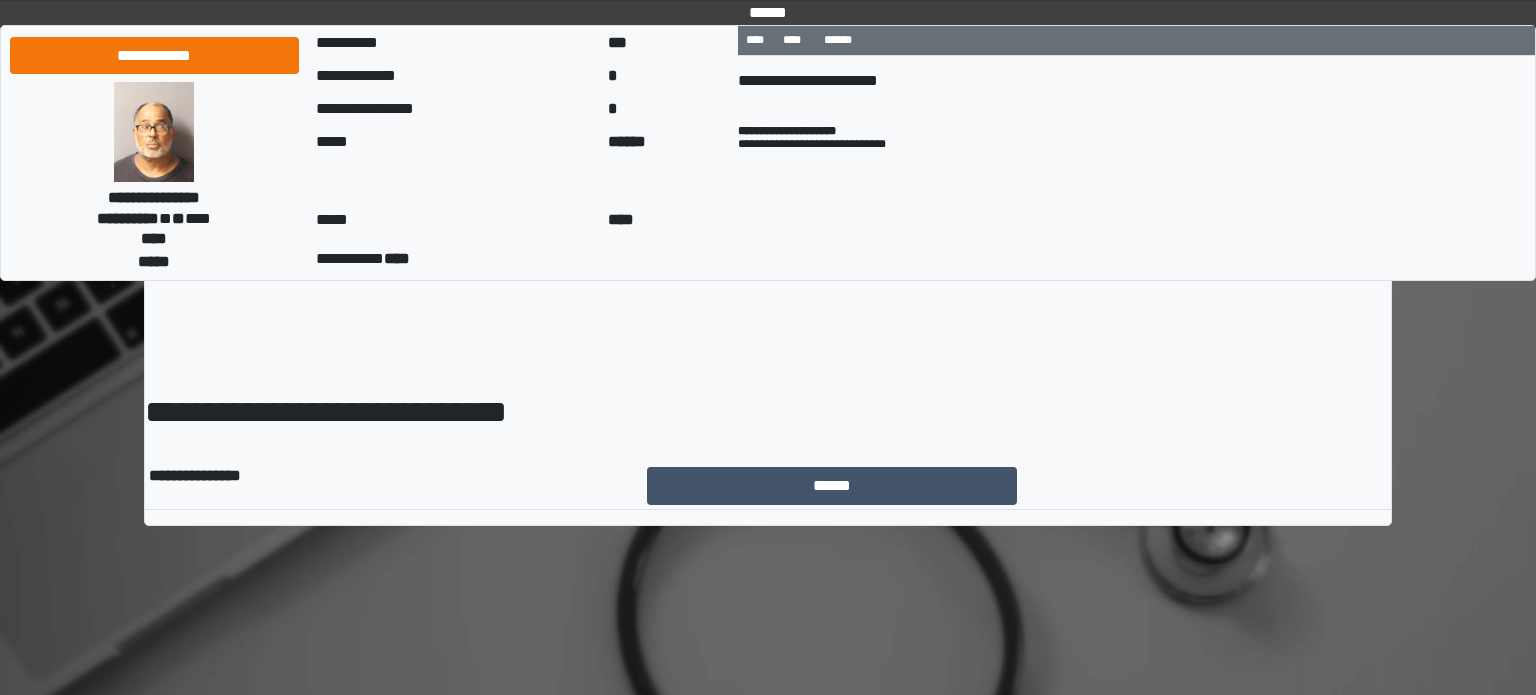 scroll, scrollTop: 0, scrollLeft: 0, axis: both 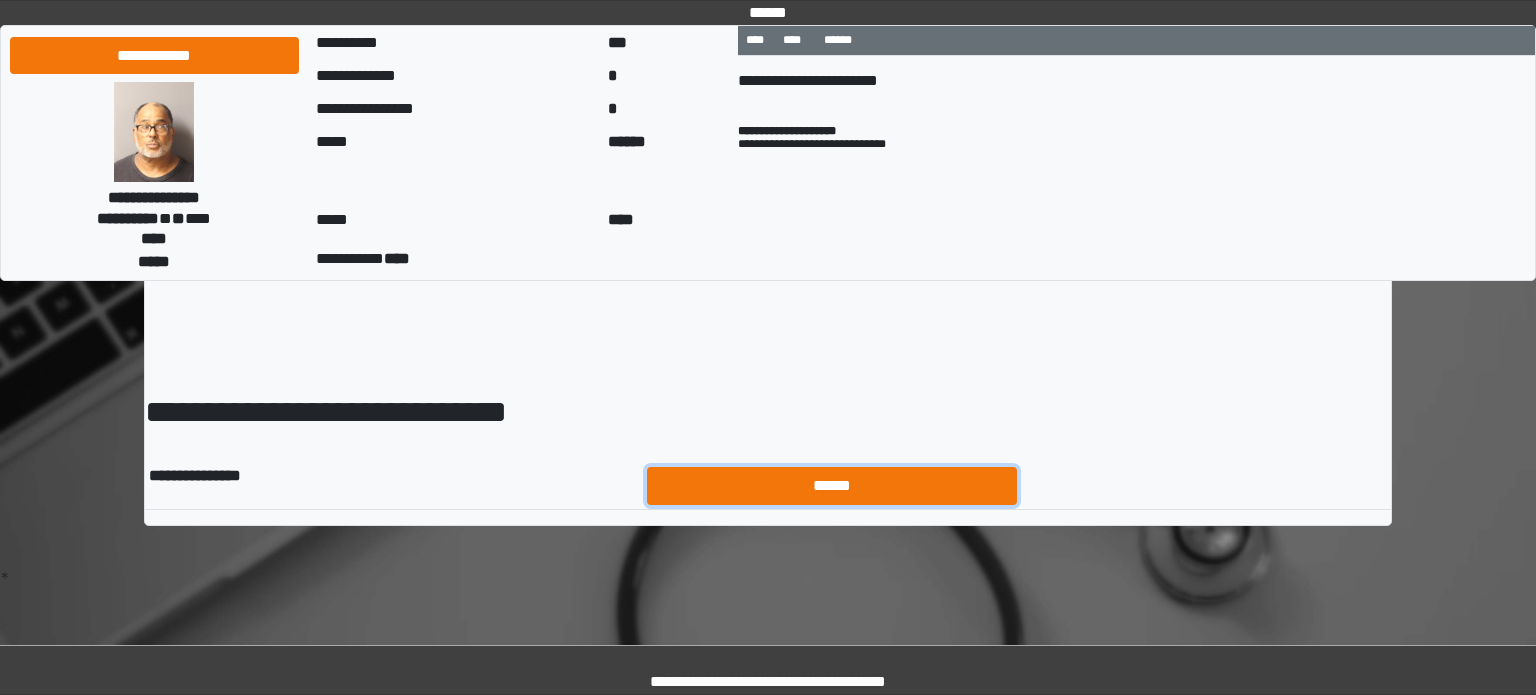 click on "******" at bounding box center [832, 486] 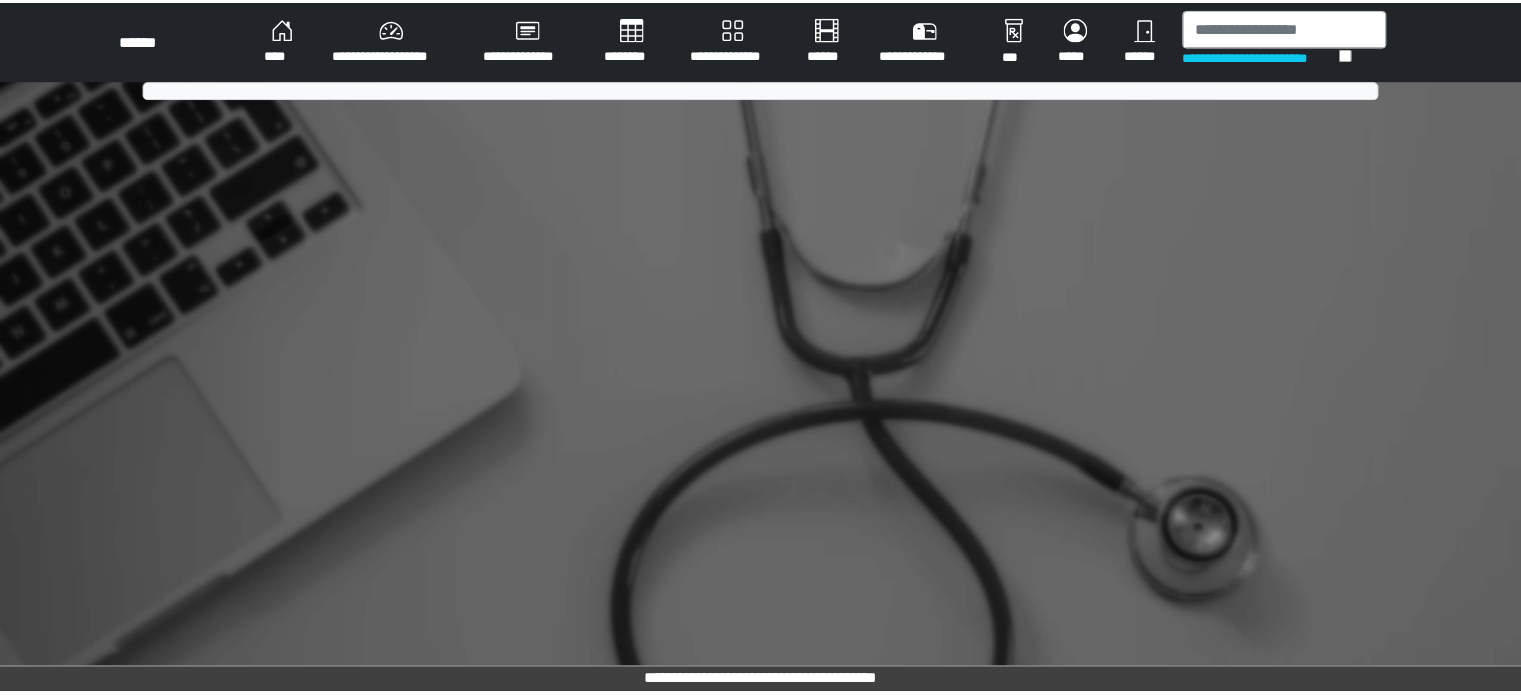 scroll, scrollTop: 0, scrollLeft: 0, axis: both 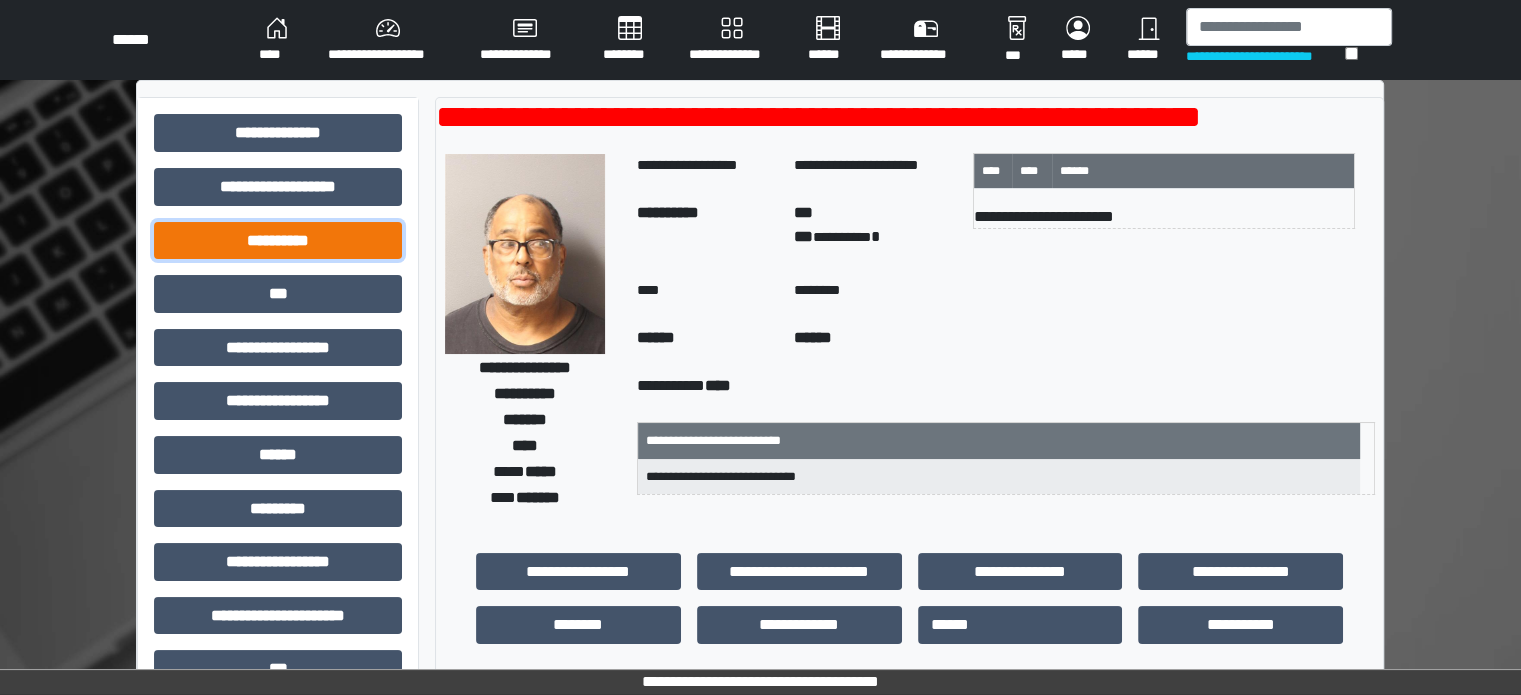 click on "**********" at bounding box center (278, 241) 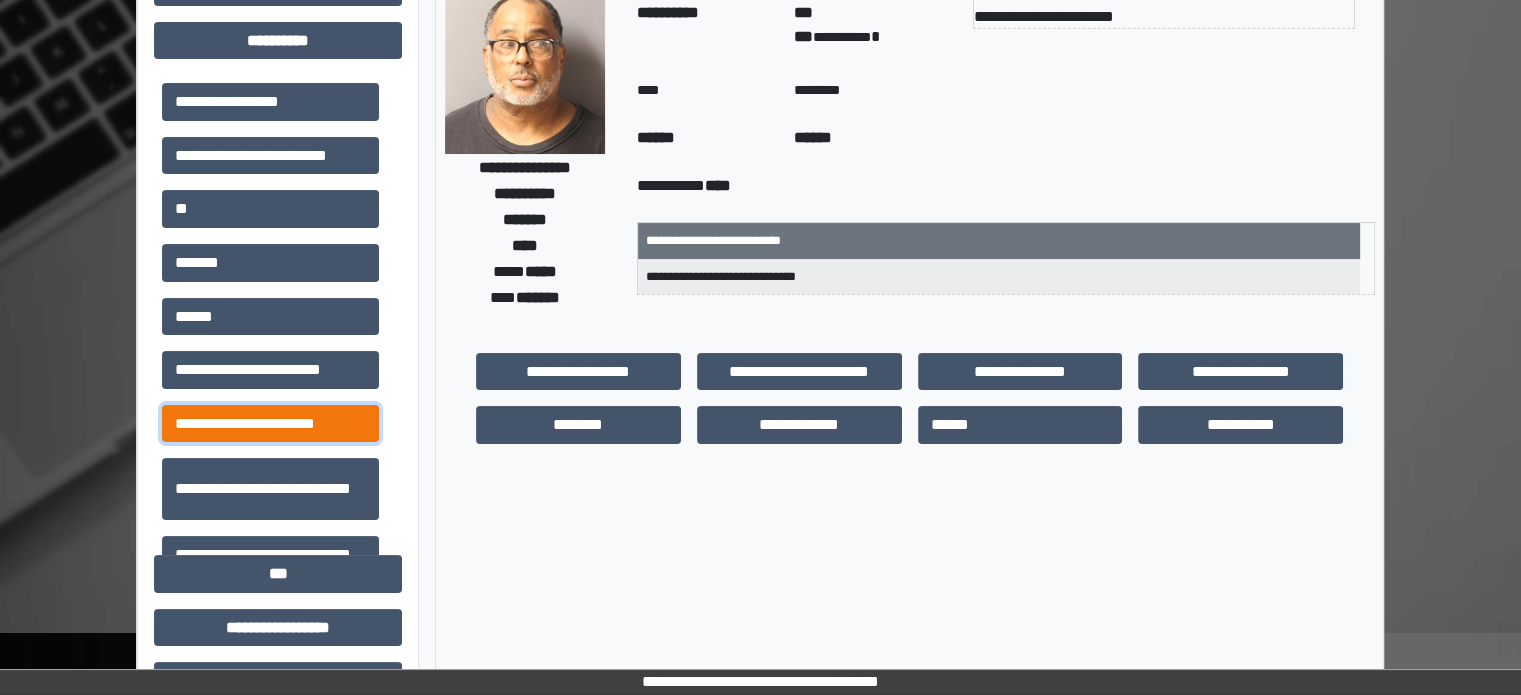 click on "**********" at bounding box center (270, 424) 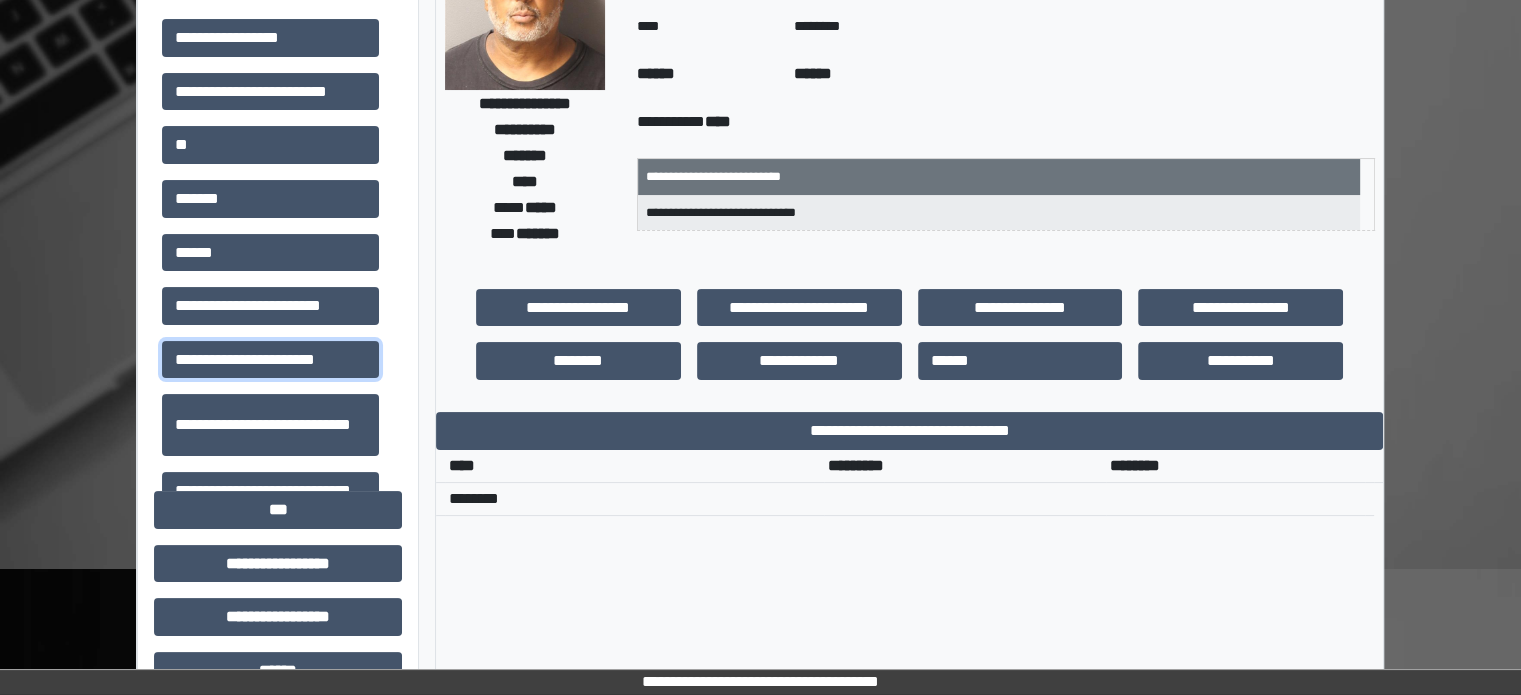 scroll, scrollTop: 300, scrollLeft: 0, axis: vertical 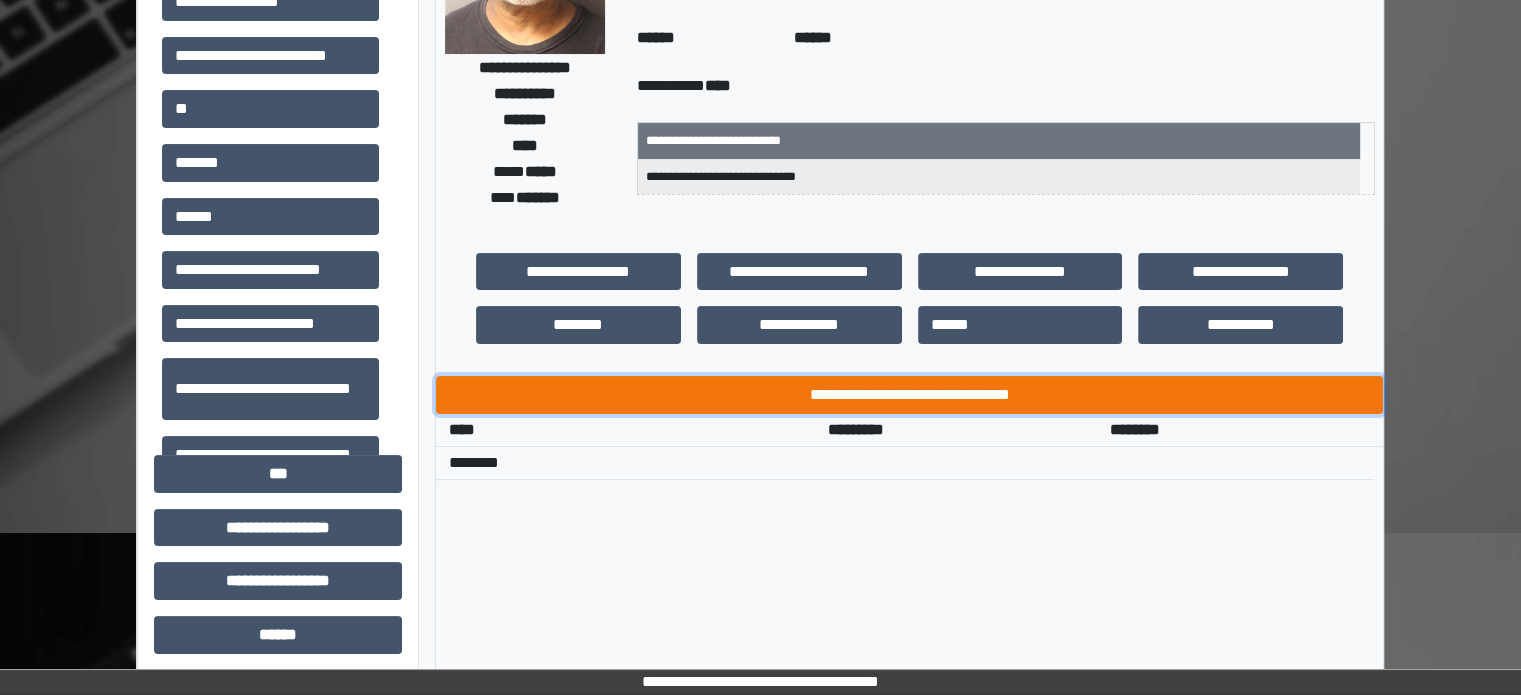 click on "**********" at bounding box center [909, 395] 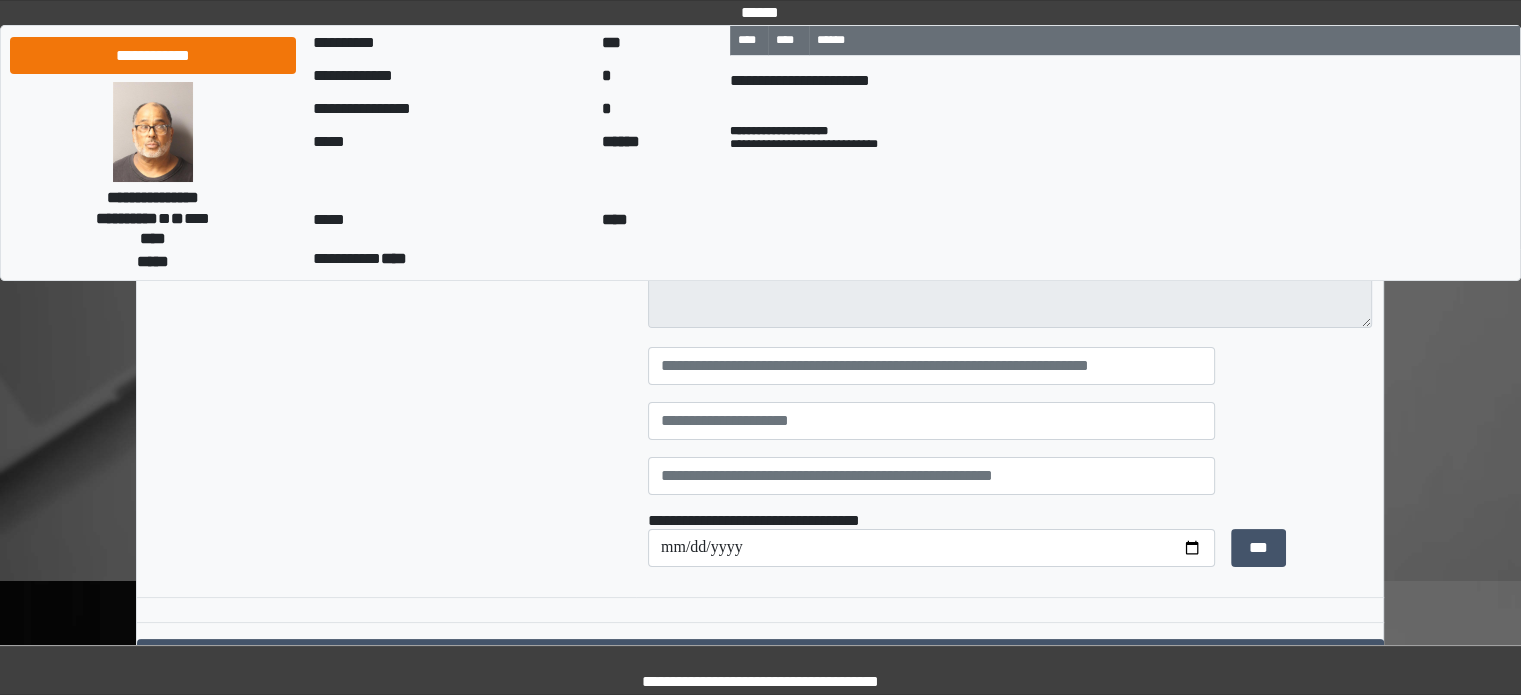 scroll, scrollTop: 300, scrollLeft: 0, axis: vertical 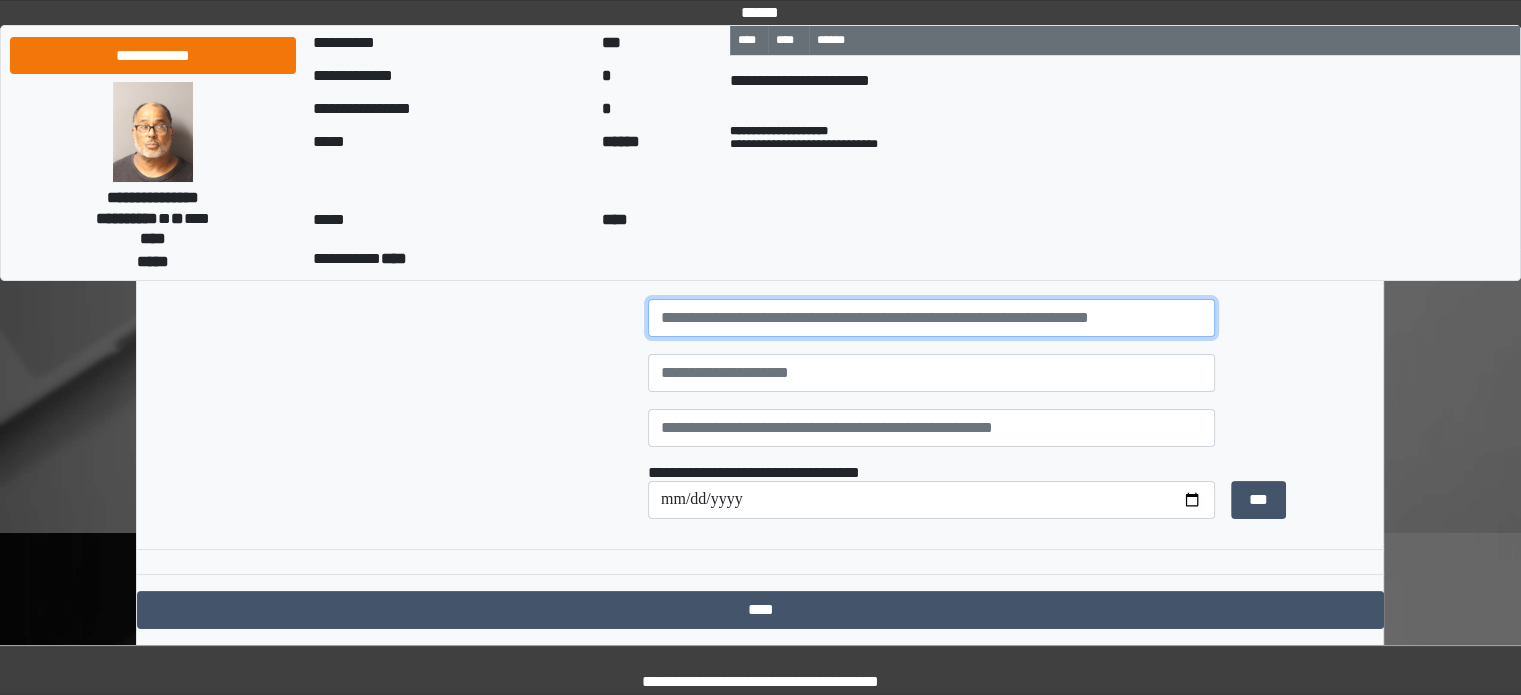 drag, startPoint x: 737, startPoint y: 326, endPoint x: 720, endPoint y: 338, distance: 20.808653 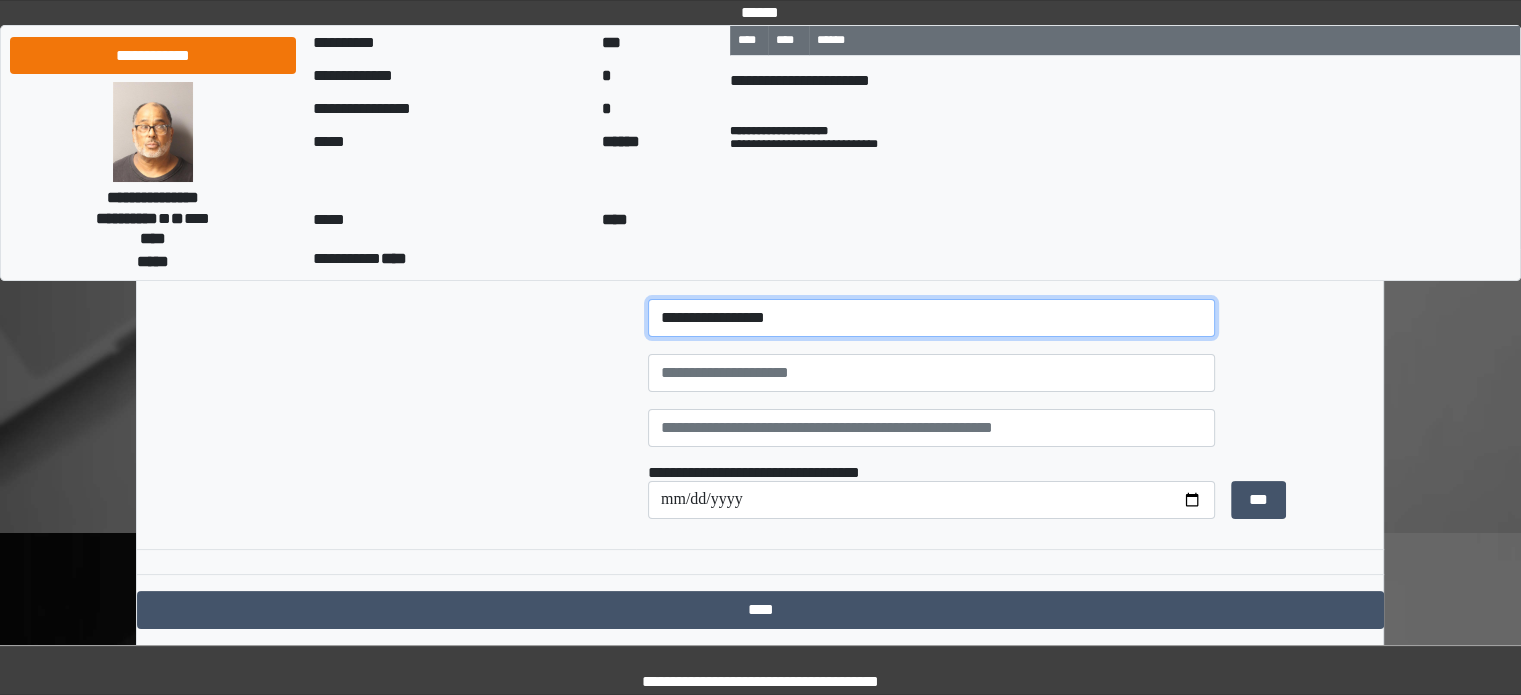 type on "**********" 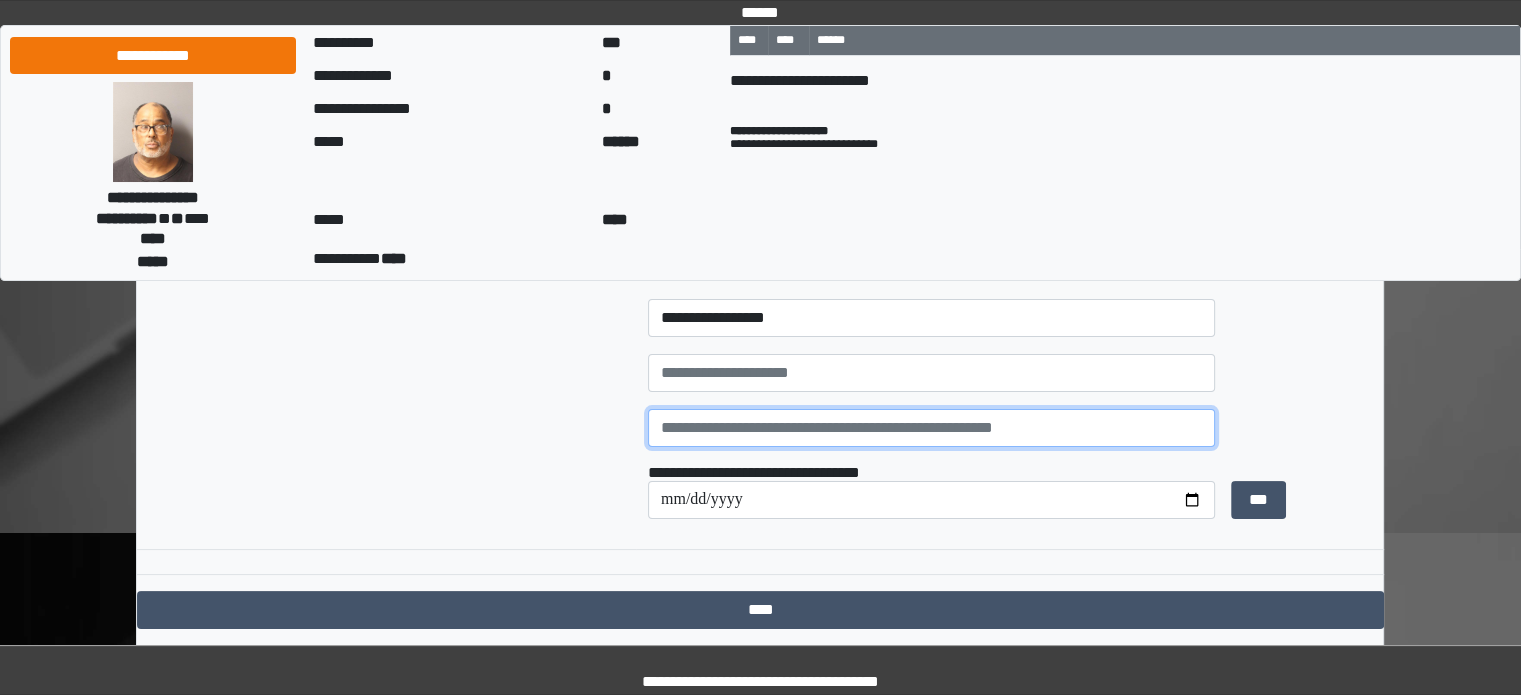 click at bounding box center (931, 428) 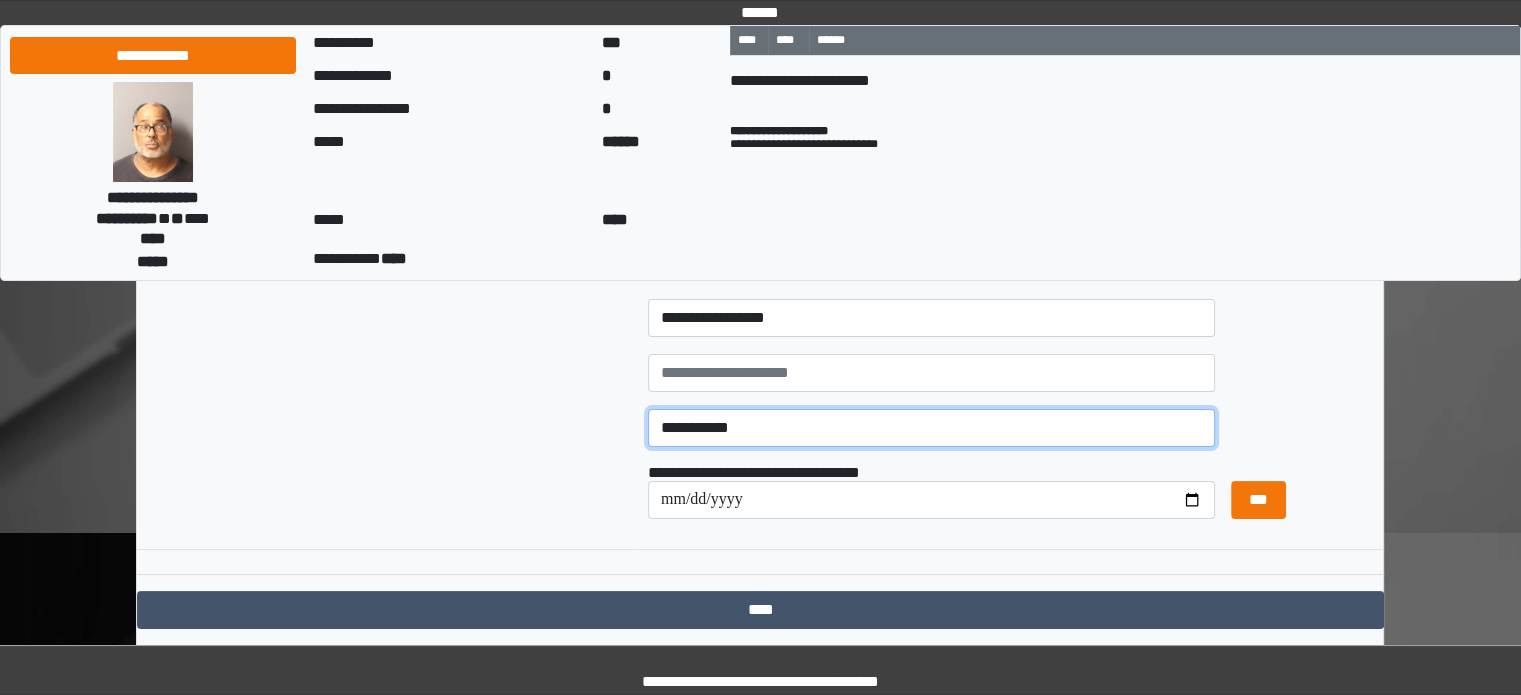 type on "**********" 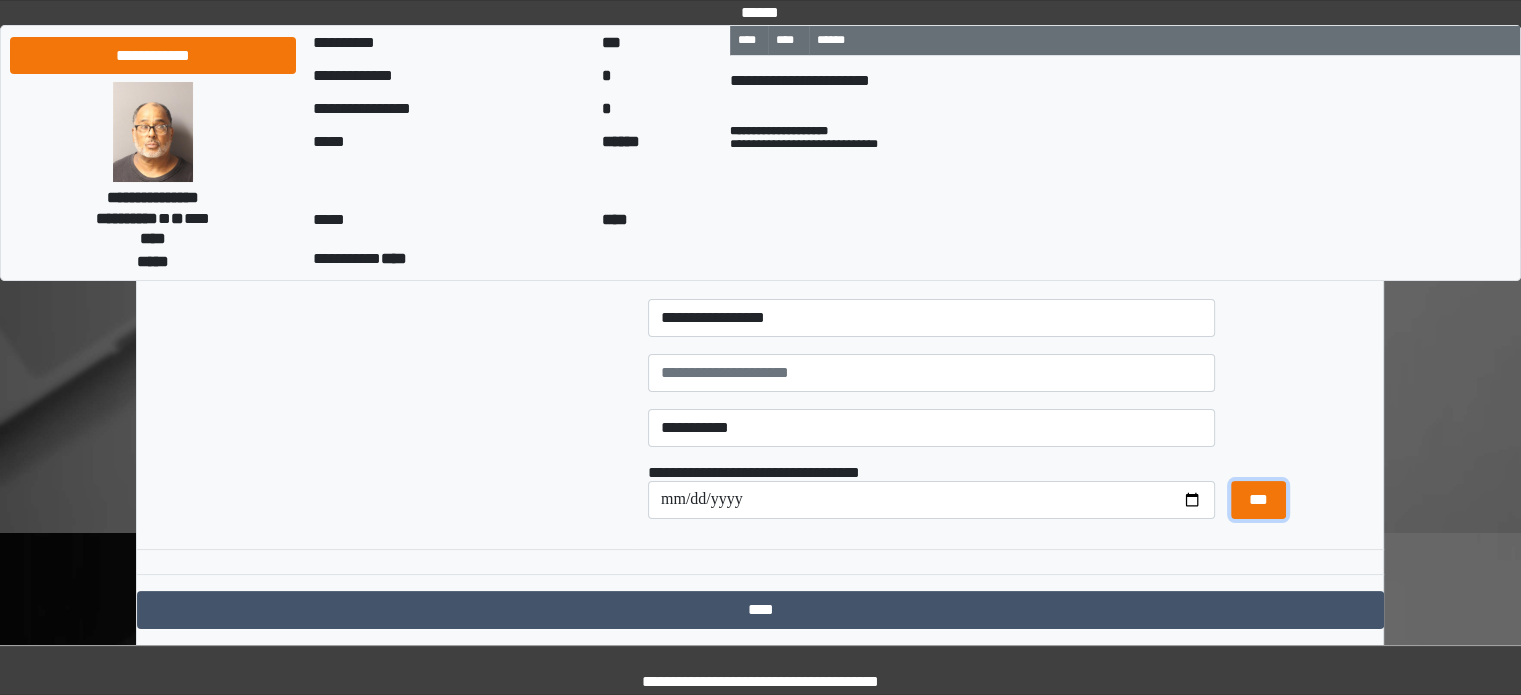 click on "***" at bounding box center [1258, 500] 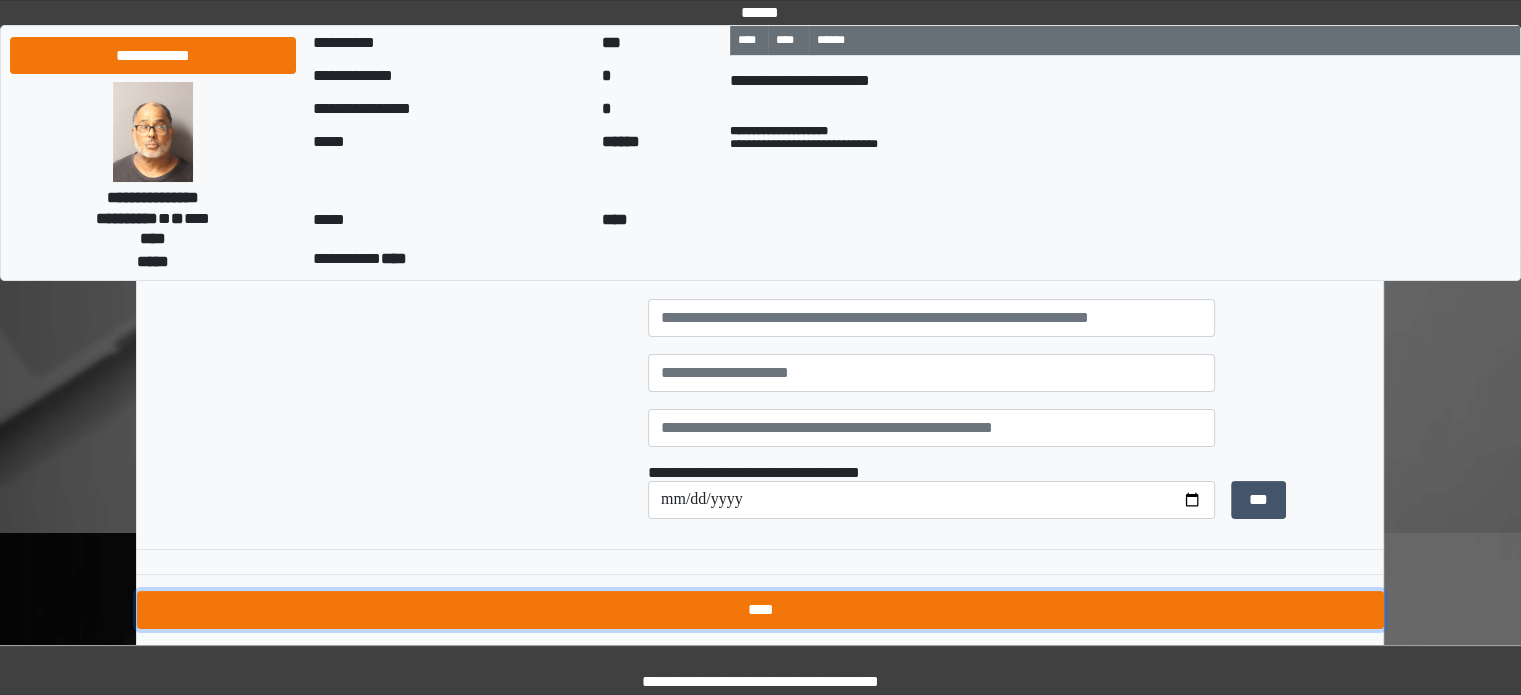 click on "****" at bounding box center (760, 610) 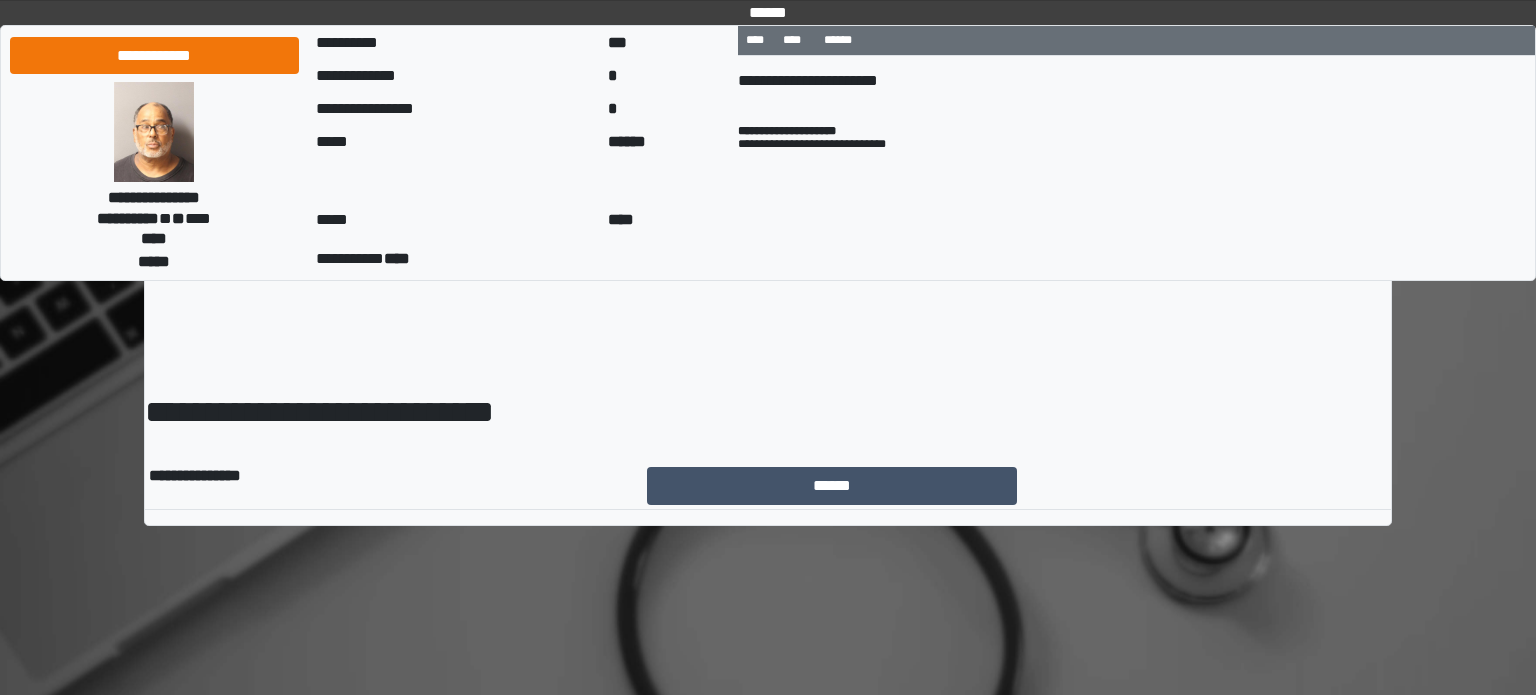 scroll, scrollTop: 0, scrollLeft: 0, axis: both 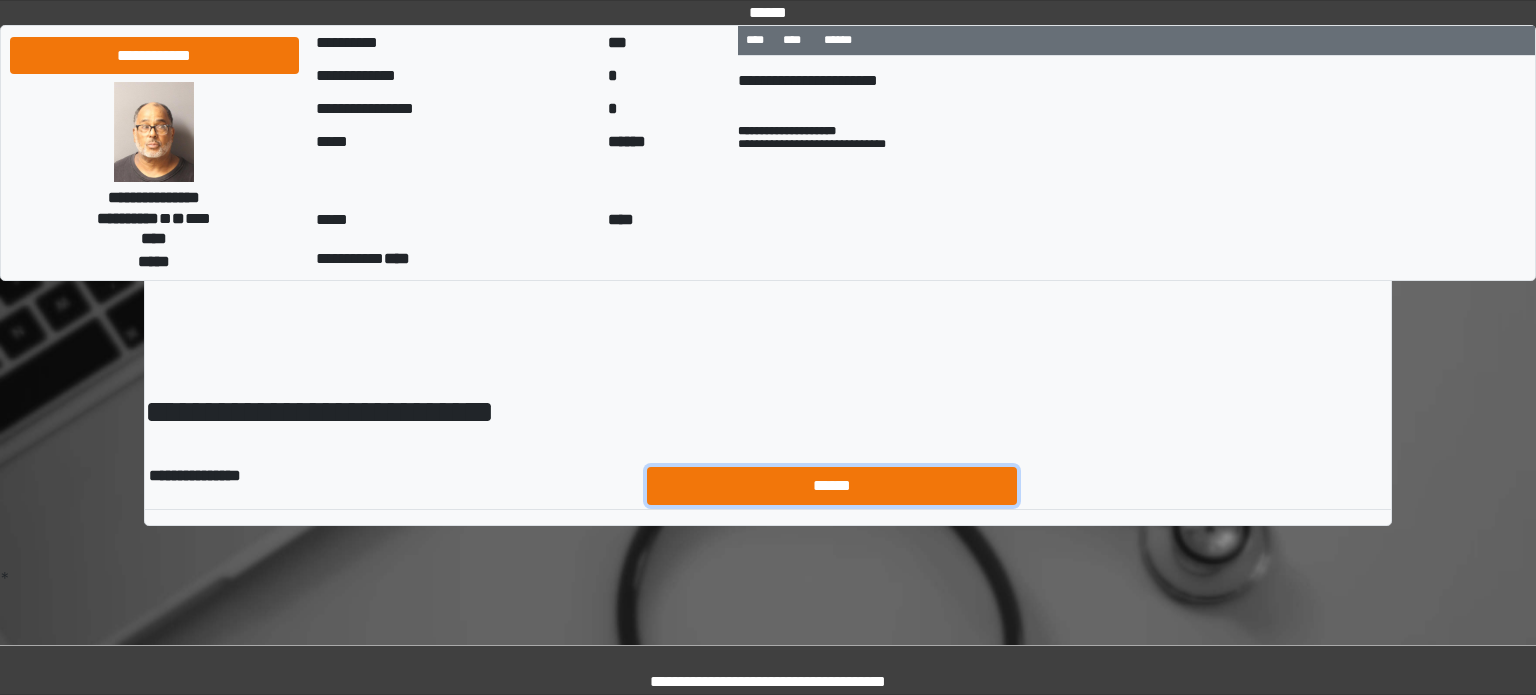 click on "******" at bounding box center [832, 486] 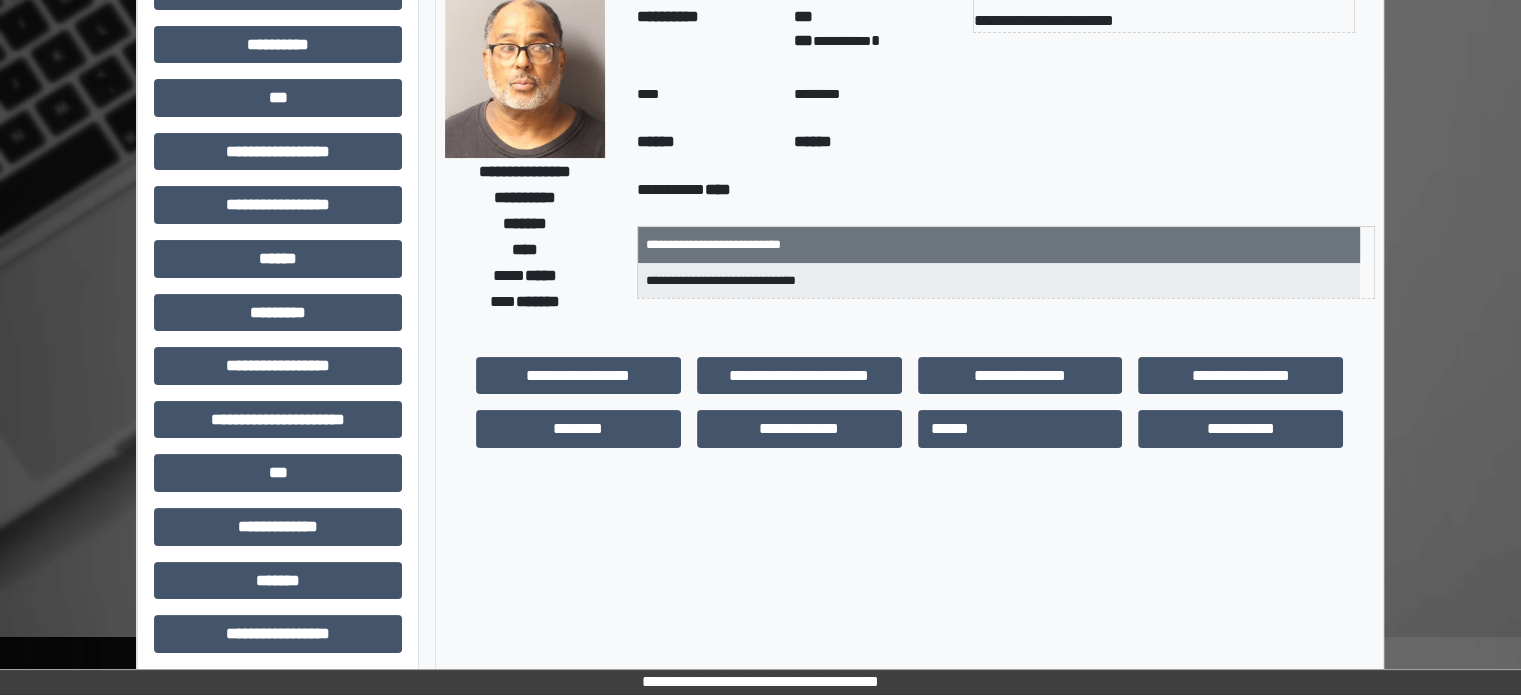 scroll, scrollTop: 200, scrollLeft: 0, axis: vertical 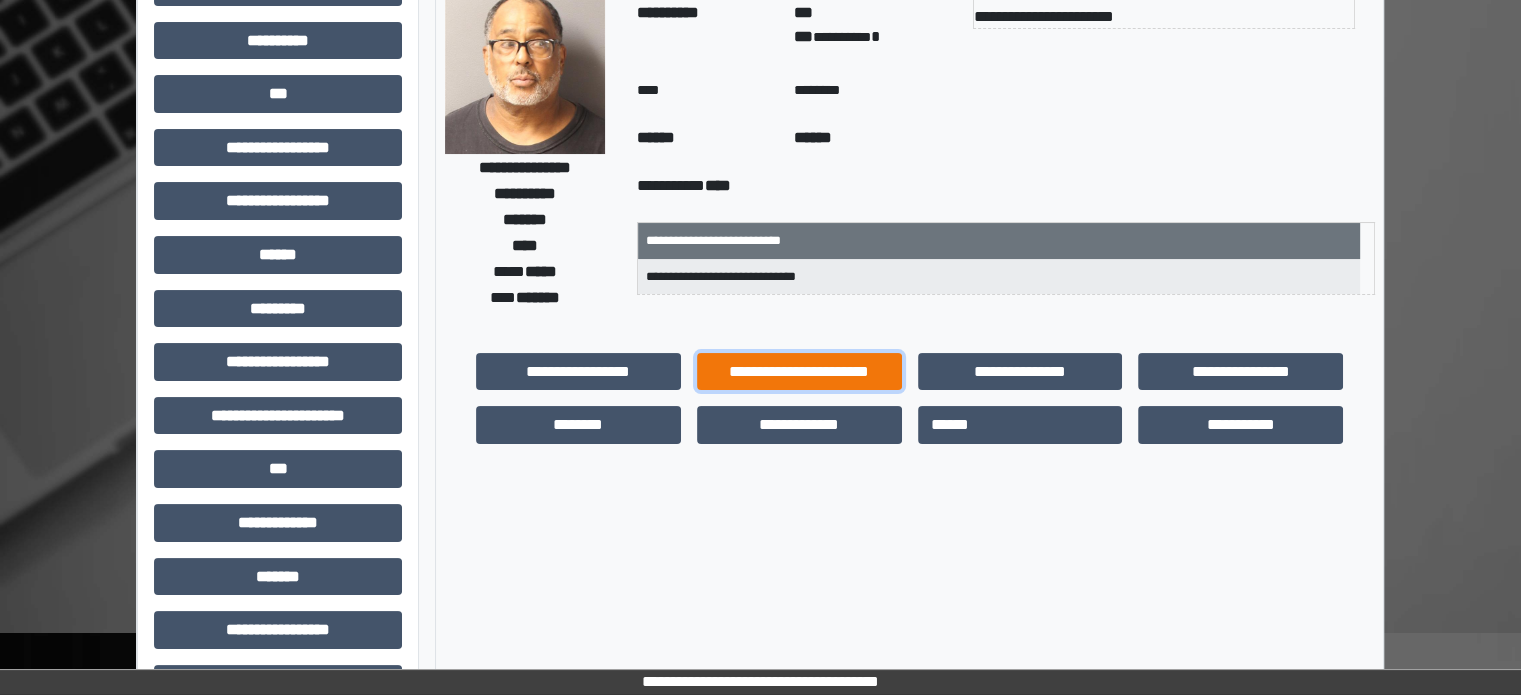 click on "**********" at bounding box center [799, 372] 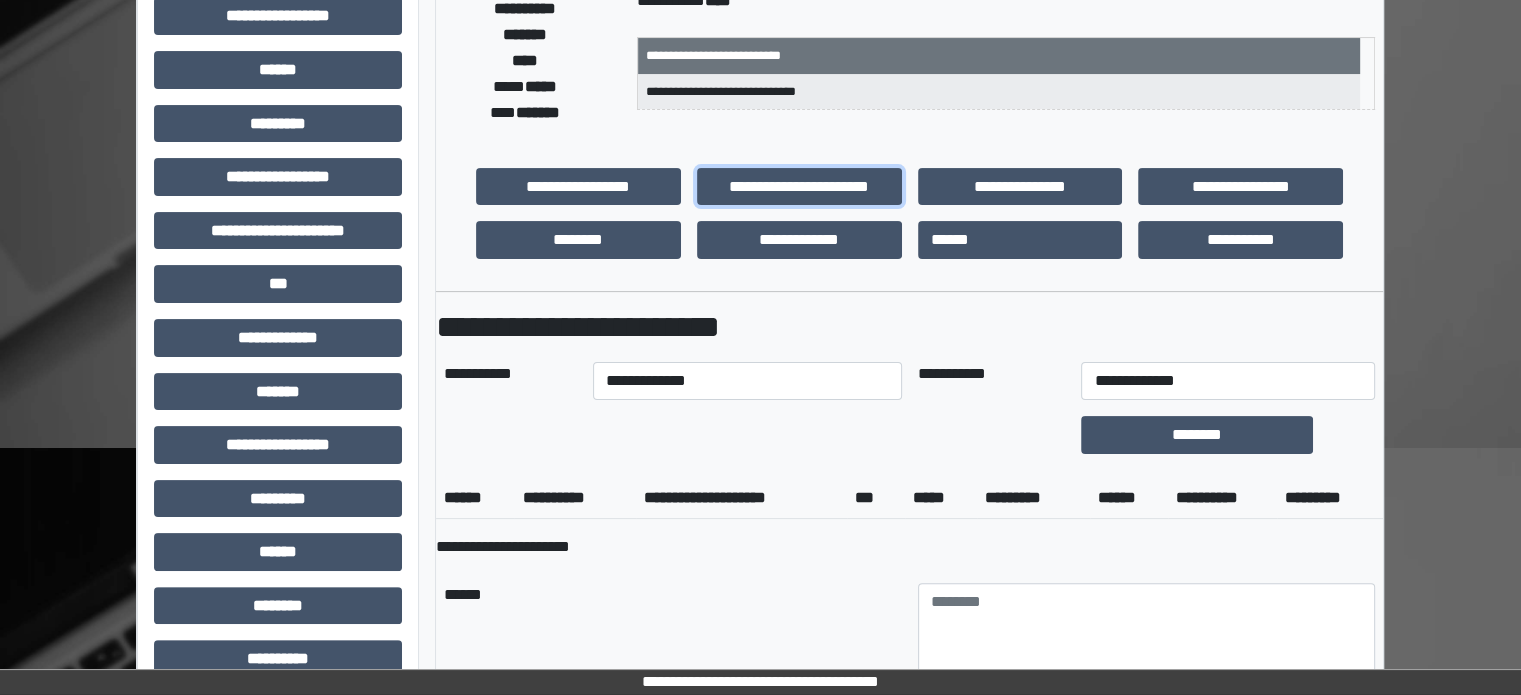 scroll, scrollTop: 400, scrollLeft: 0, axis: vertical 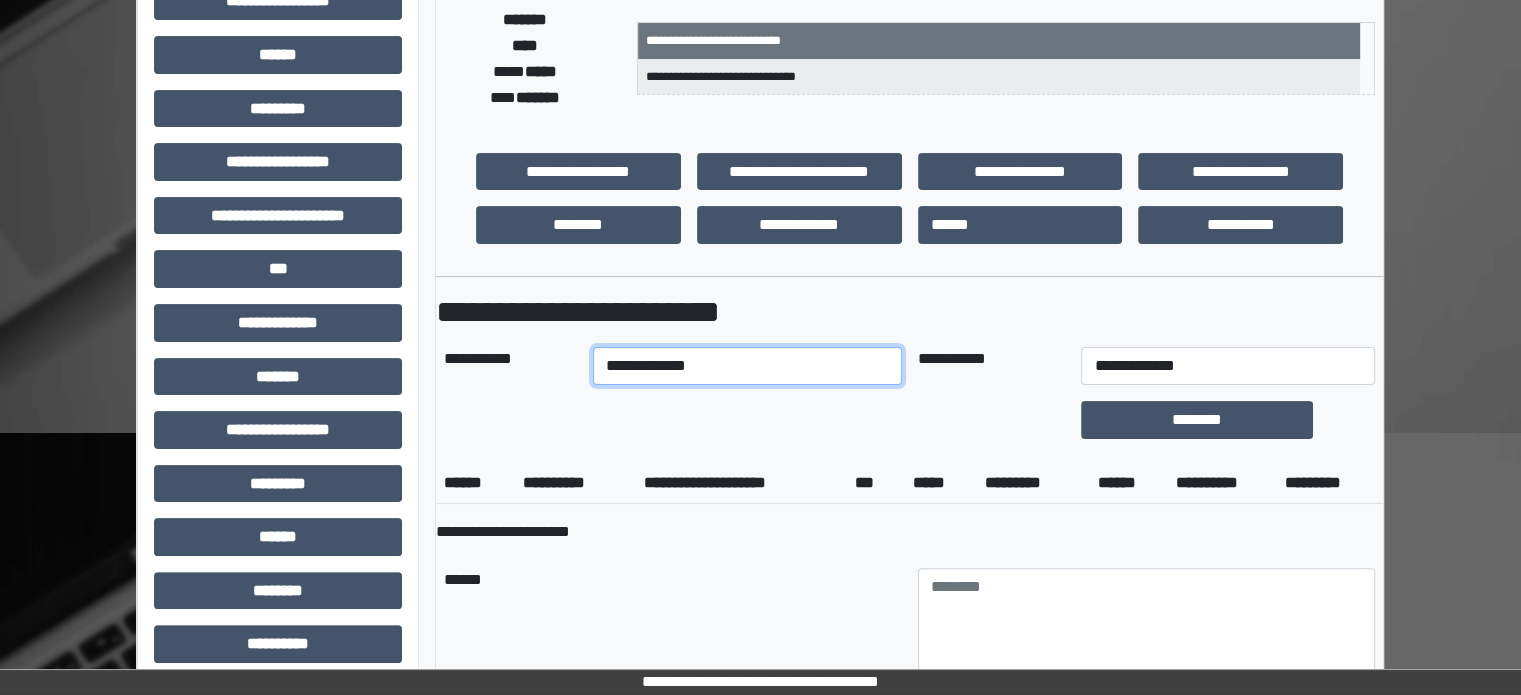 click on "**********" at bounding box center (747, 366) 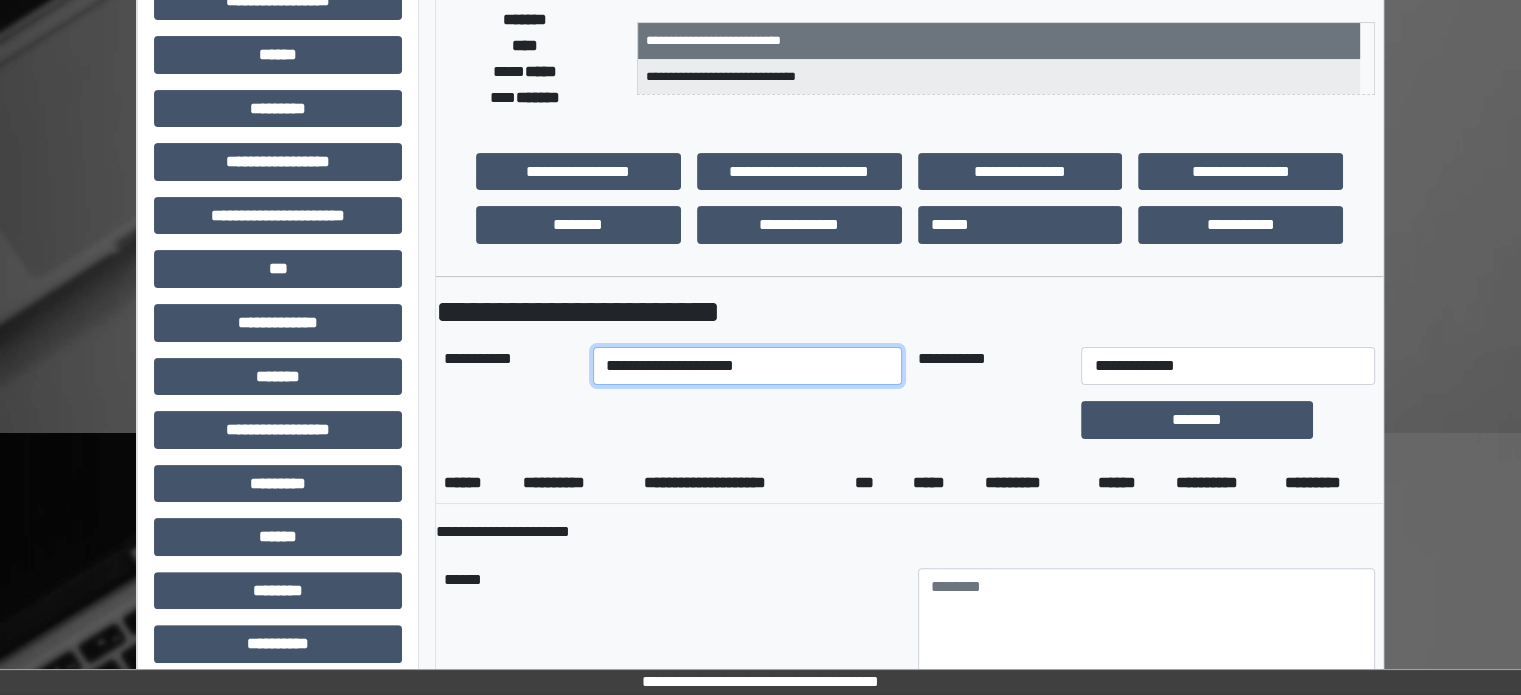 click on "**********" at bounding box center (747, 366) 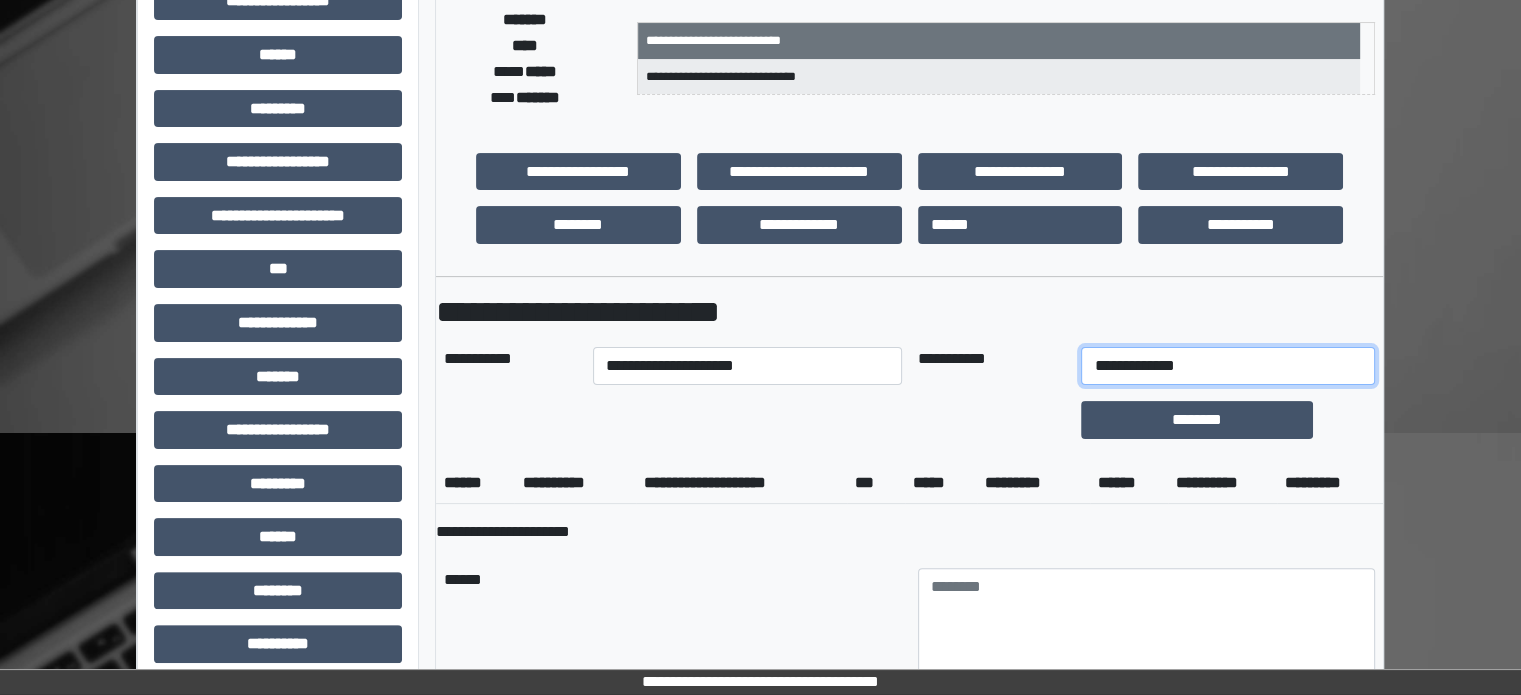 drag, startPoint x: 1210, startPoint y: 356, endPoint x: 1208, endPoint y: 381, distance: 25.079872 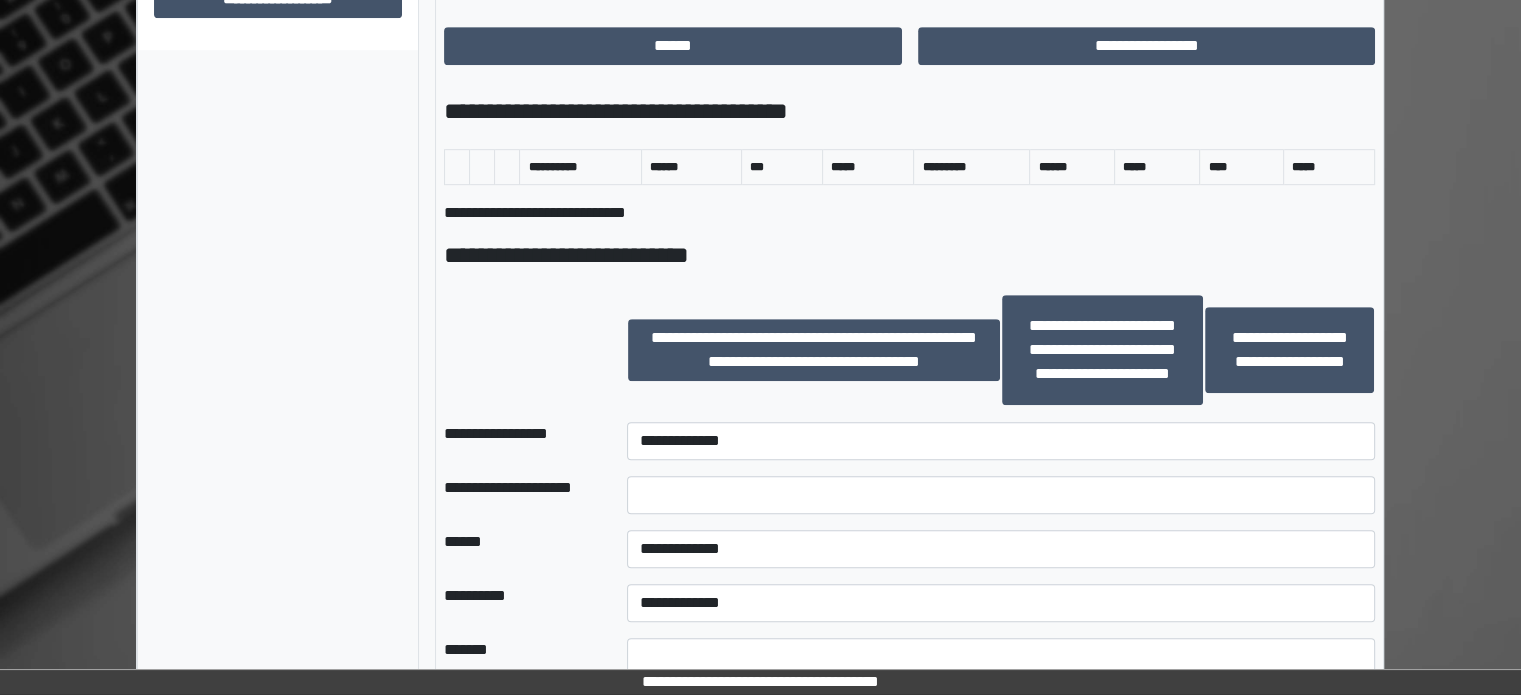 scroll, scrollTop: 1200, scrollLeft: 0, axis: vertical 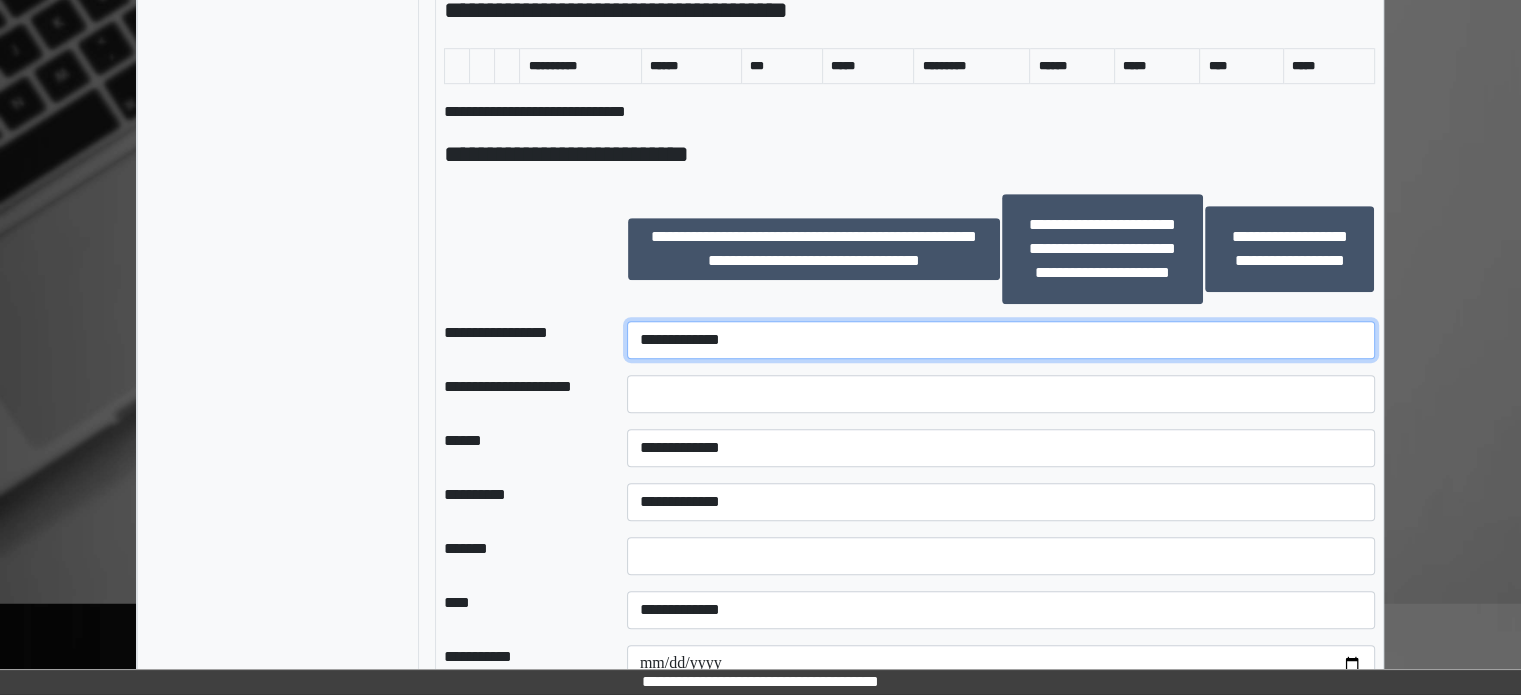 click on "**********" at bounding box center [1001, 340] 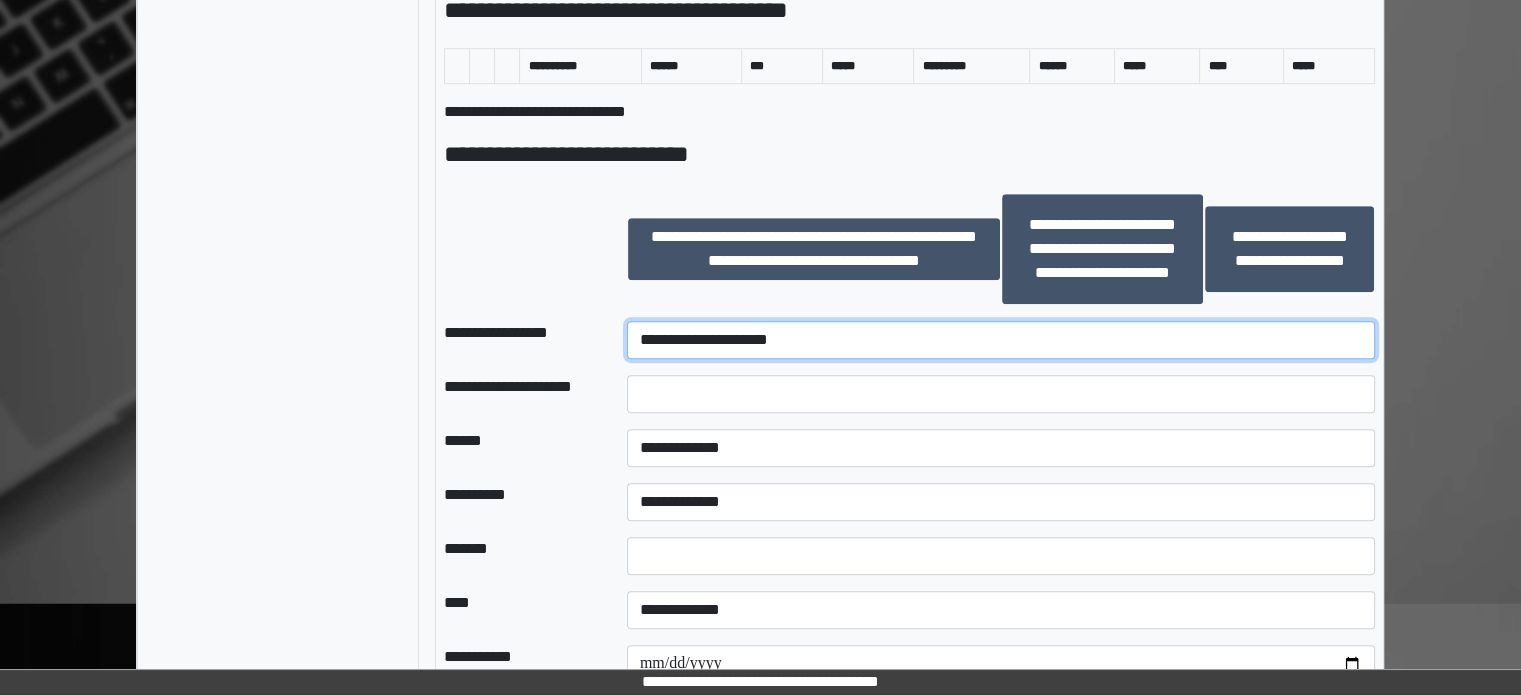 click on "**********" at bounding box center [1001, 340] 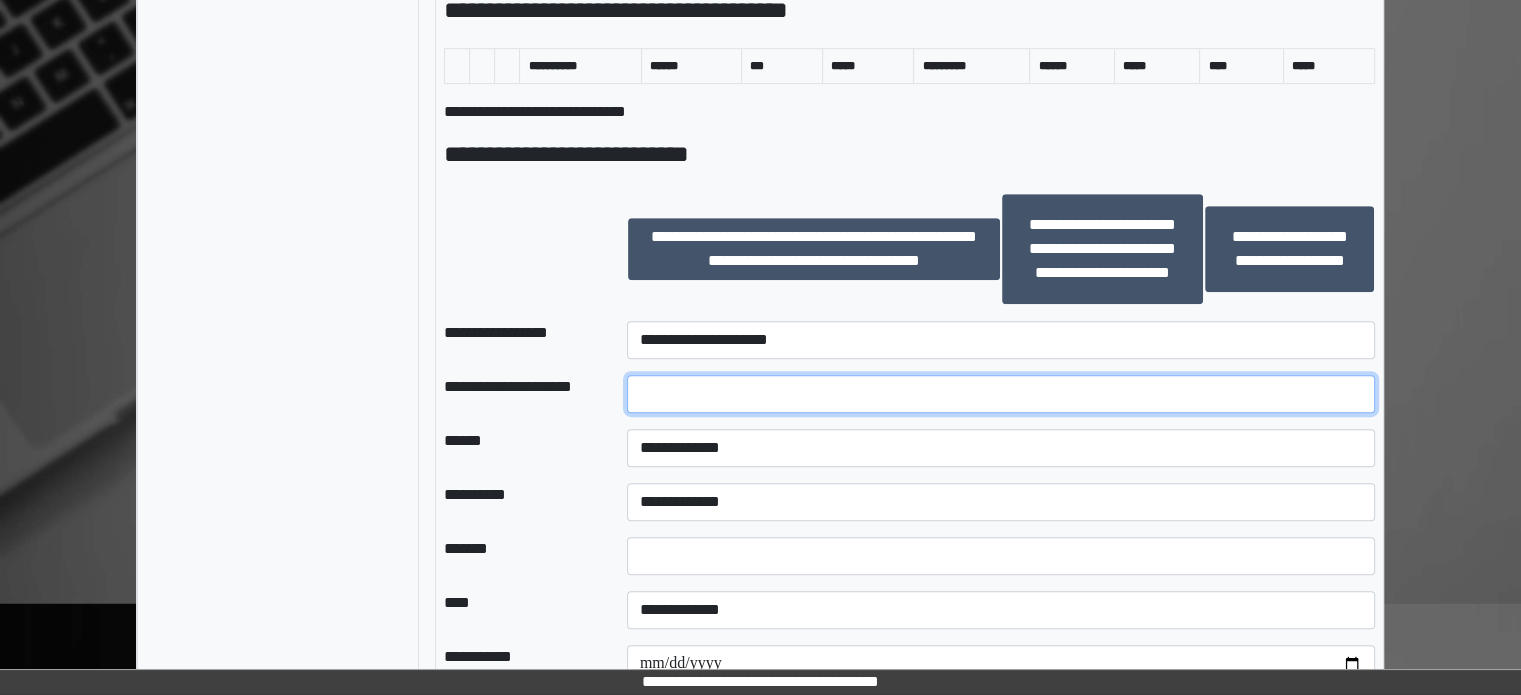 drag, startPoint x: 739, startPoint y: 385, endPoint x: 740, endPoint y: 396, distance: 11.045361 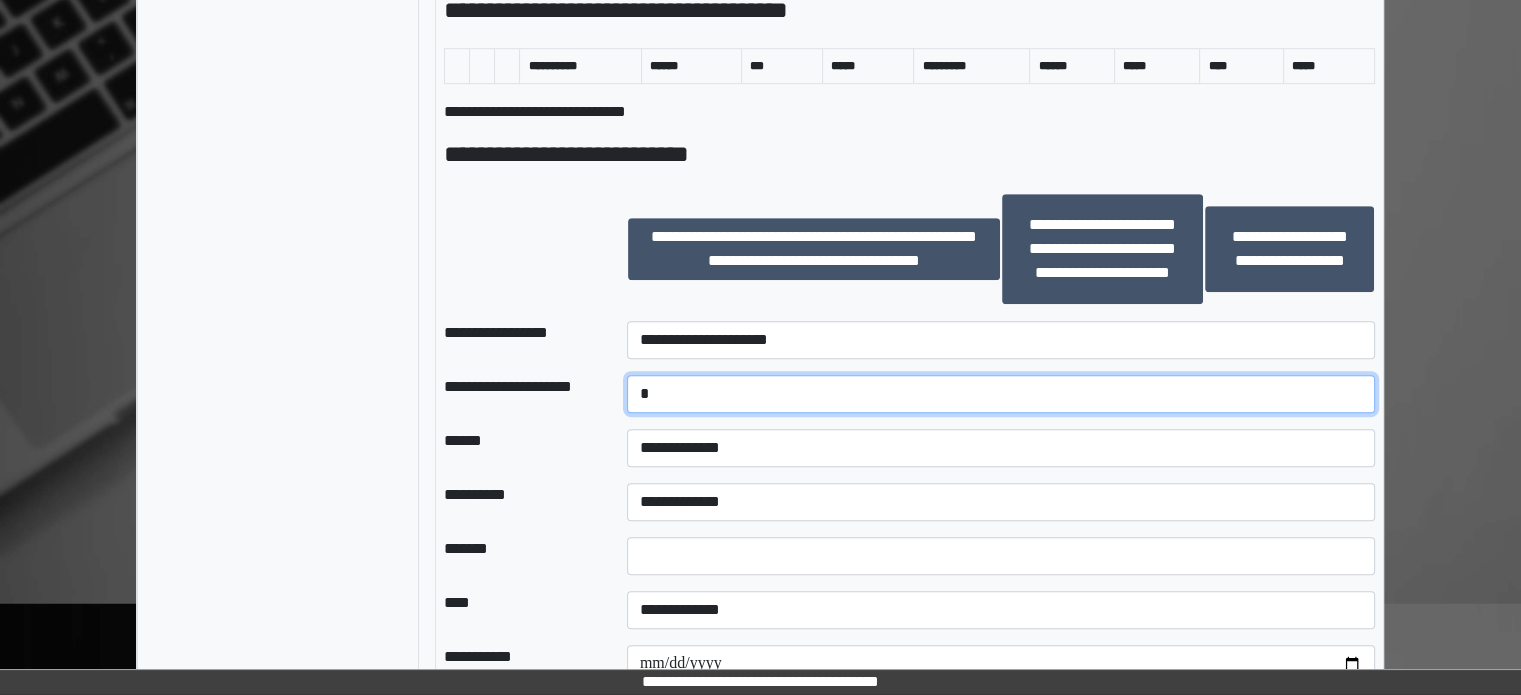 type on "*" 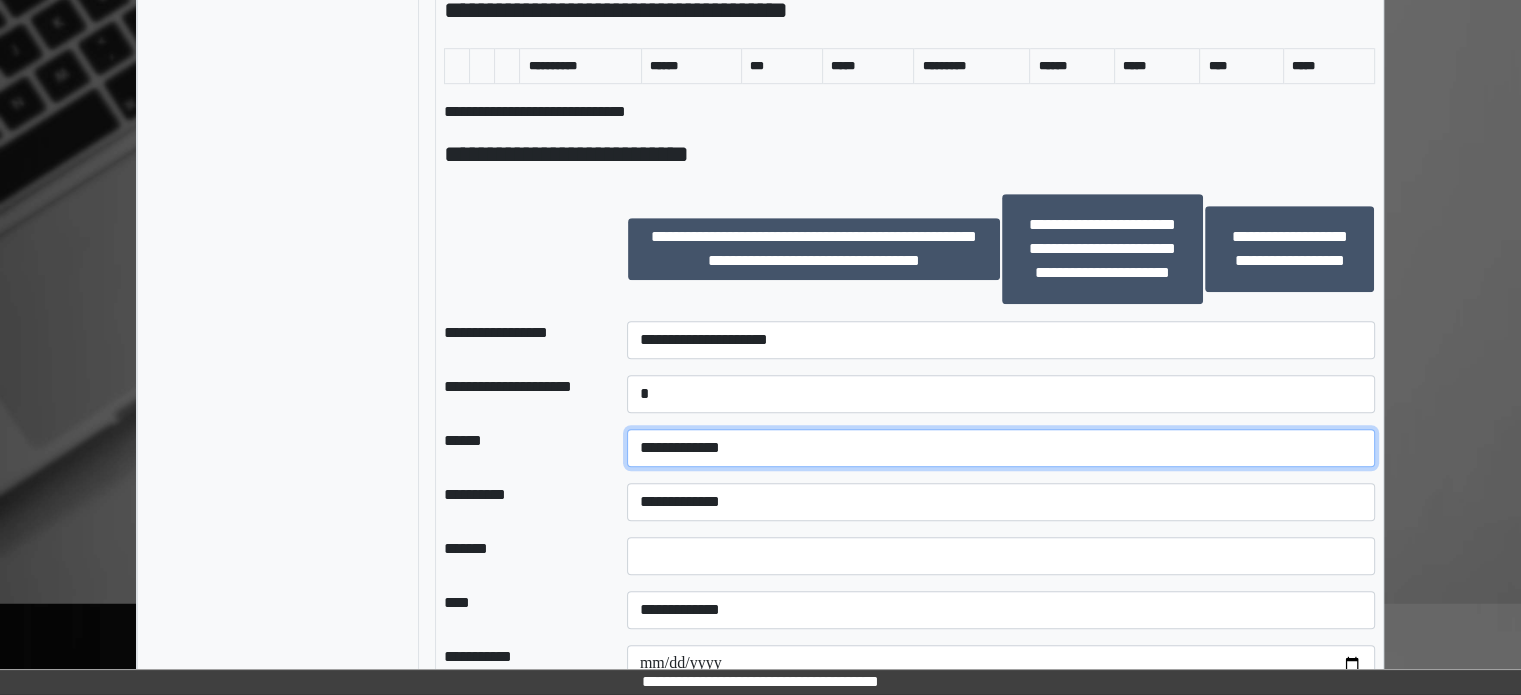 click on "**********" at bounding box center (1001, 448) 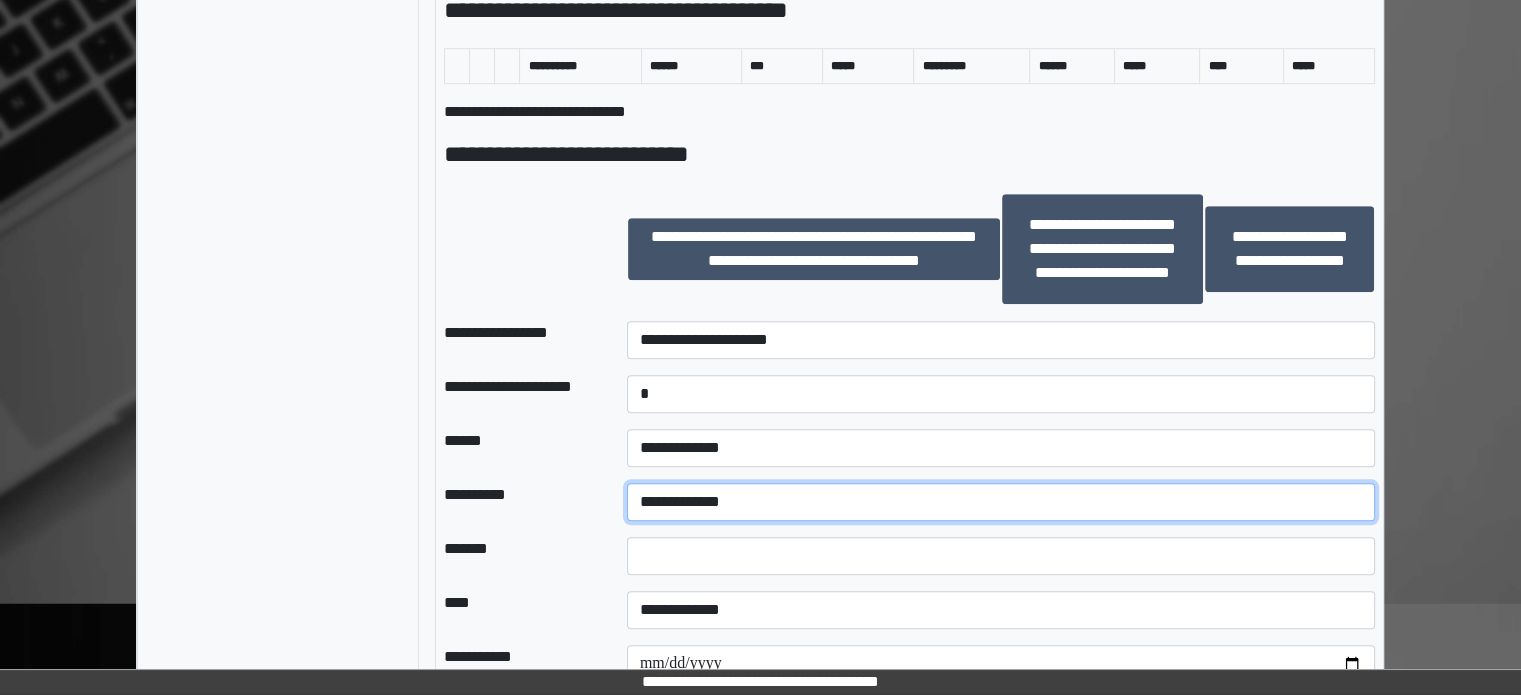 click on "**********" at bounding box center [1001, 502] 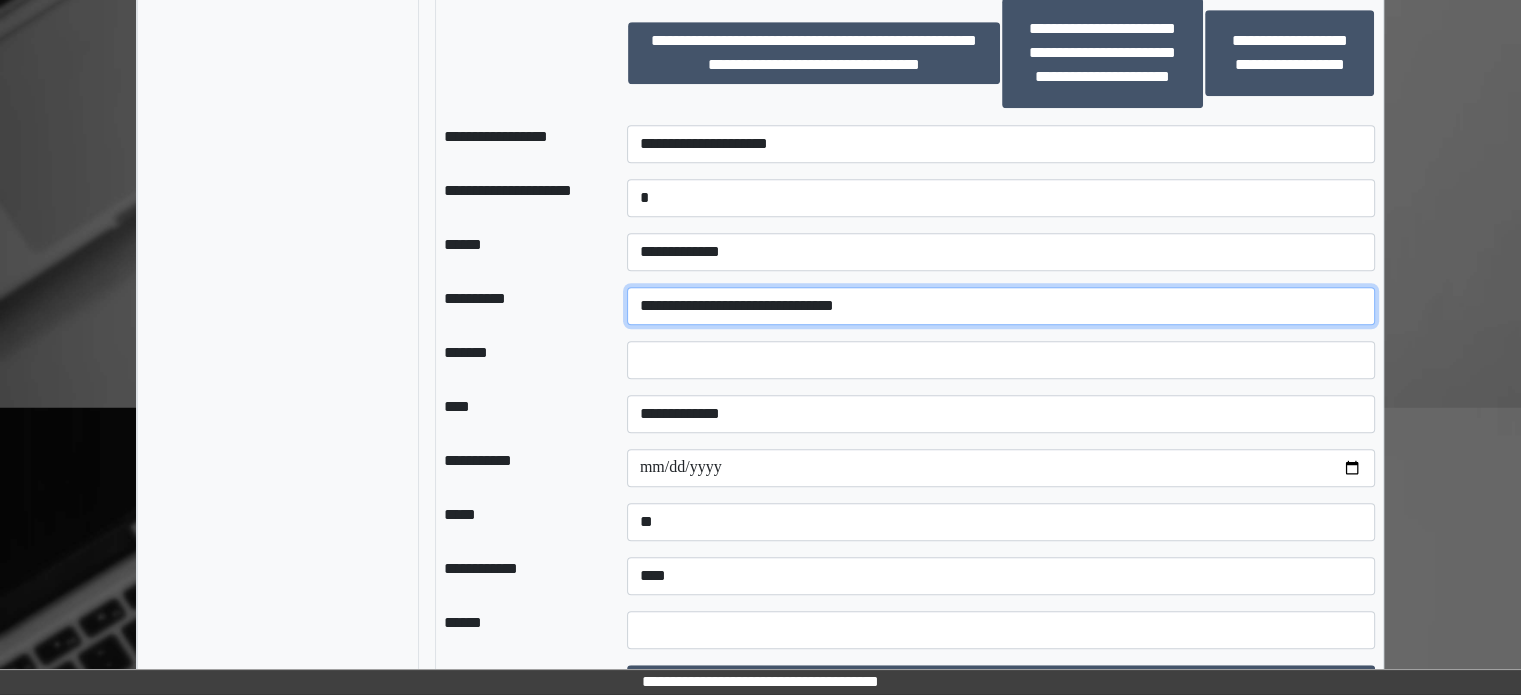 scroll, scrollTop: 1400, scrollLeft: 0, axis: vertical 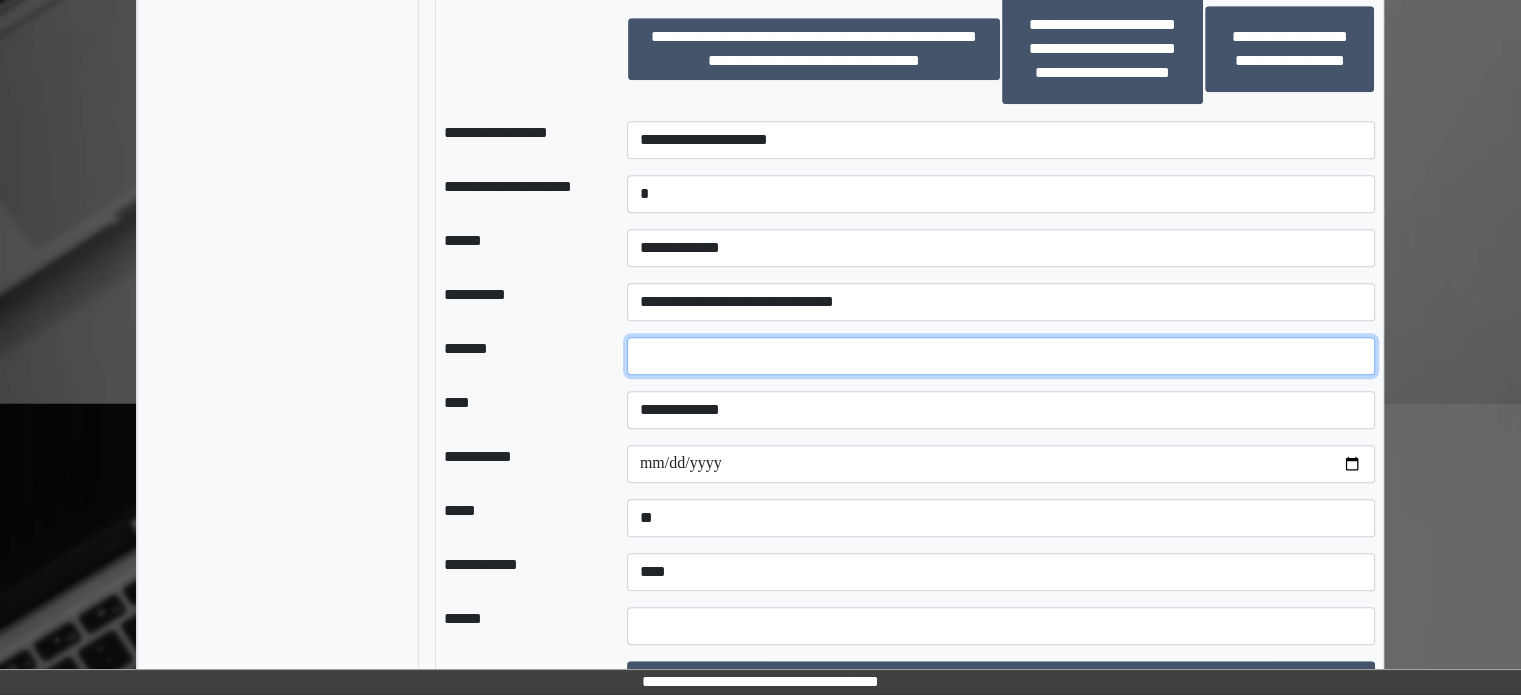 click at bounding box center [1001, 356] 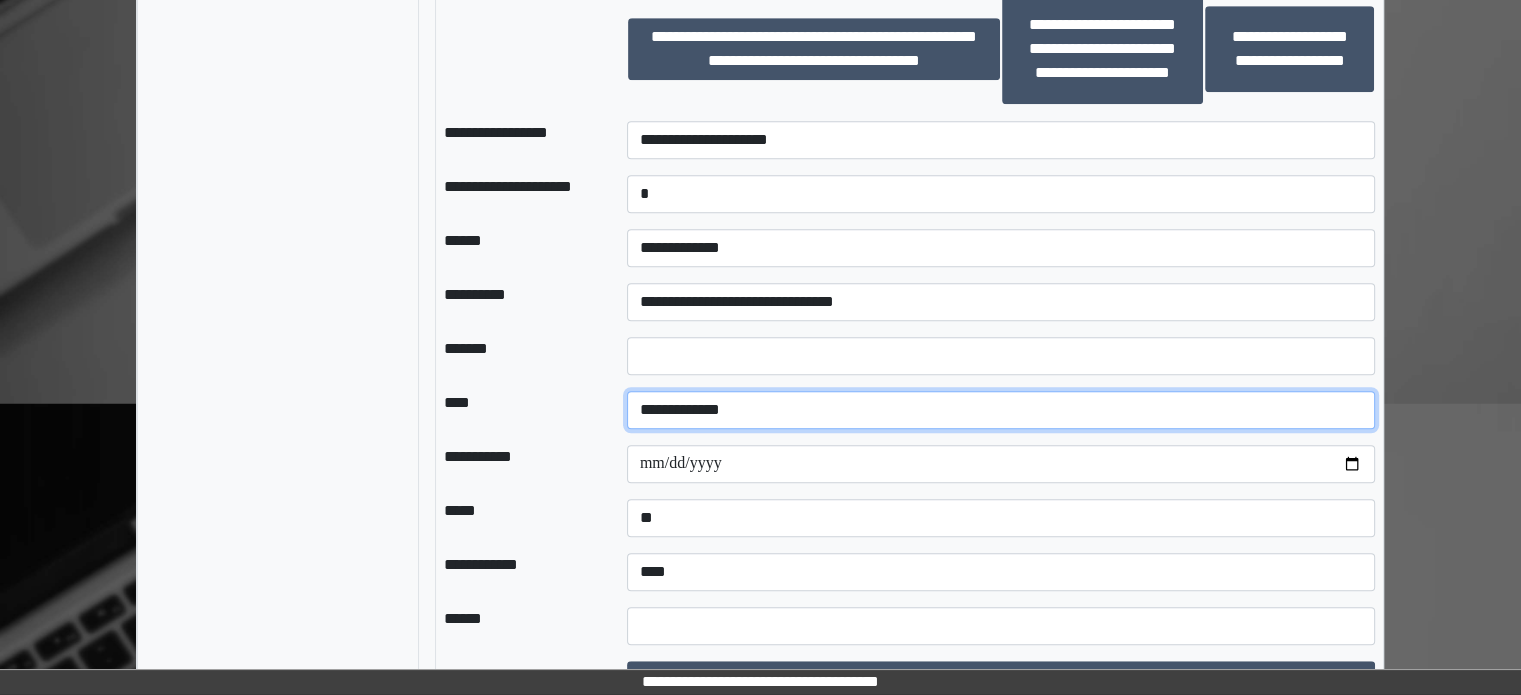 click on "**********" at bounding box center [1001, 410] 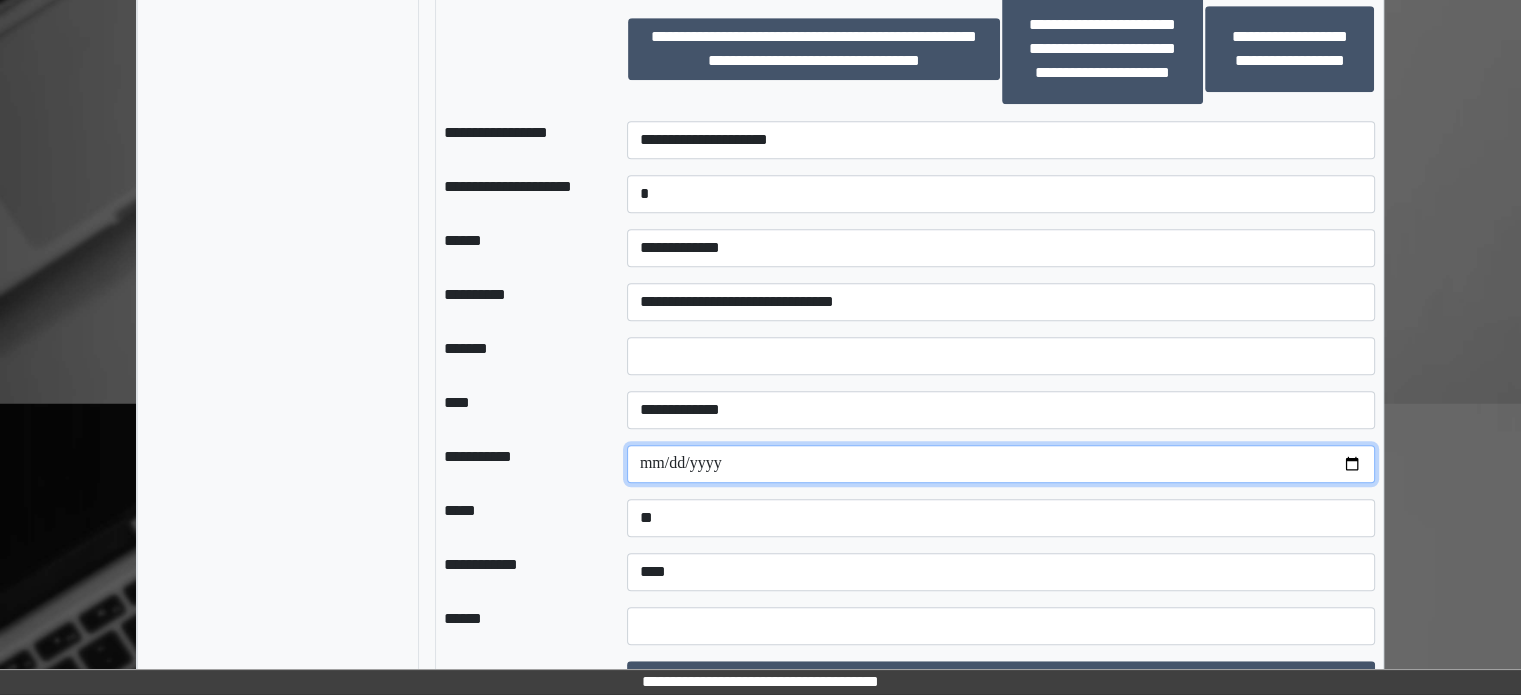 click at bounding box center (1001, 464) 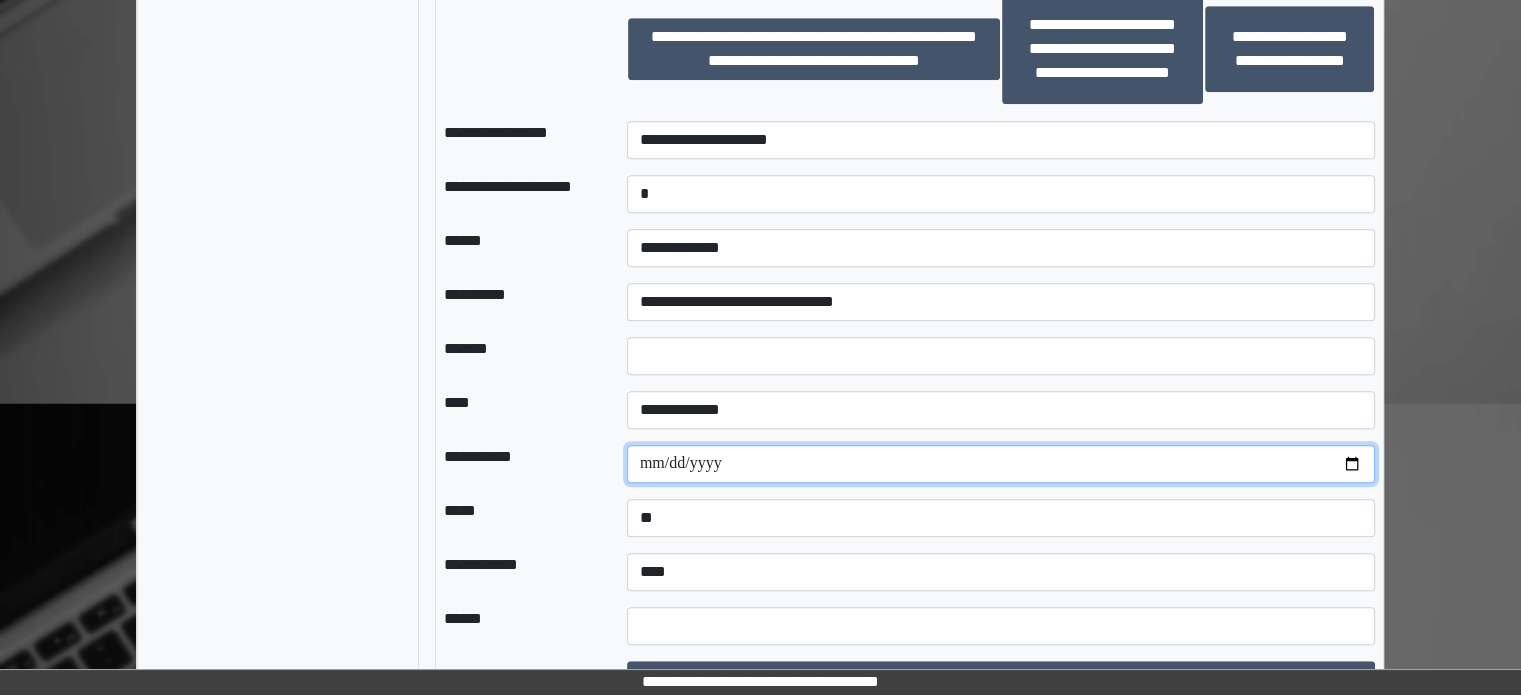 scroll, scrollTop: 1439, scrollLeft: 0, axis: vertical 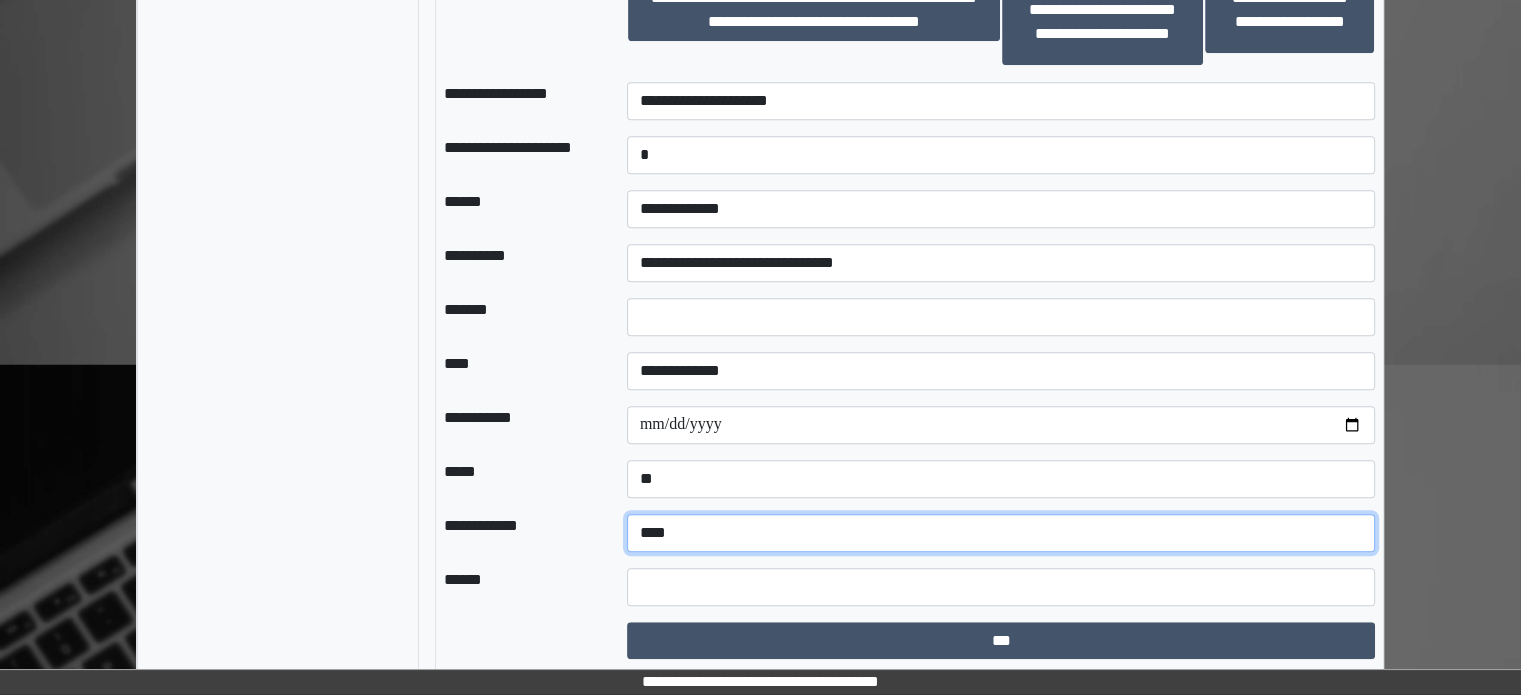 click on "**********" at bounding box center (1001, 533) 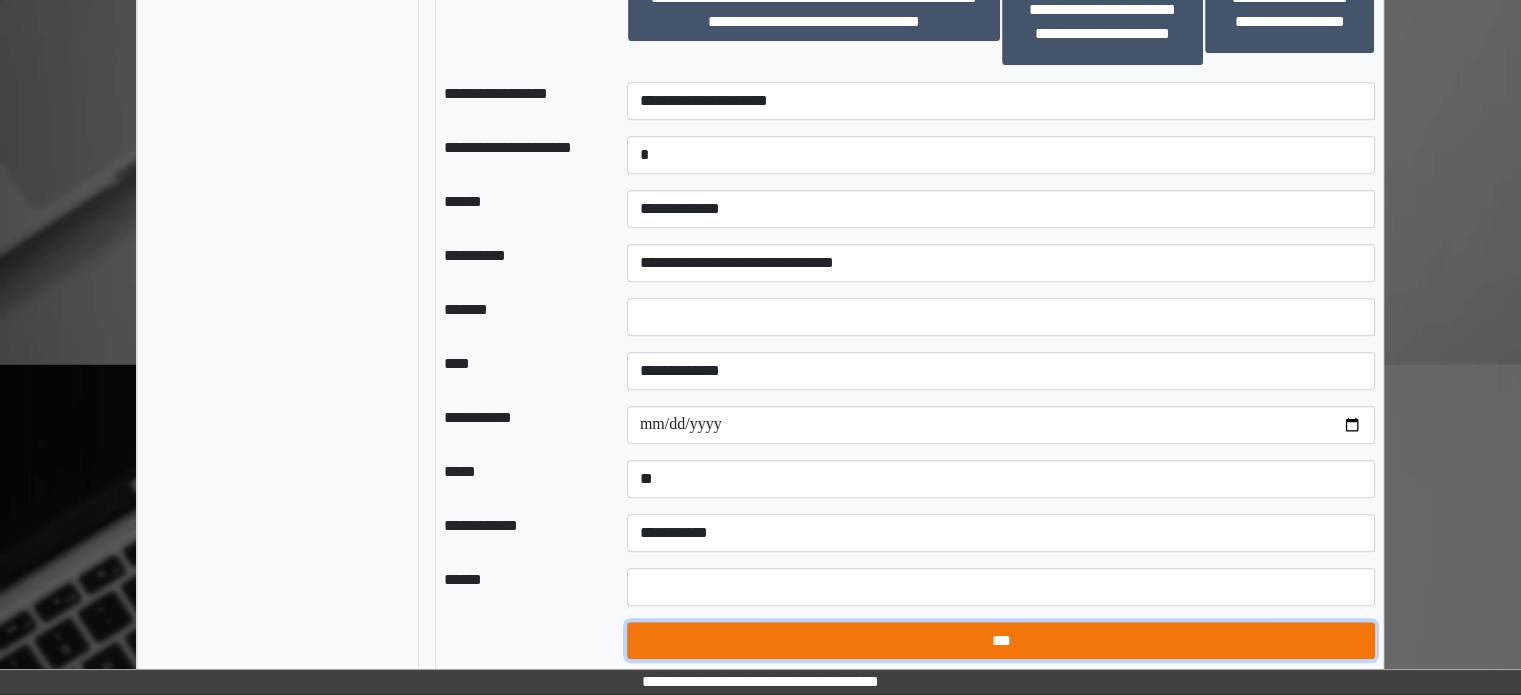 click on "***" at bounding box center [1001, 641] 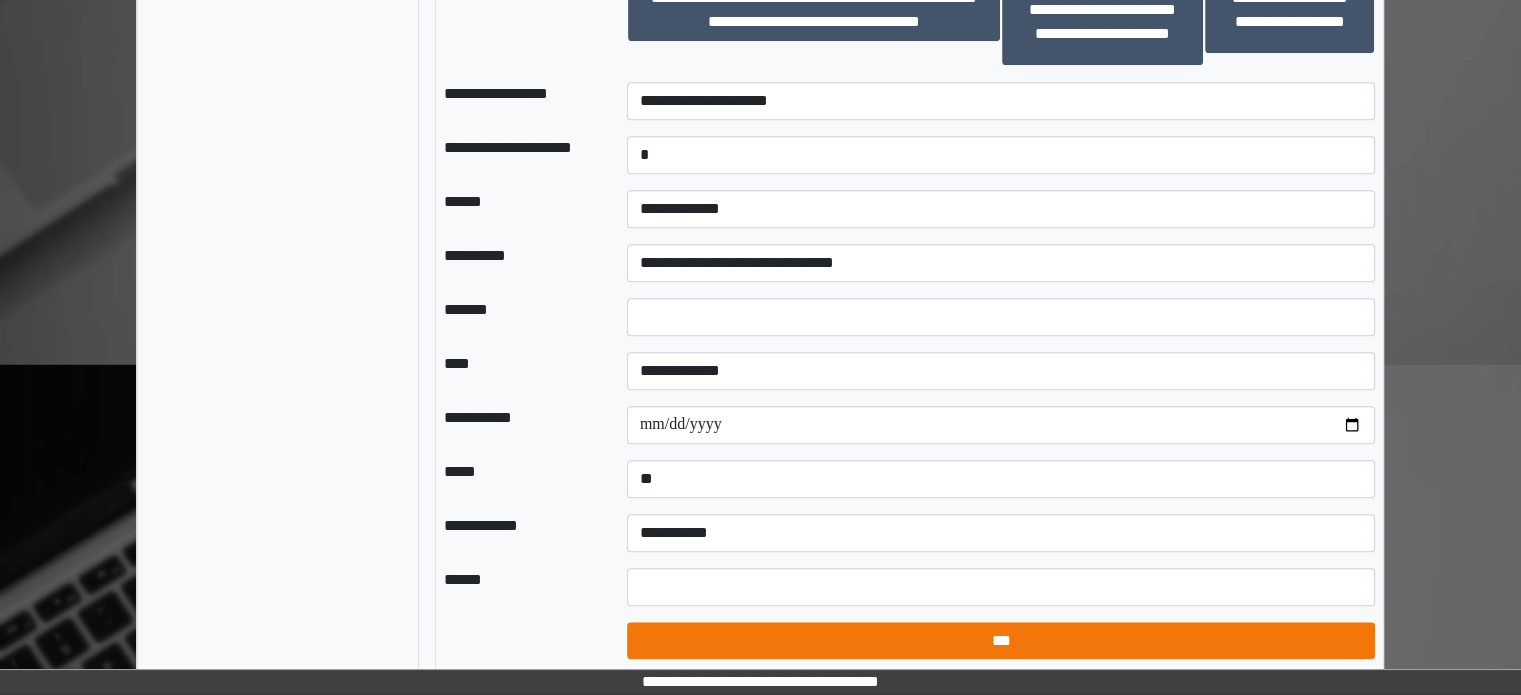 select on "*" 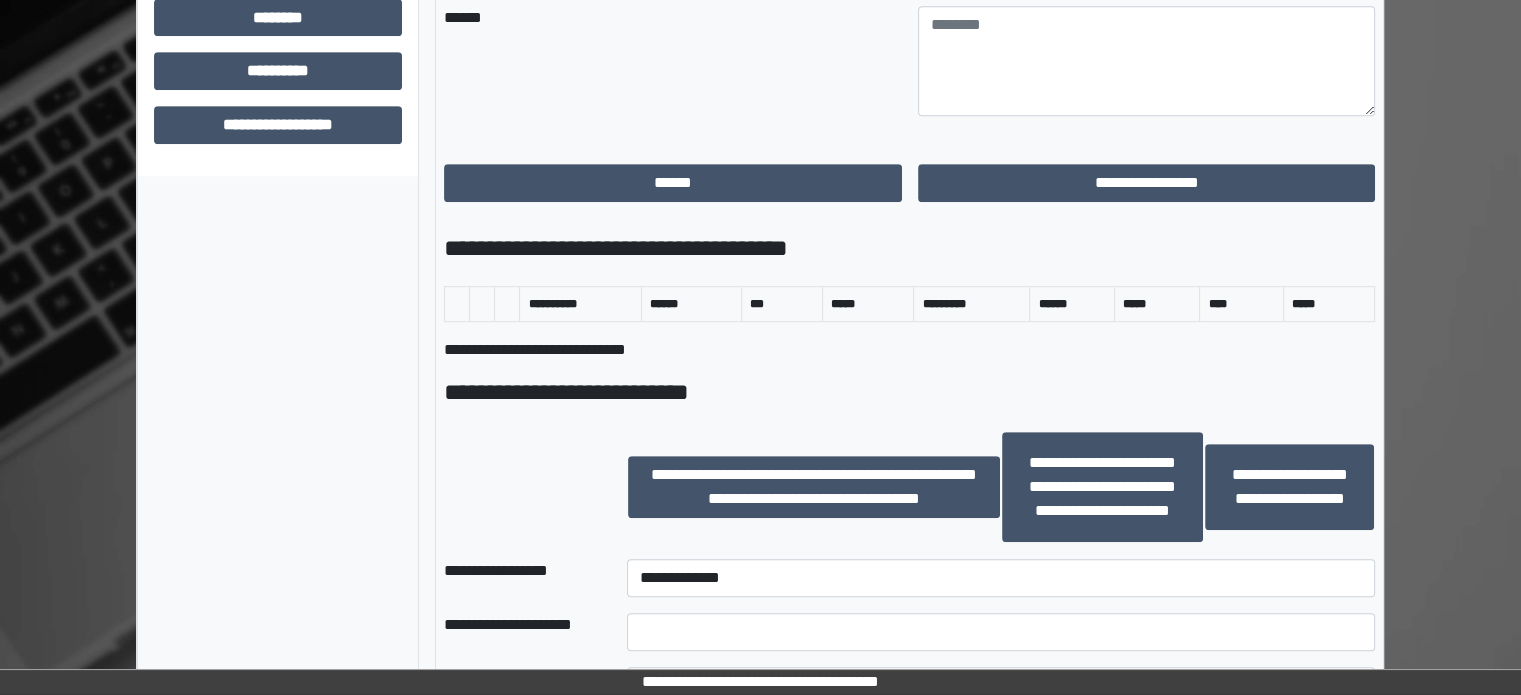 scroll, scrollTop: 739, scrollLeft: 0, axis: vertical 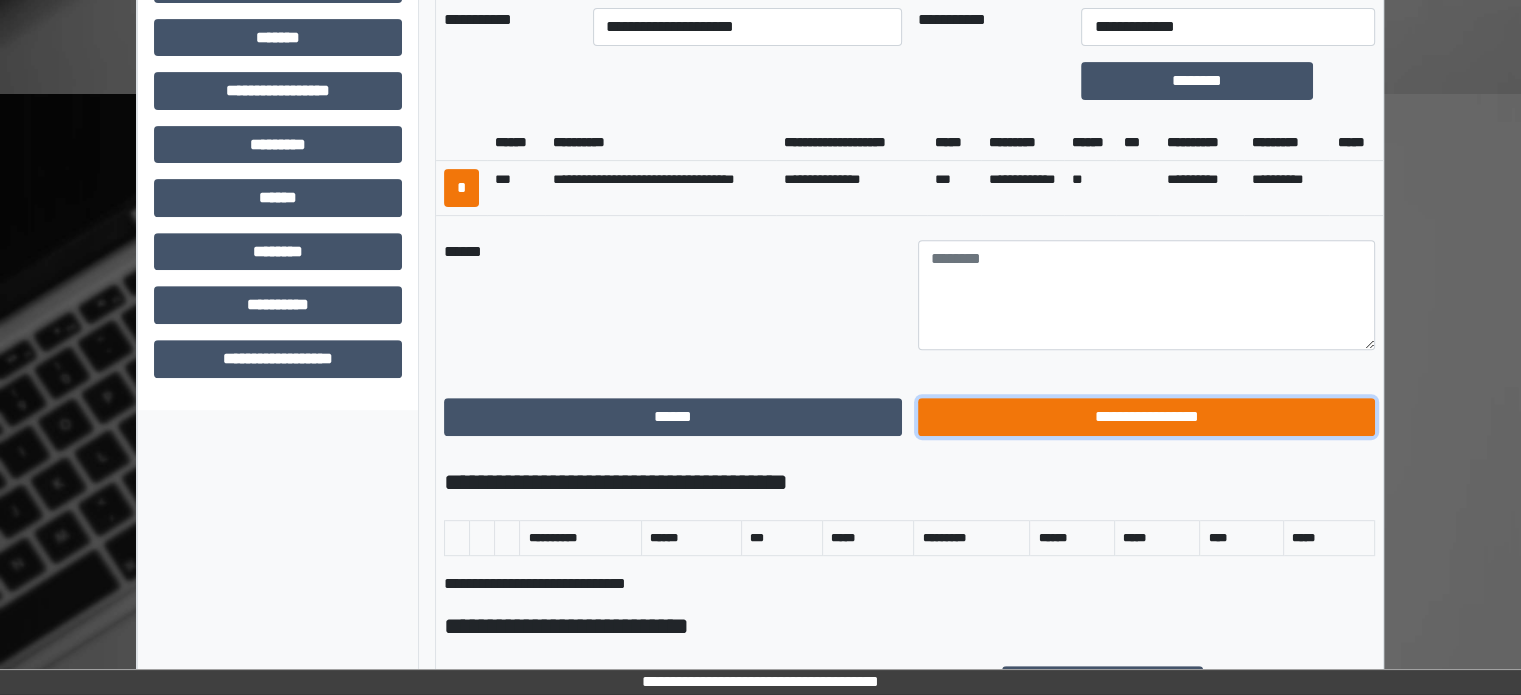 click on "**********" at bounding box center [1147, 417] 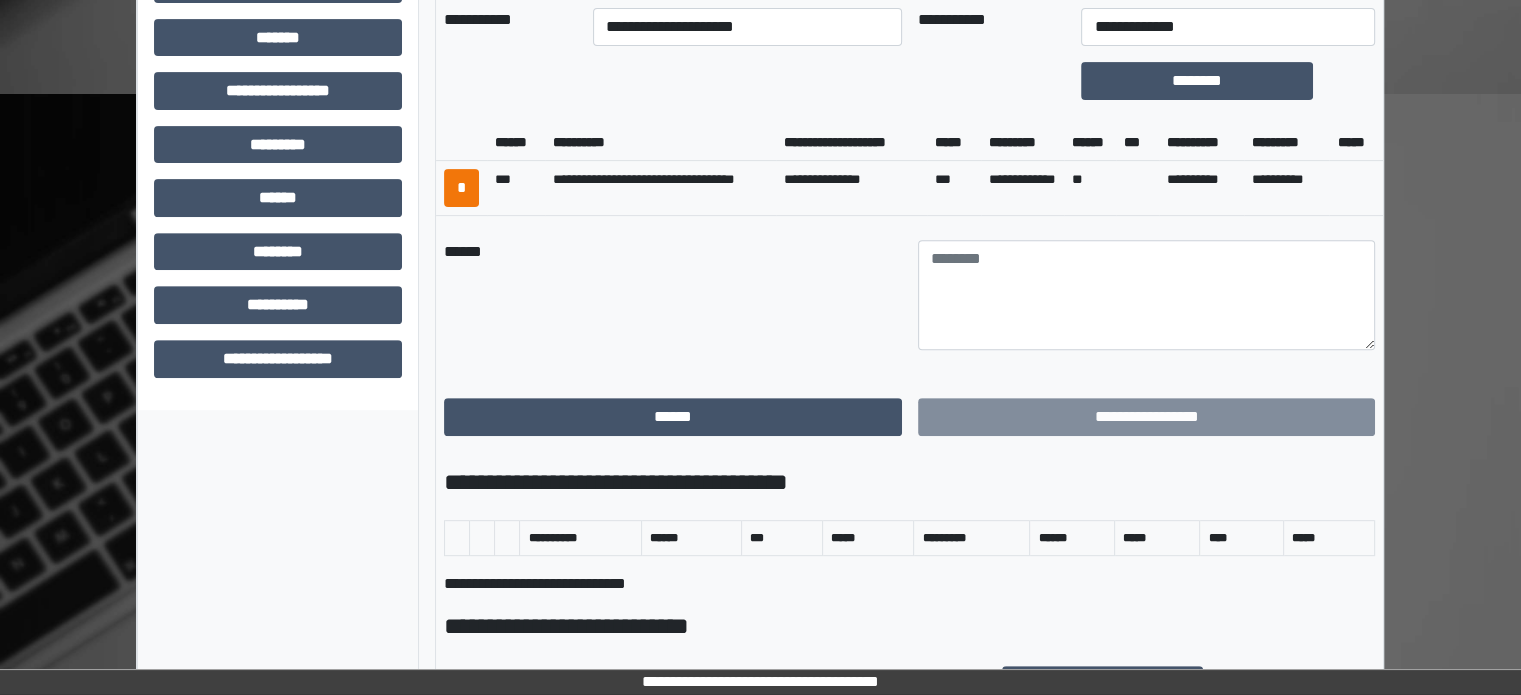 scroll, scrollTop: 471, scrollLeft: 0, axis: vertical 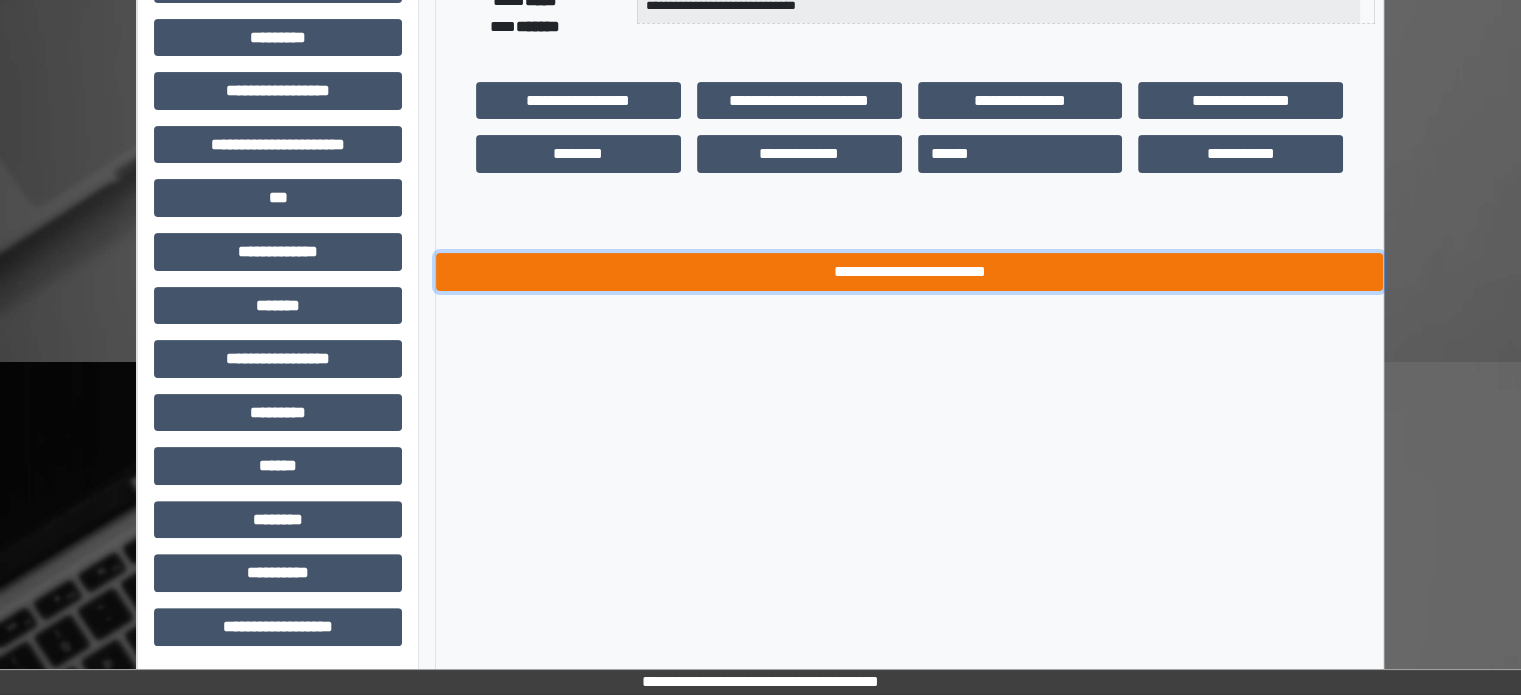 click on "**********" at bounding box center [909, 272] 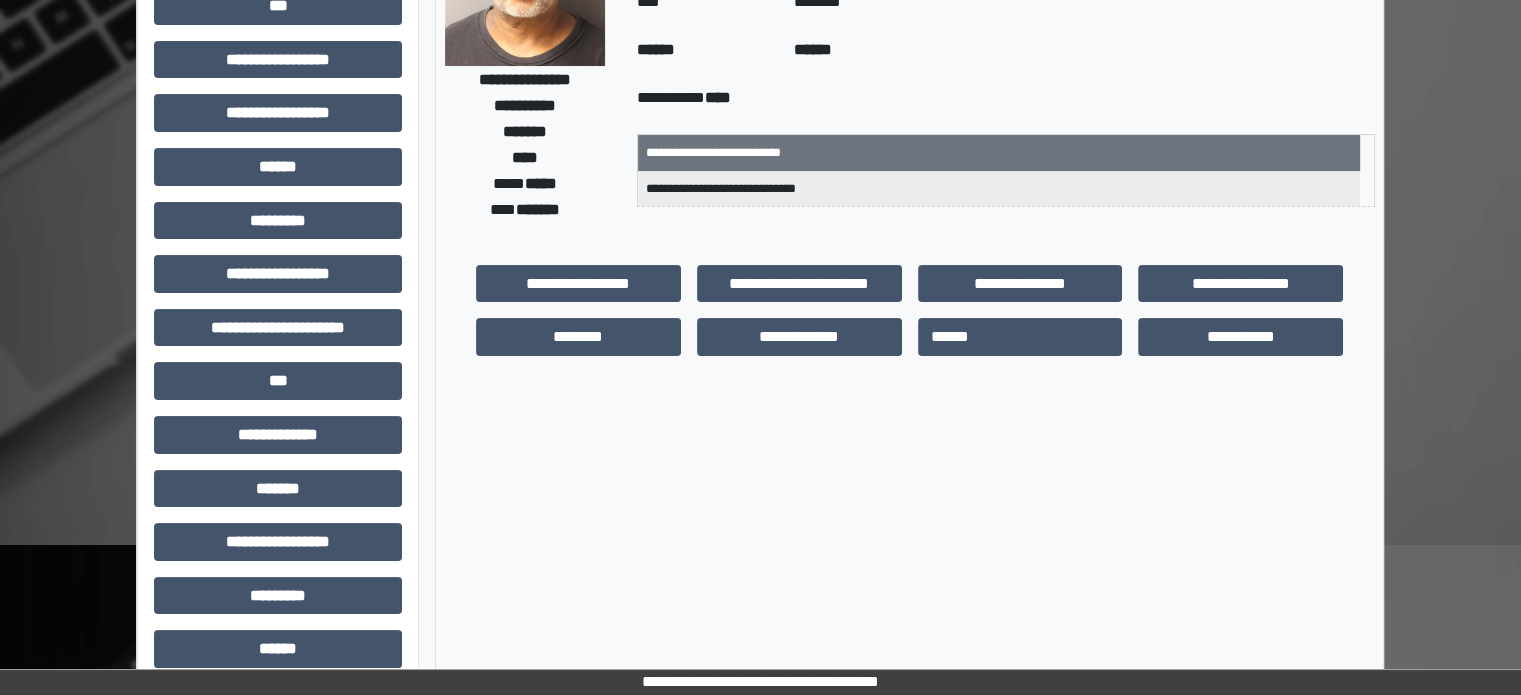 scroll, scrollTop: 71, scrollLeft: 0, axis: vertical 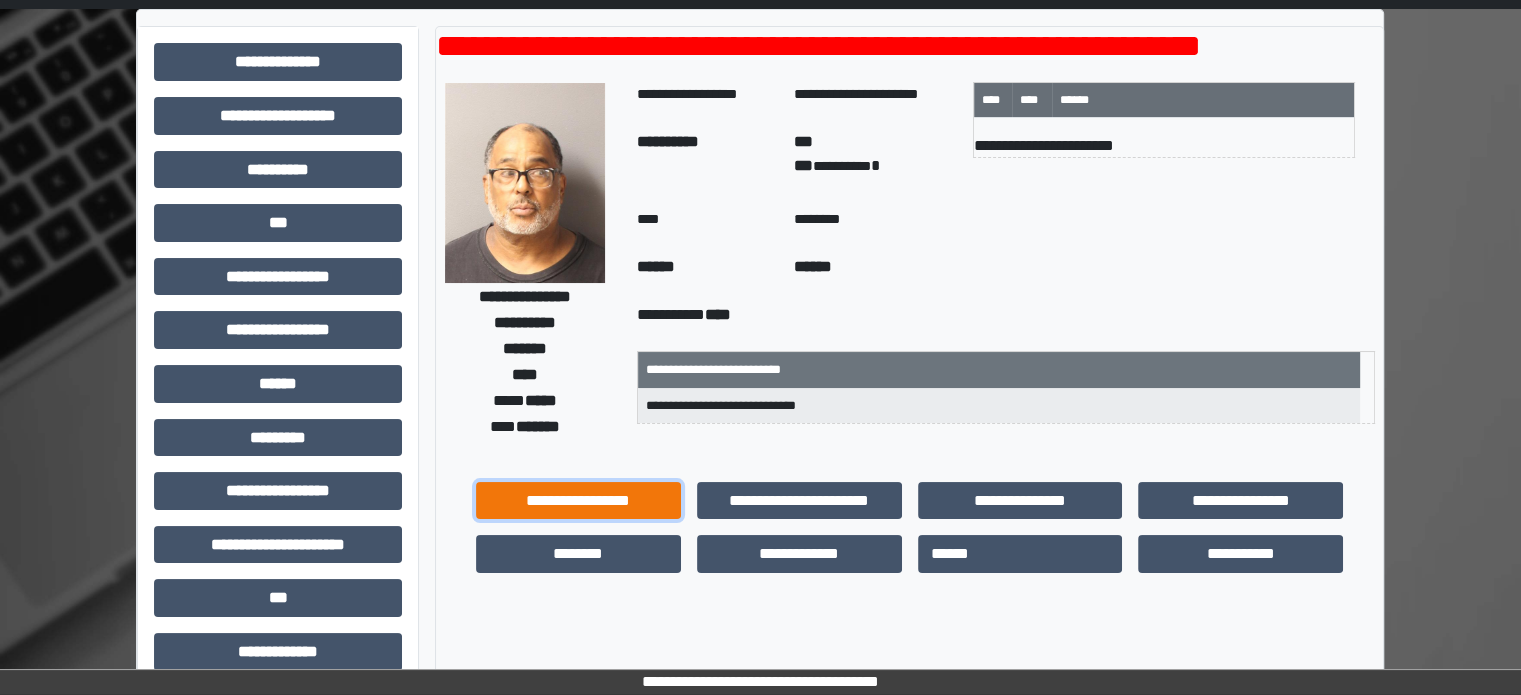 click on "**********" at bounding box center [578, 501] 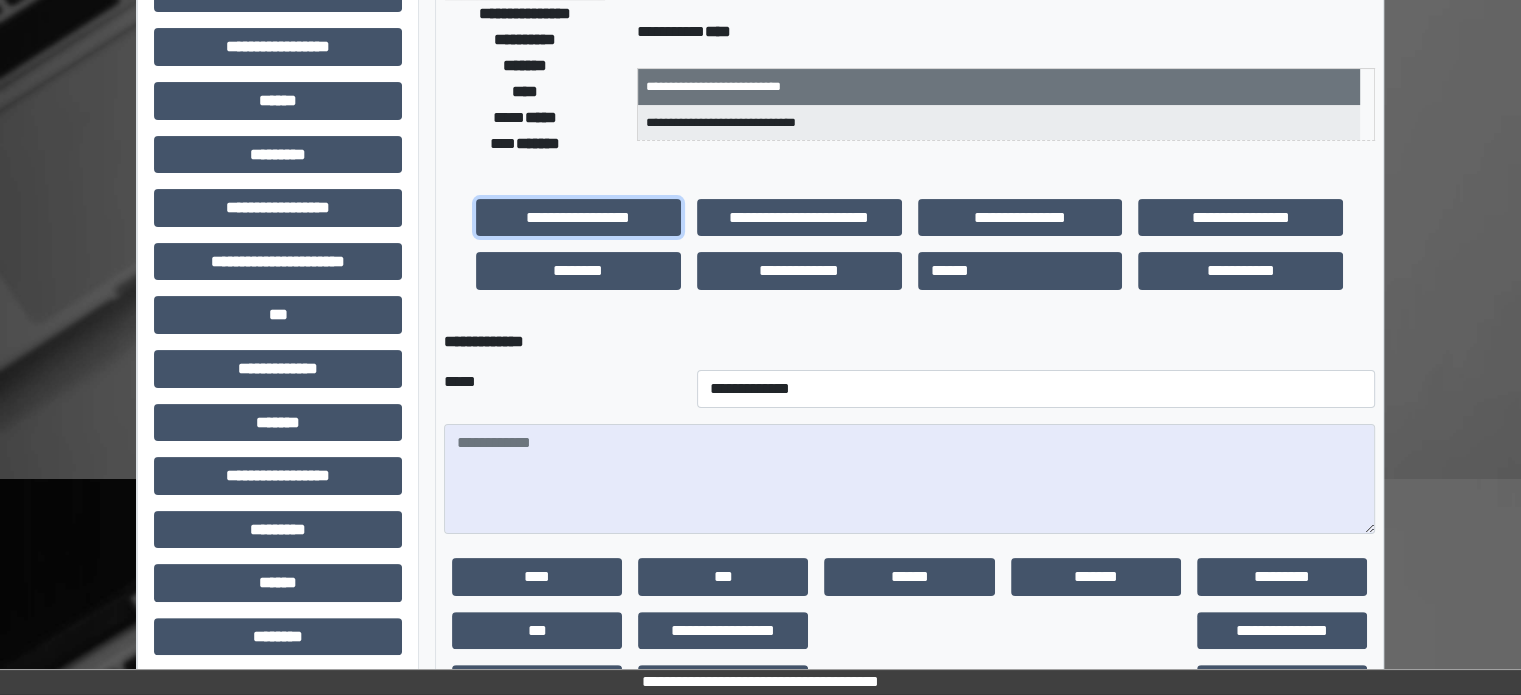scroll, scrollTop: 371, scrollLeft: 0, axis: vertical 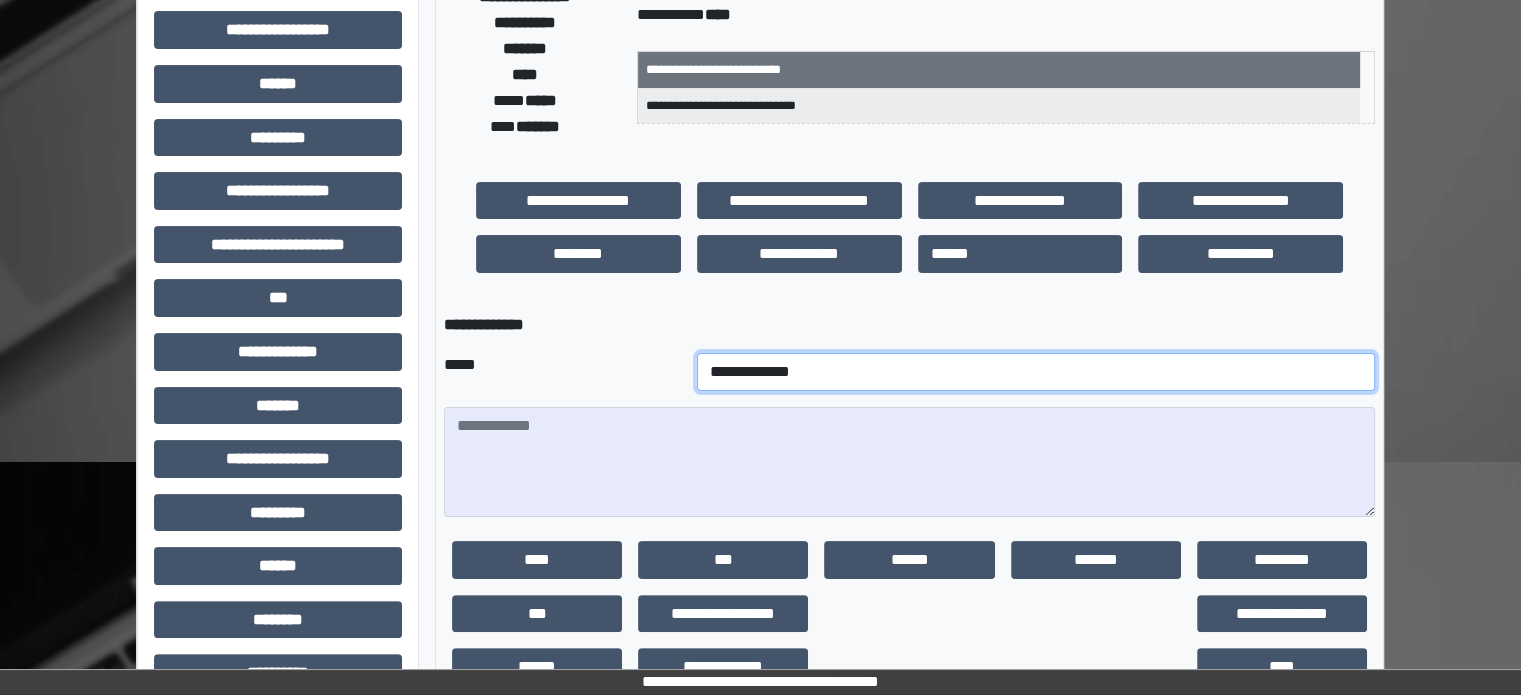 click on "**********" at bounding box center (1036, 372) 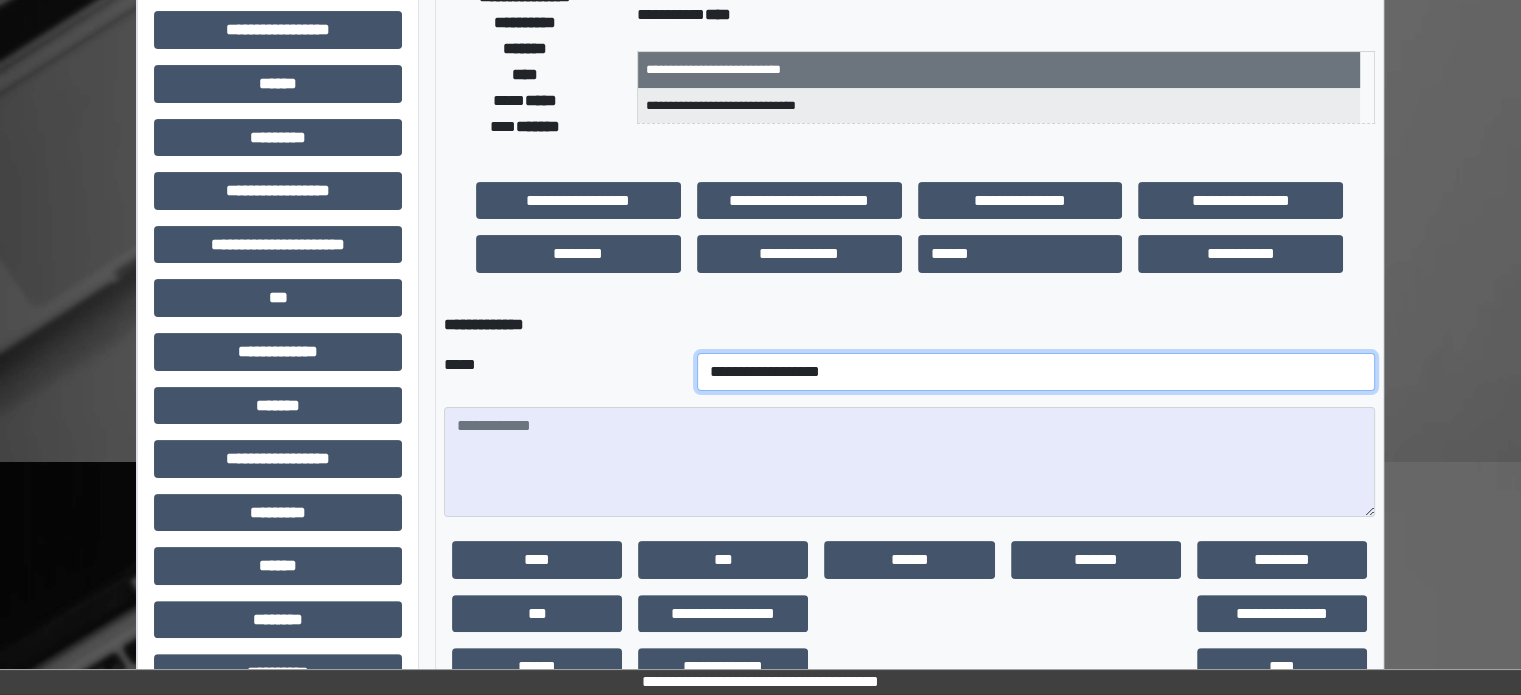 click on "**********" at bounding box center [1036, 372] 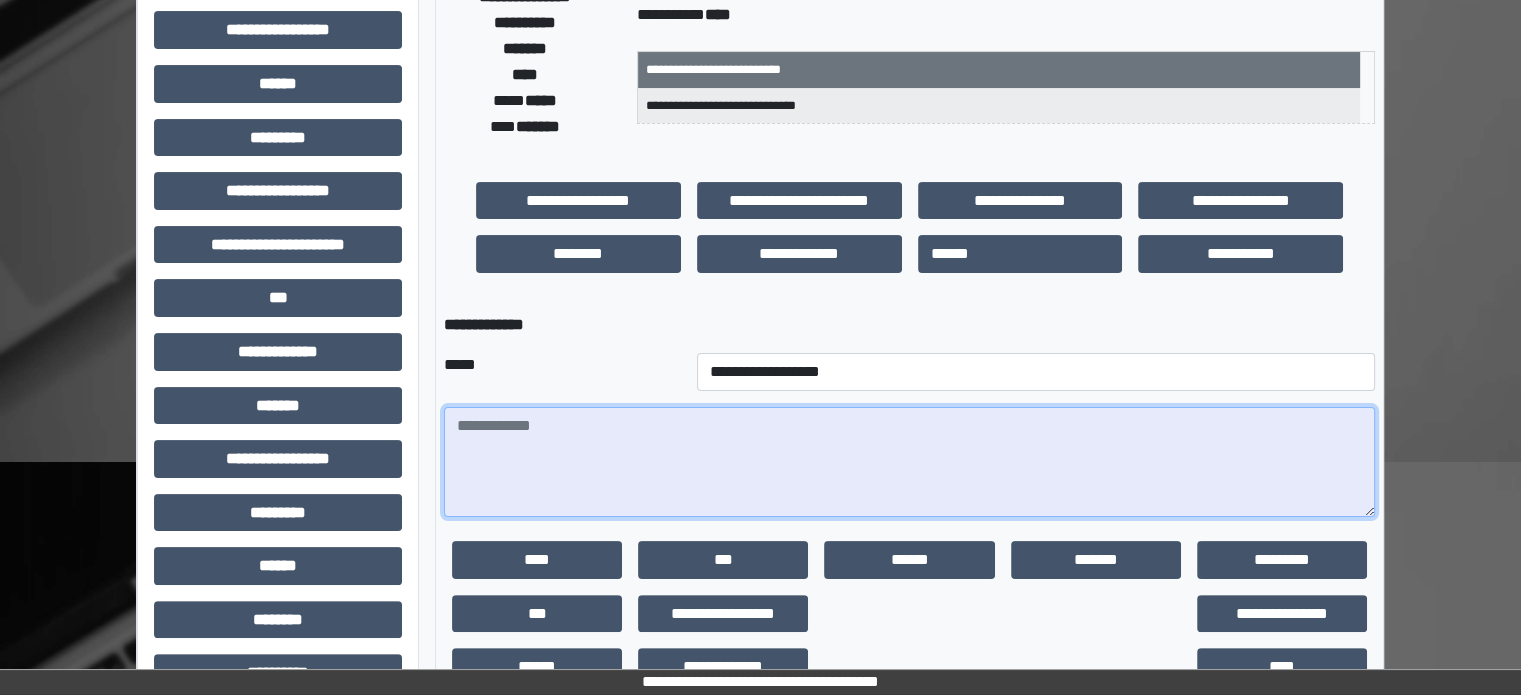 click at bounding box center (909, 462) 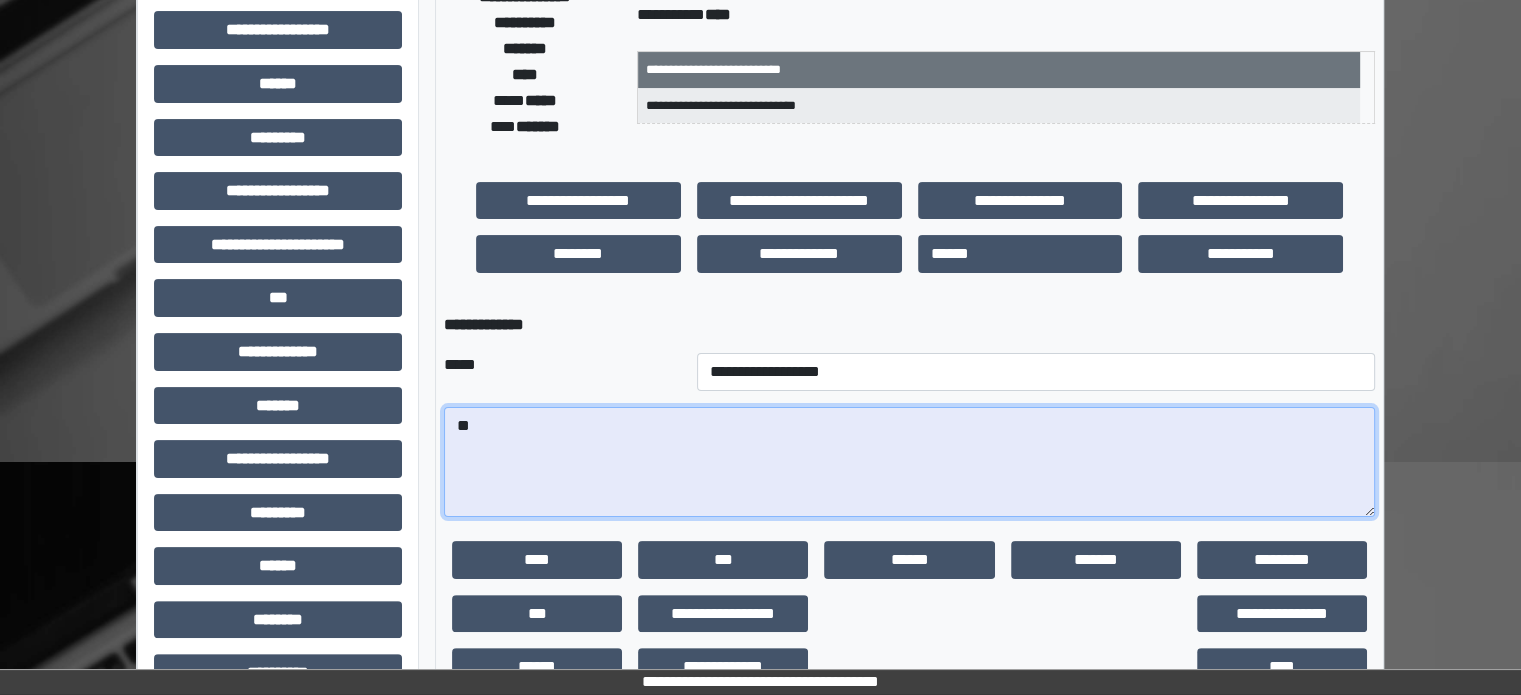 type on "*" 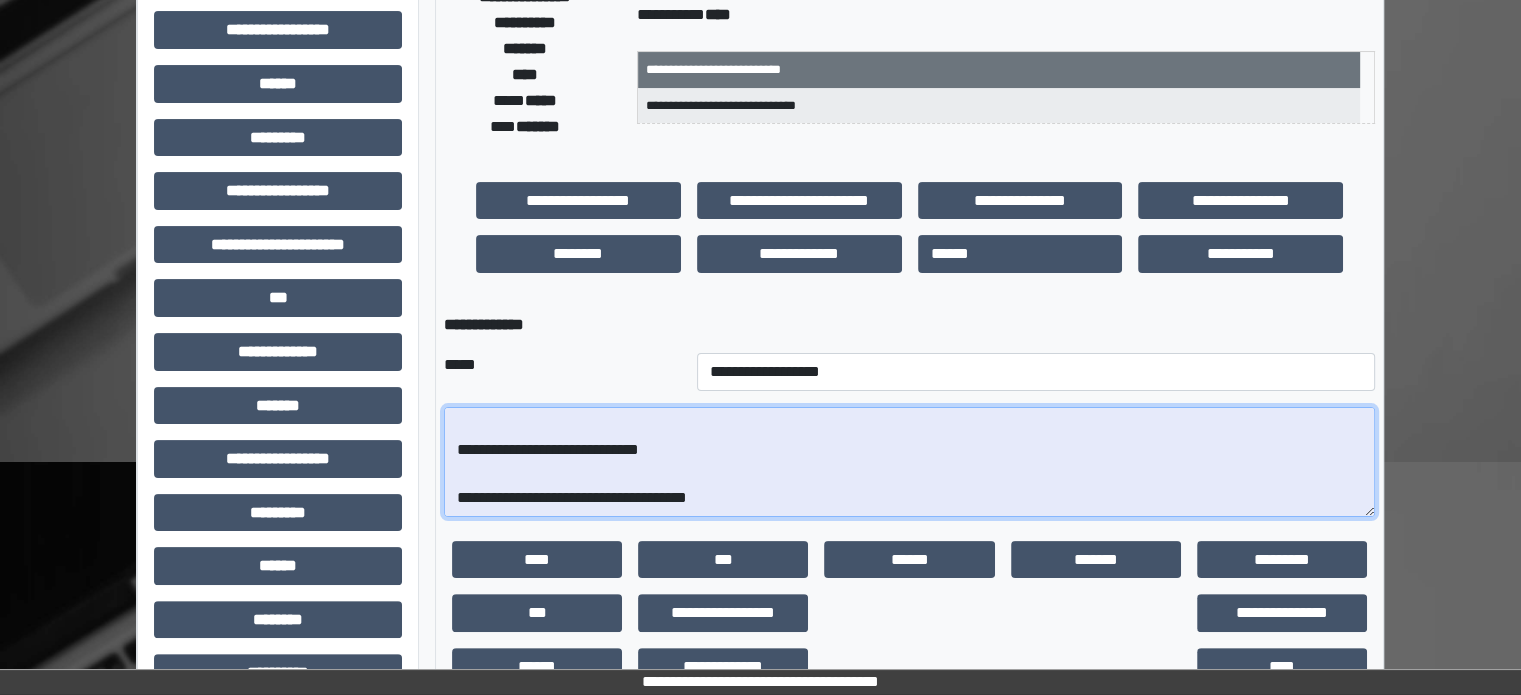 scroll, scrollTop: 112, scrollLeft: 0, axis: vertical 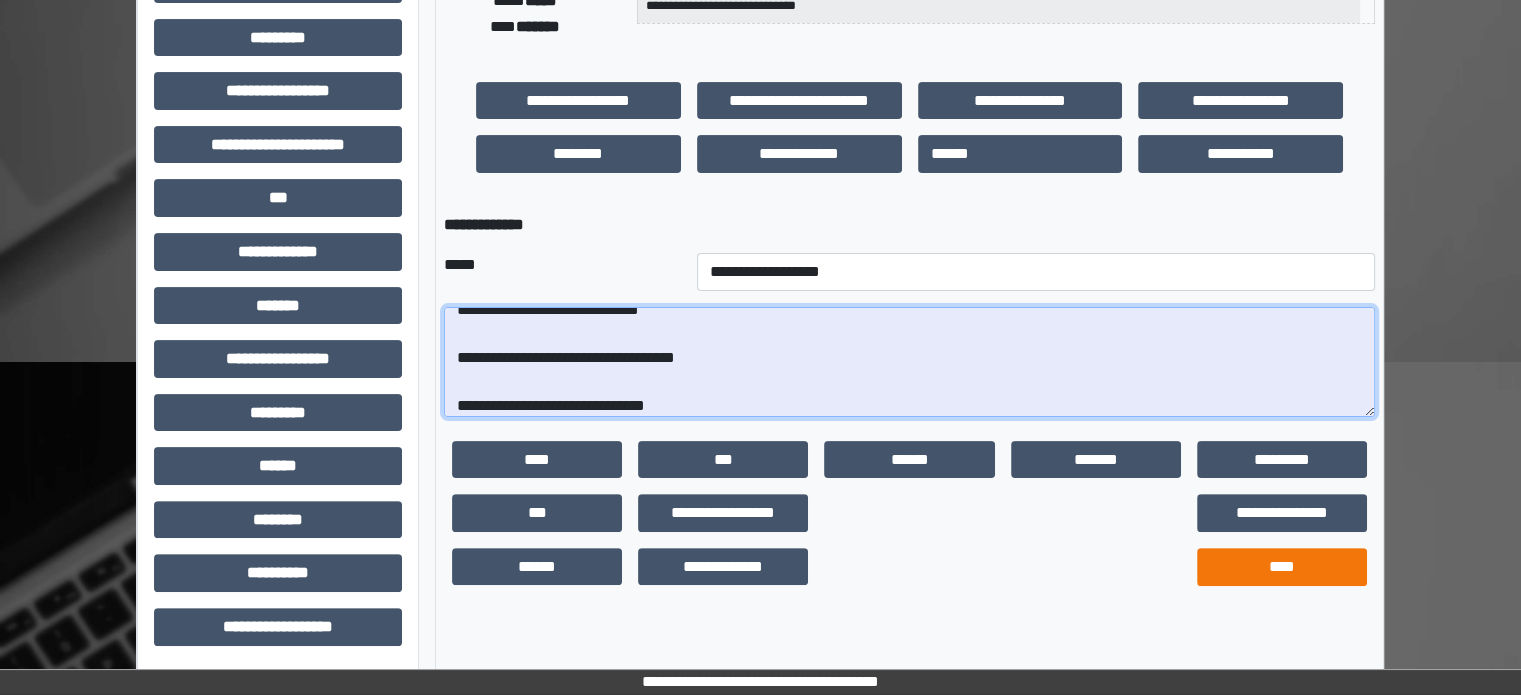 type on "**********" 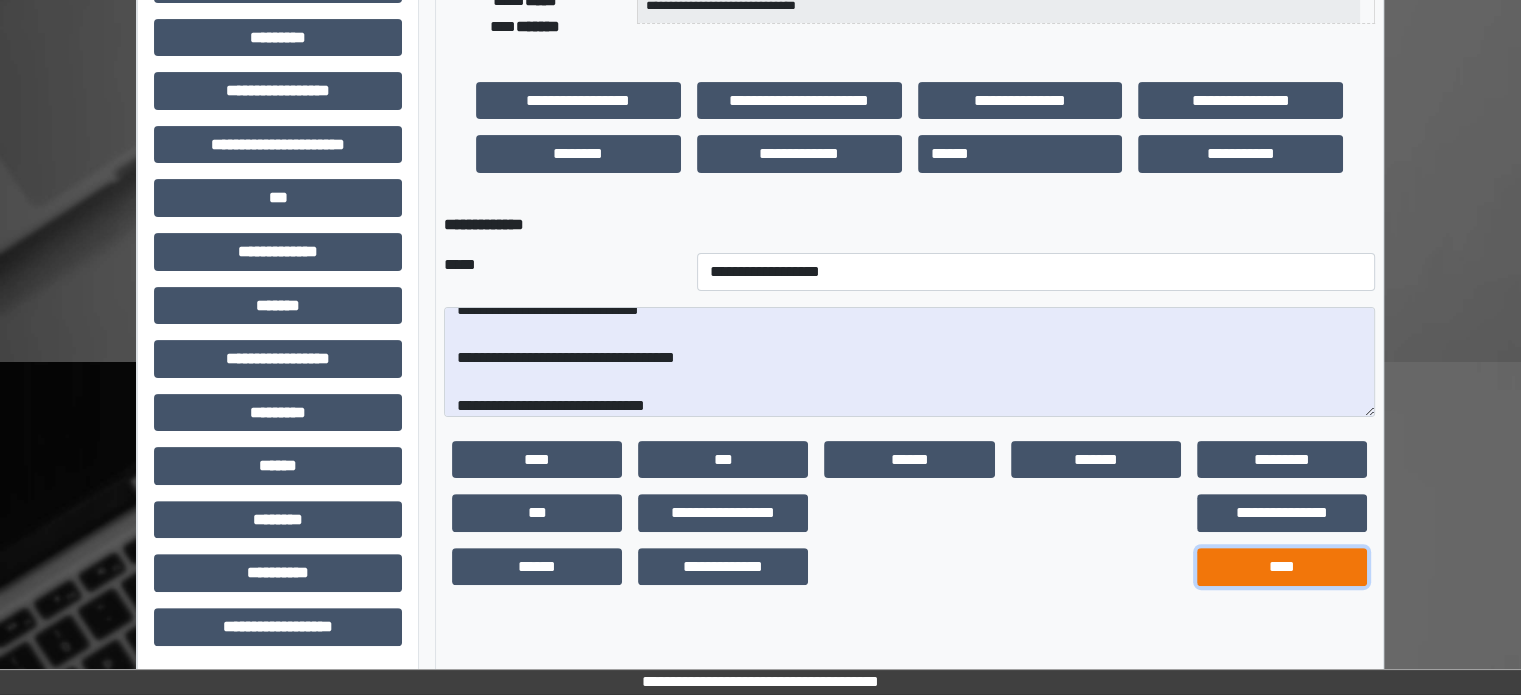 click on "****" at bounding box center (1282, 567) 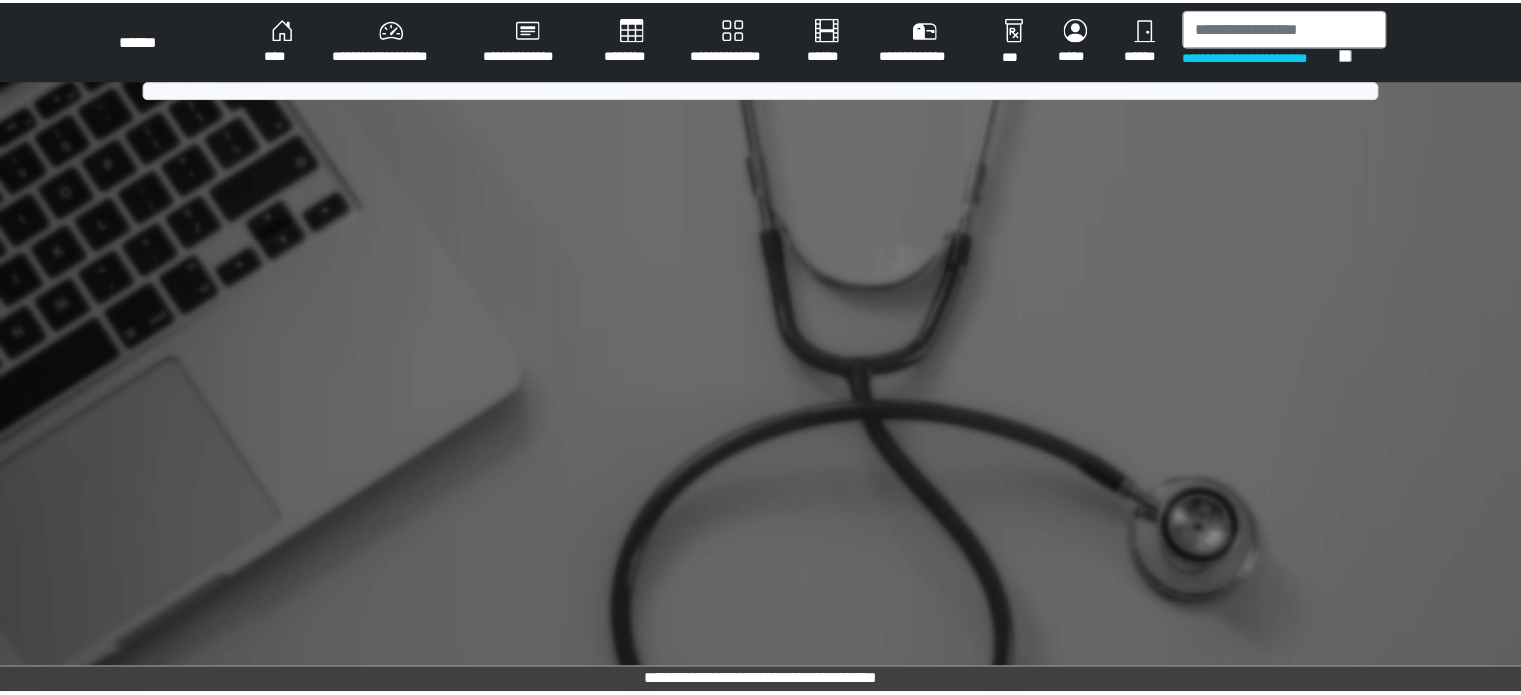 scroll, scrollTop: 0, scrollLeft: 0, axis: both 